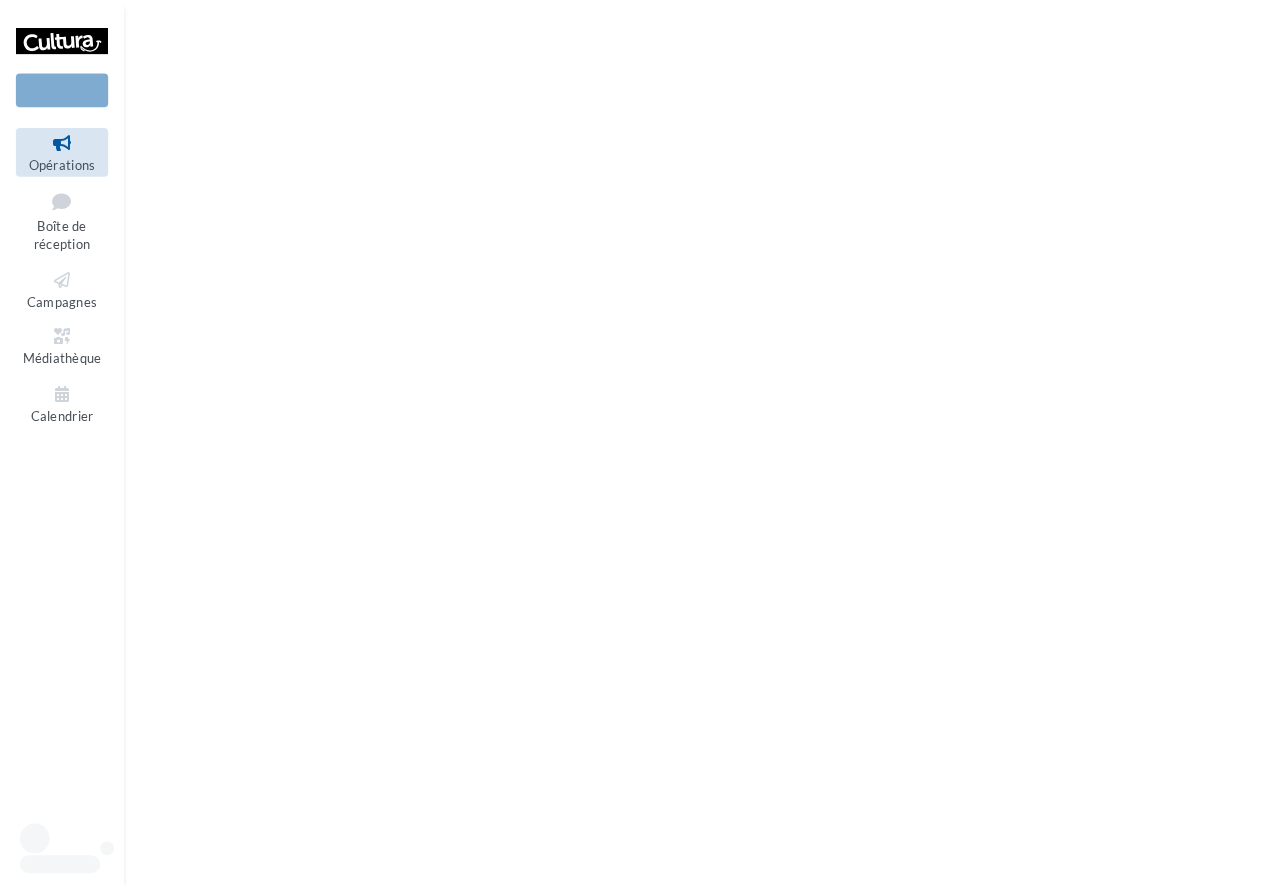 scroll, scrollTop: 0, scrollLeft: 0, axis: both 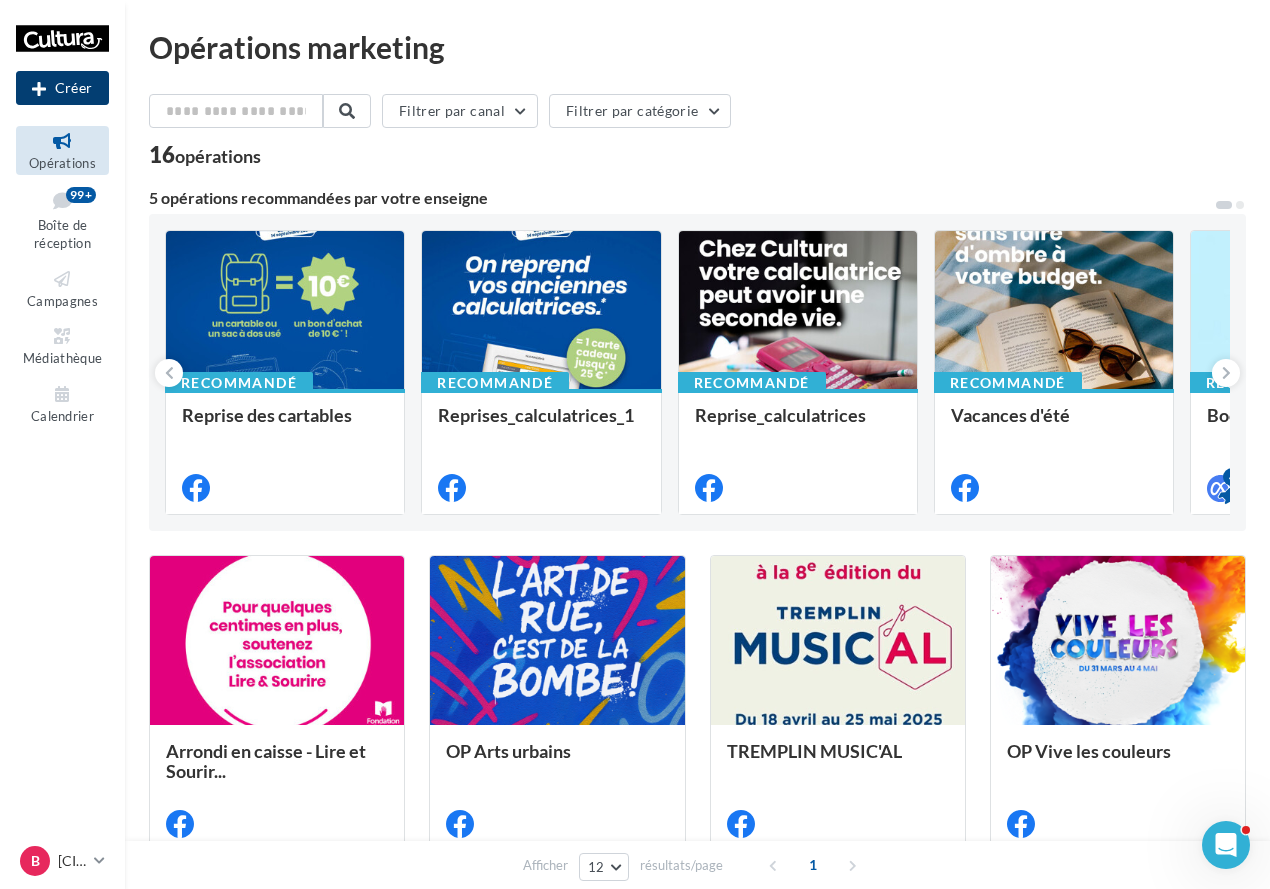 click on "Créer" at bounding box center [62, 88] 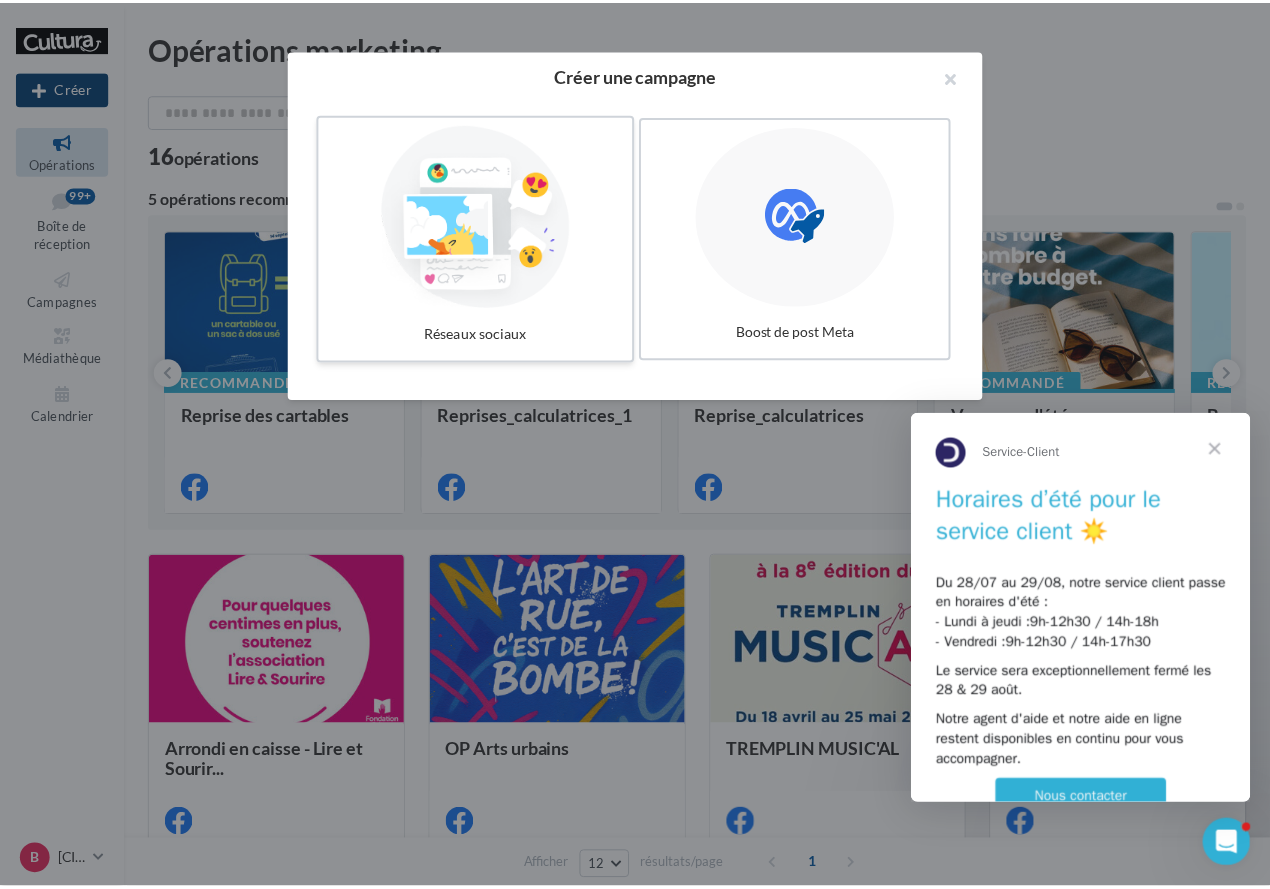 scroll, scrollTop: 0, scrollLeft: 0, axis: both 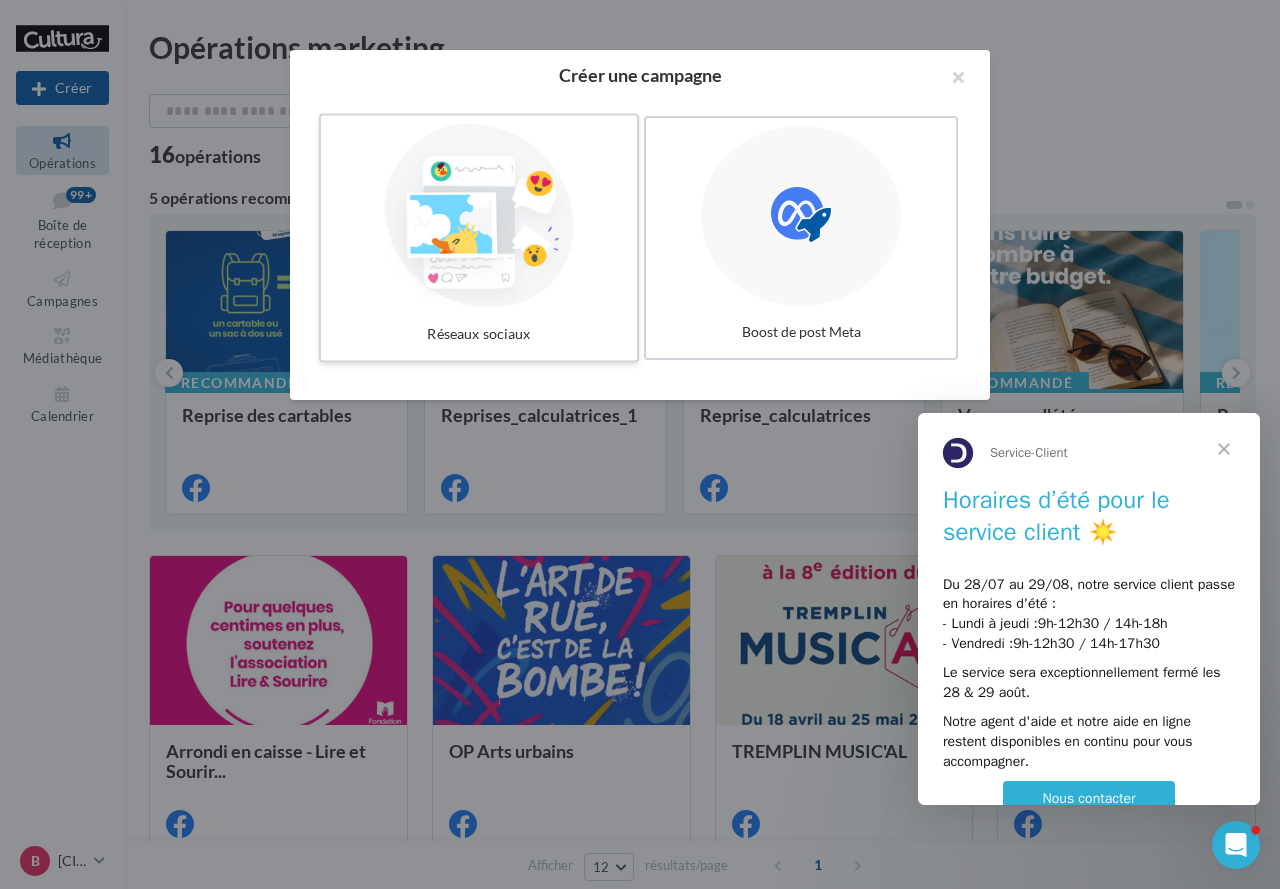 click at bounding box center [479, 216] 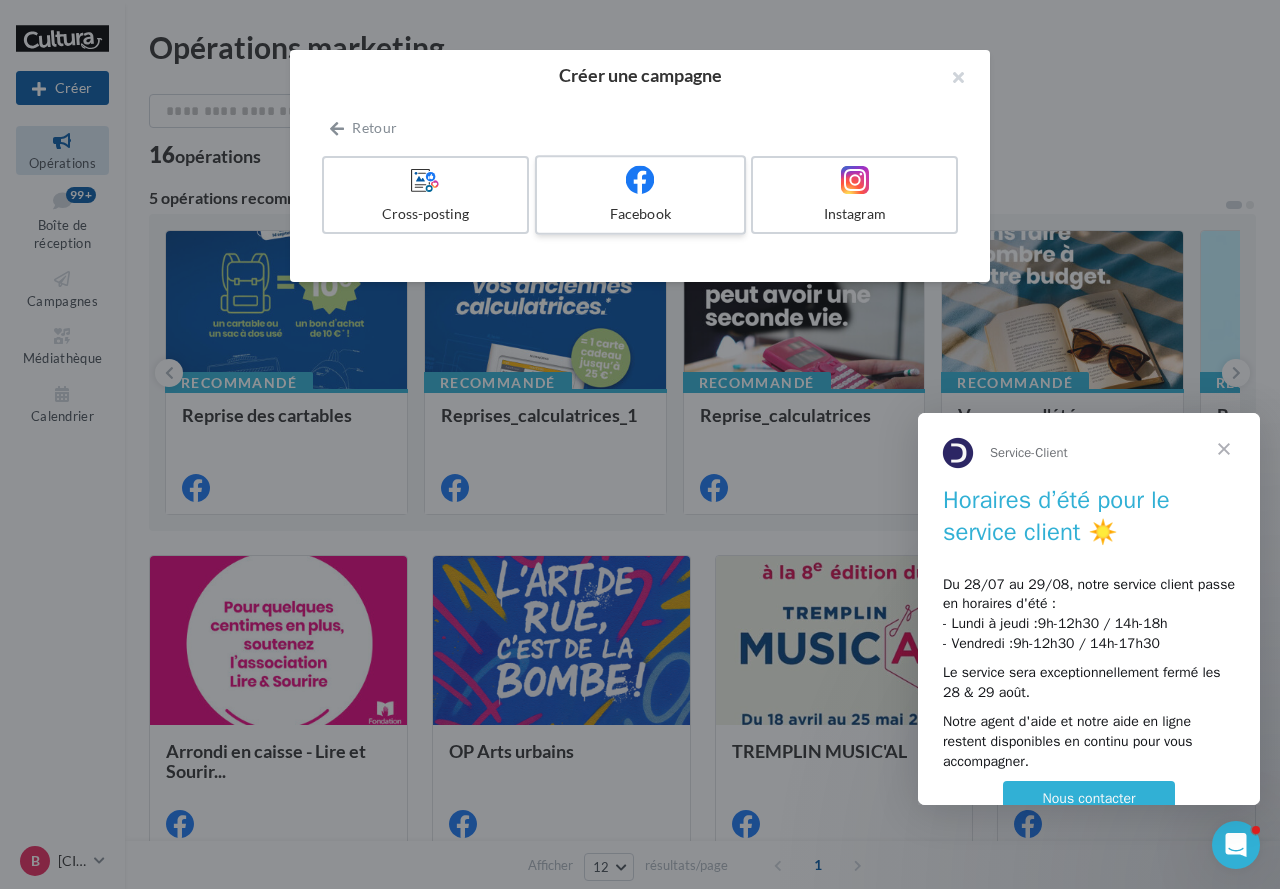 click on "Facebook" at bounding box center [640, 195] 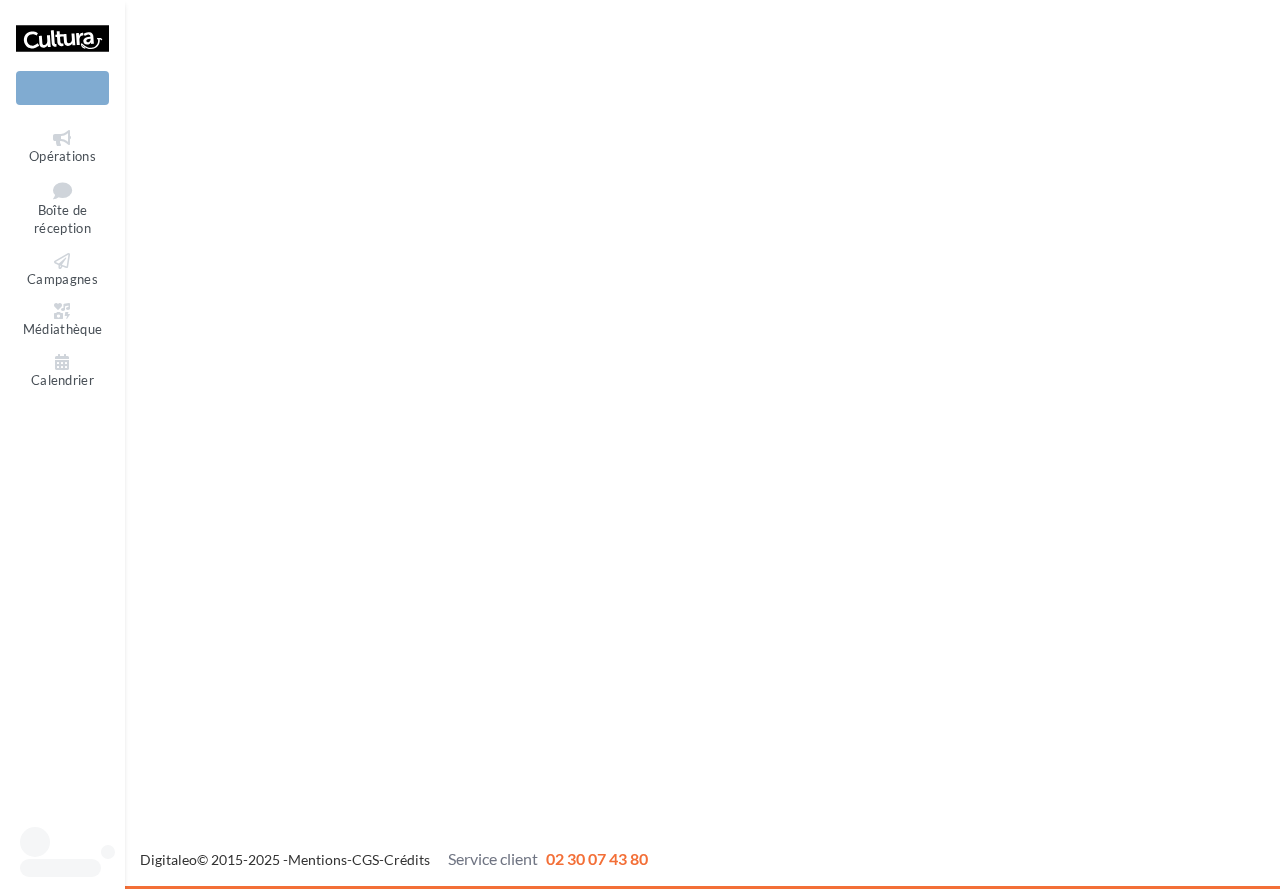 scroll, scrollTop: 0, scrollLeft: 0, axis: both 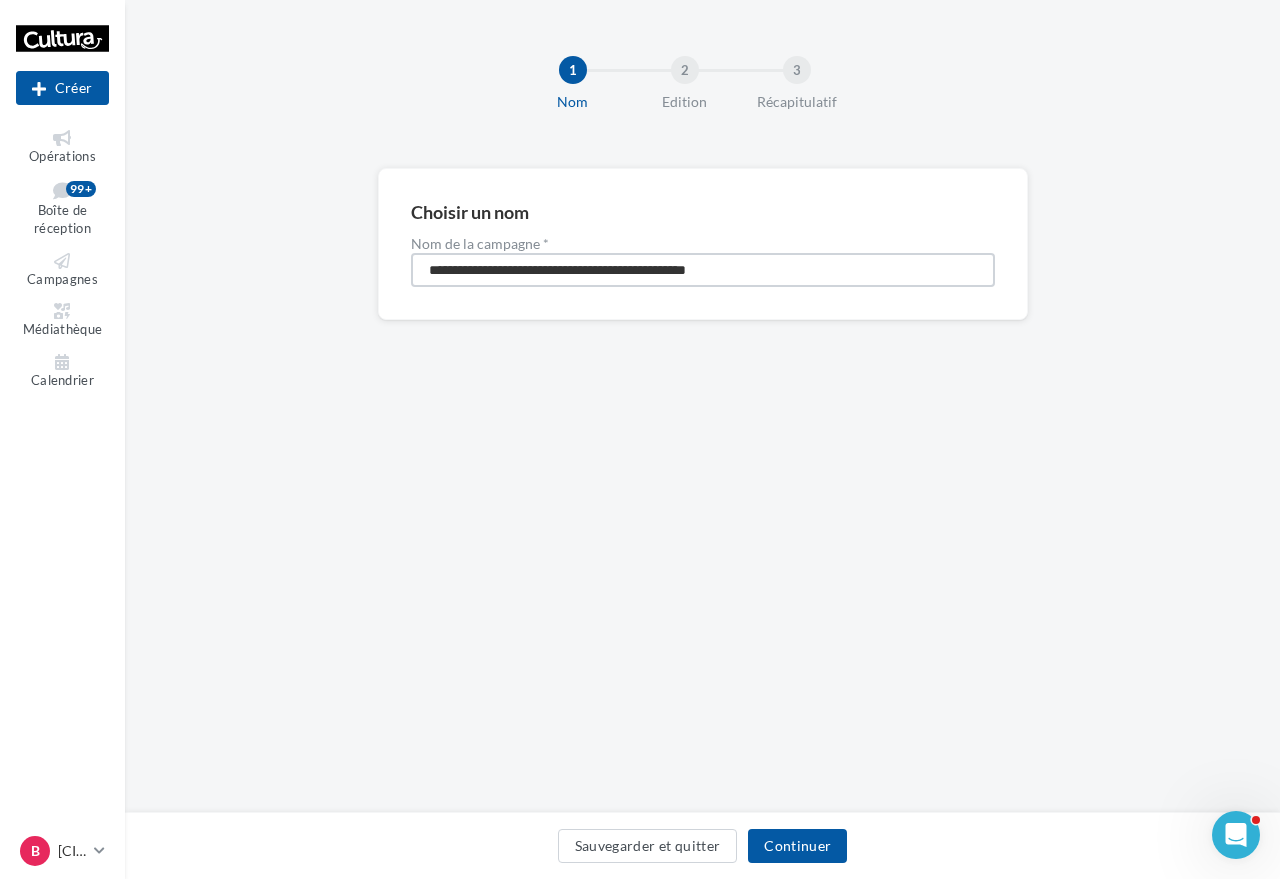 click on "**********" at bounding box center (703, 270) 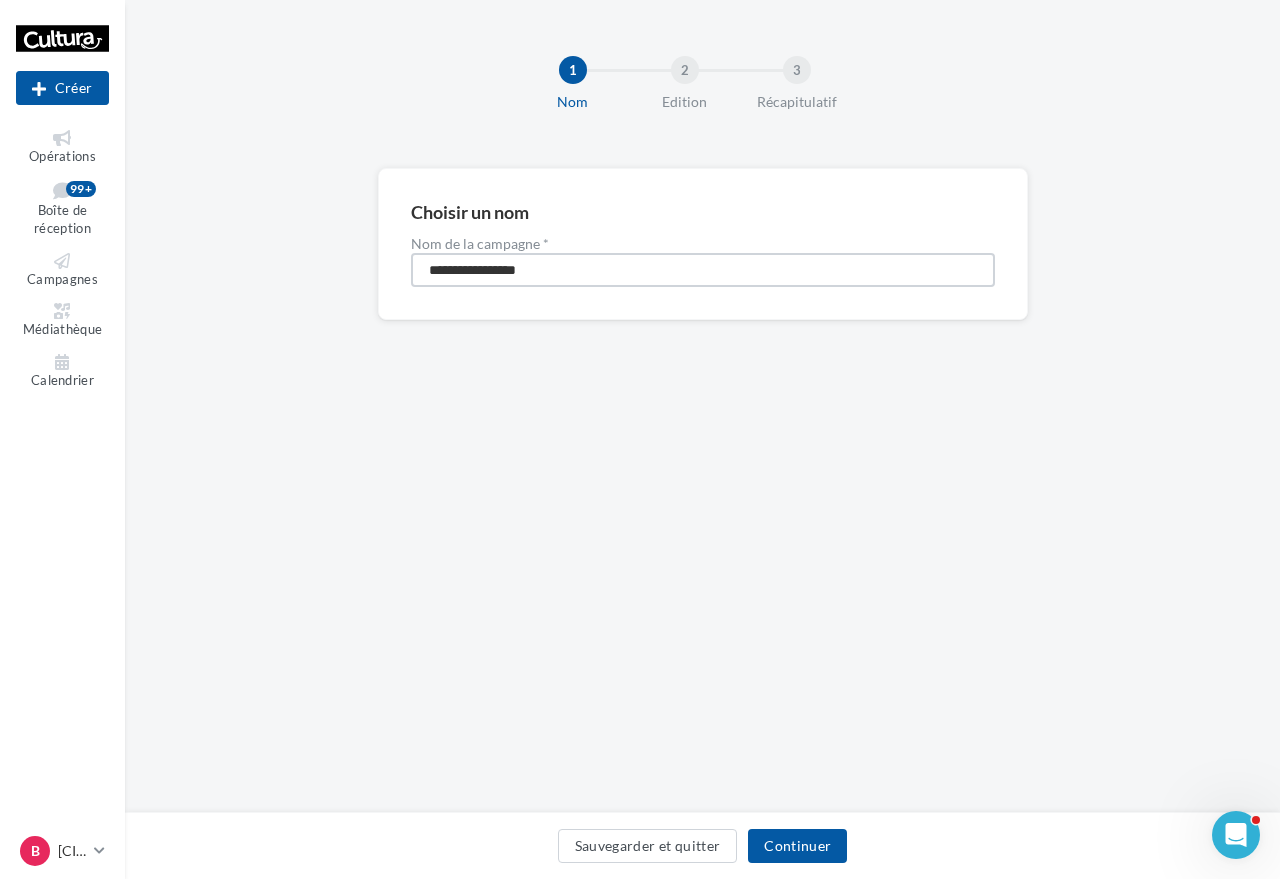 type on "**********" 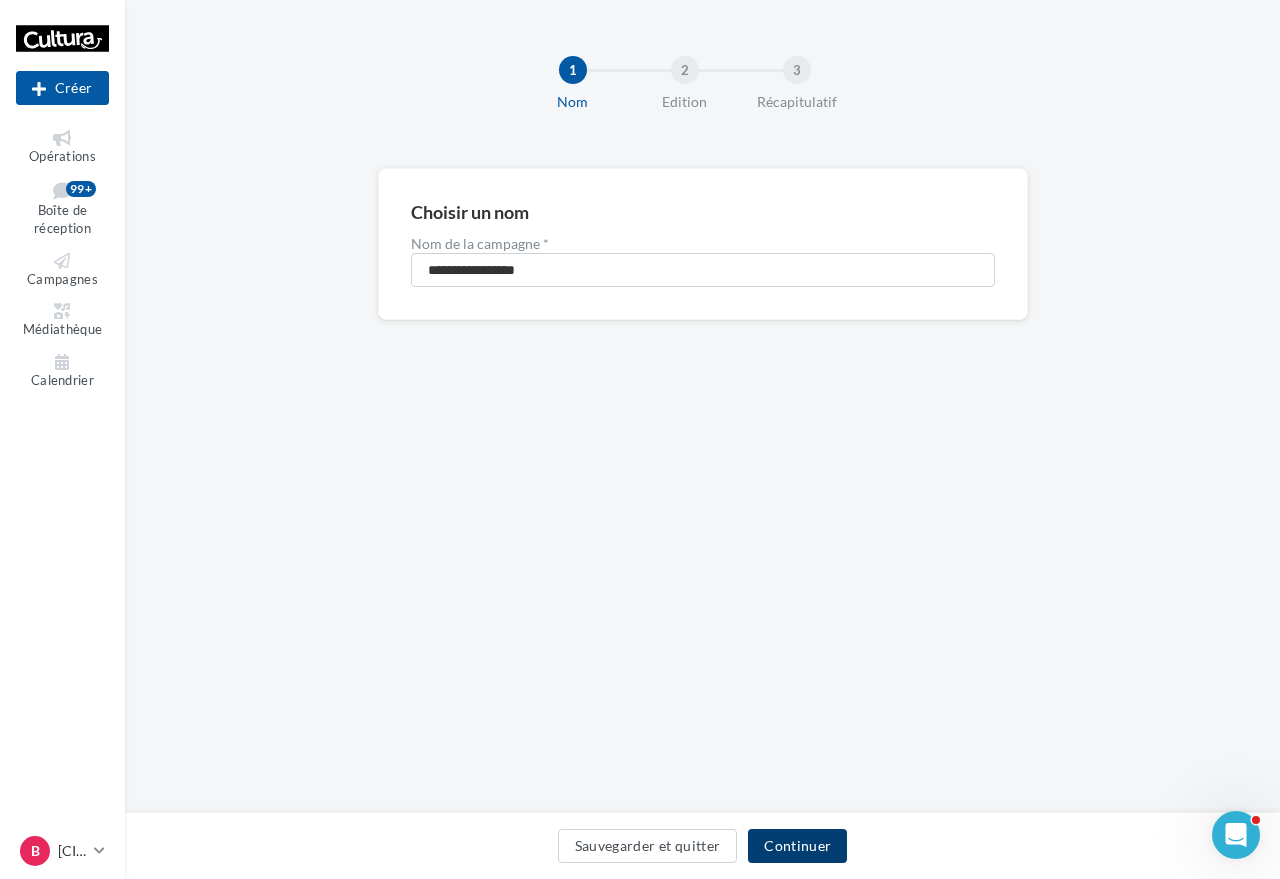 click on "Continuer" at bounding box center [797, 846] 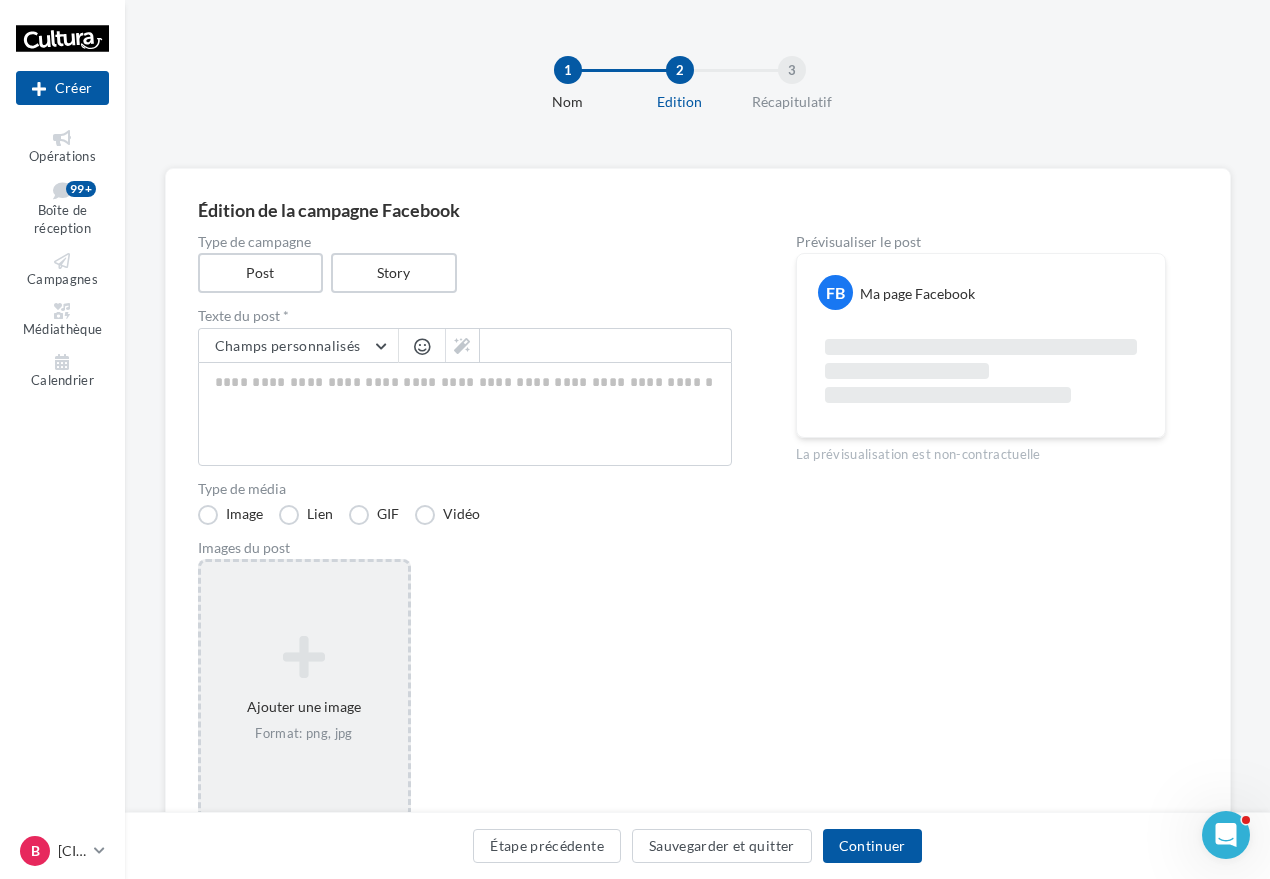 click on "Ajouter une image     Format: png, jpg" at bounding box center (304, 689) 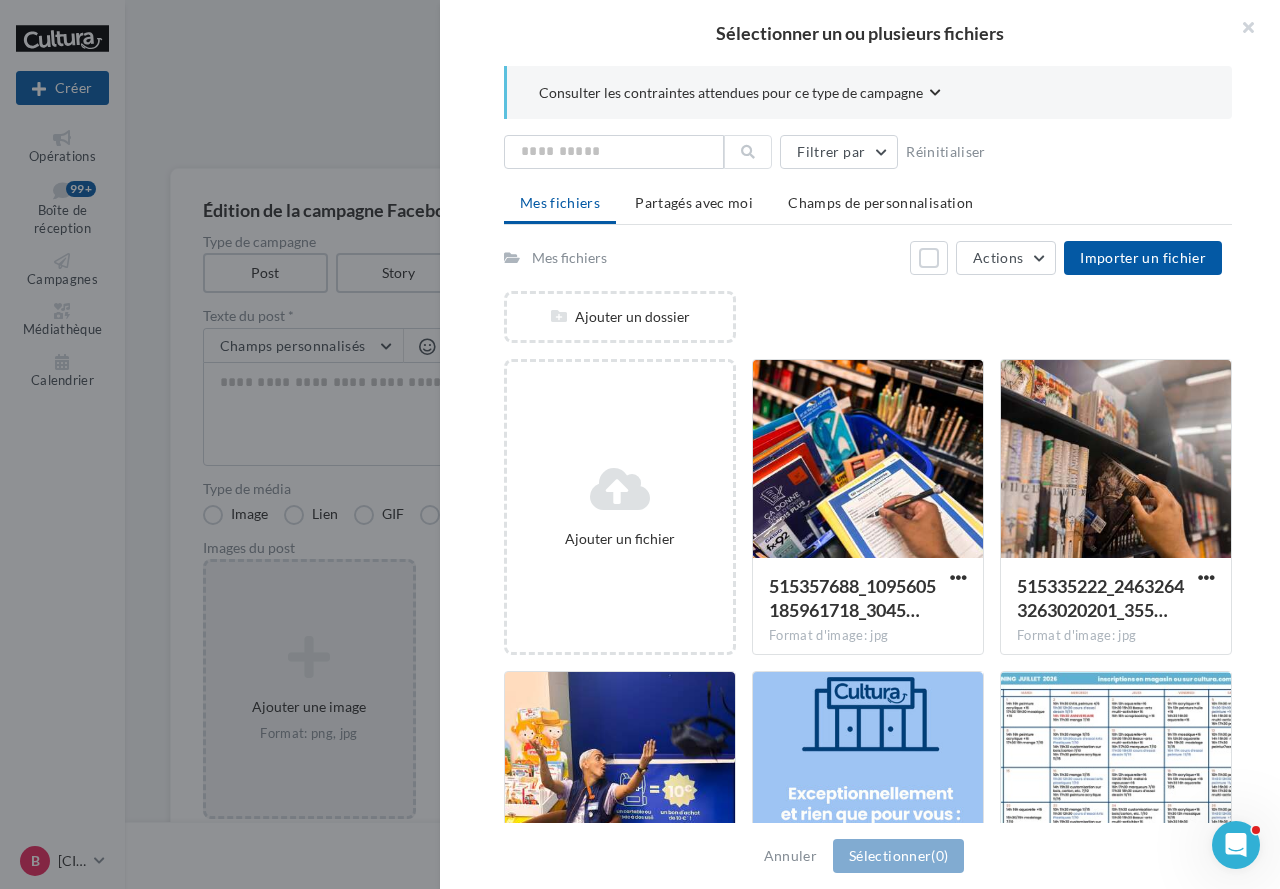 click at bounding box center [620, 489] 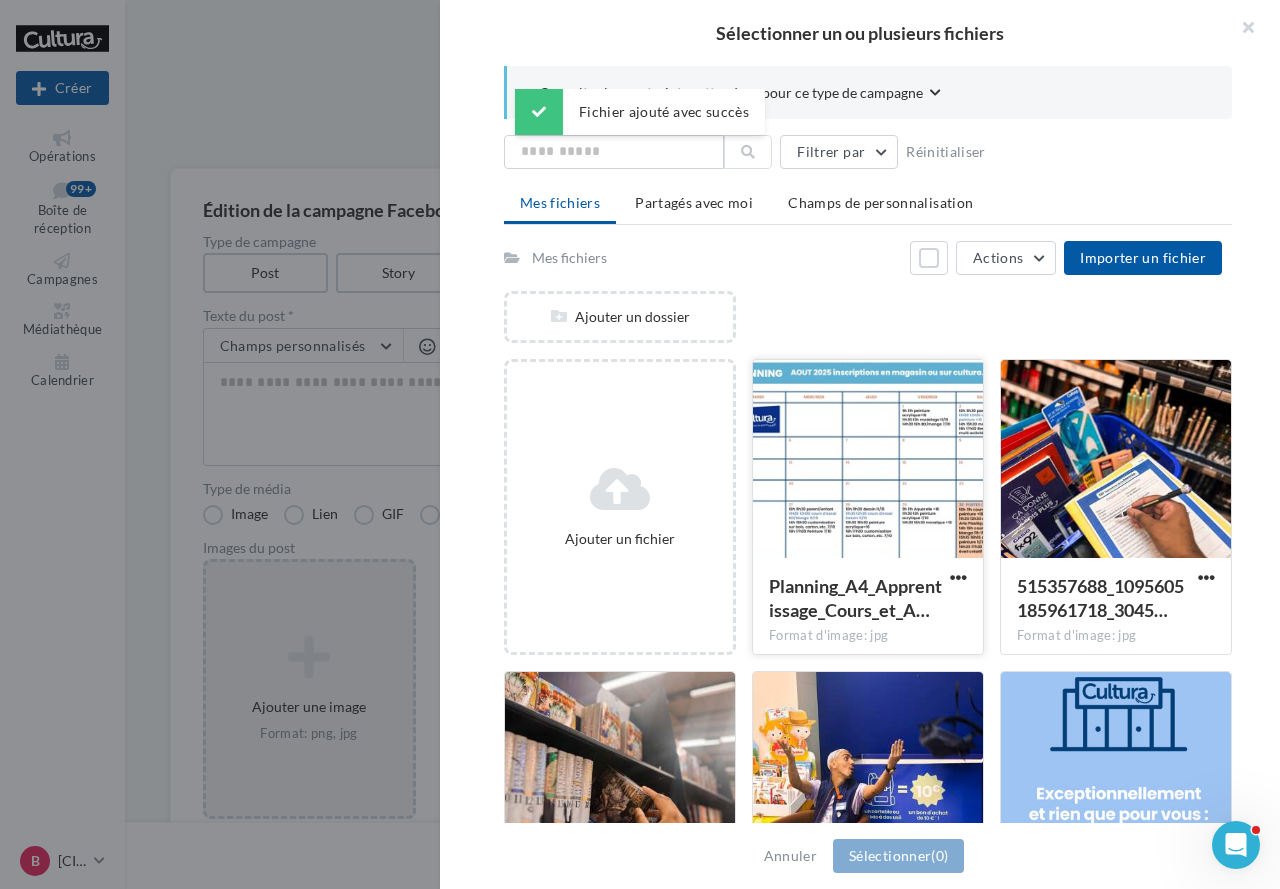click at bounding box center [868, 460] 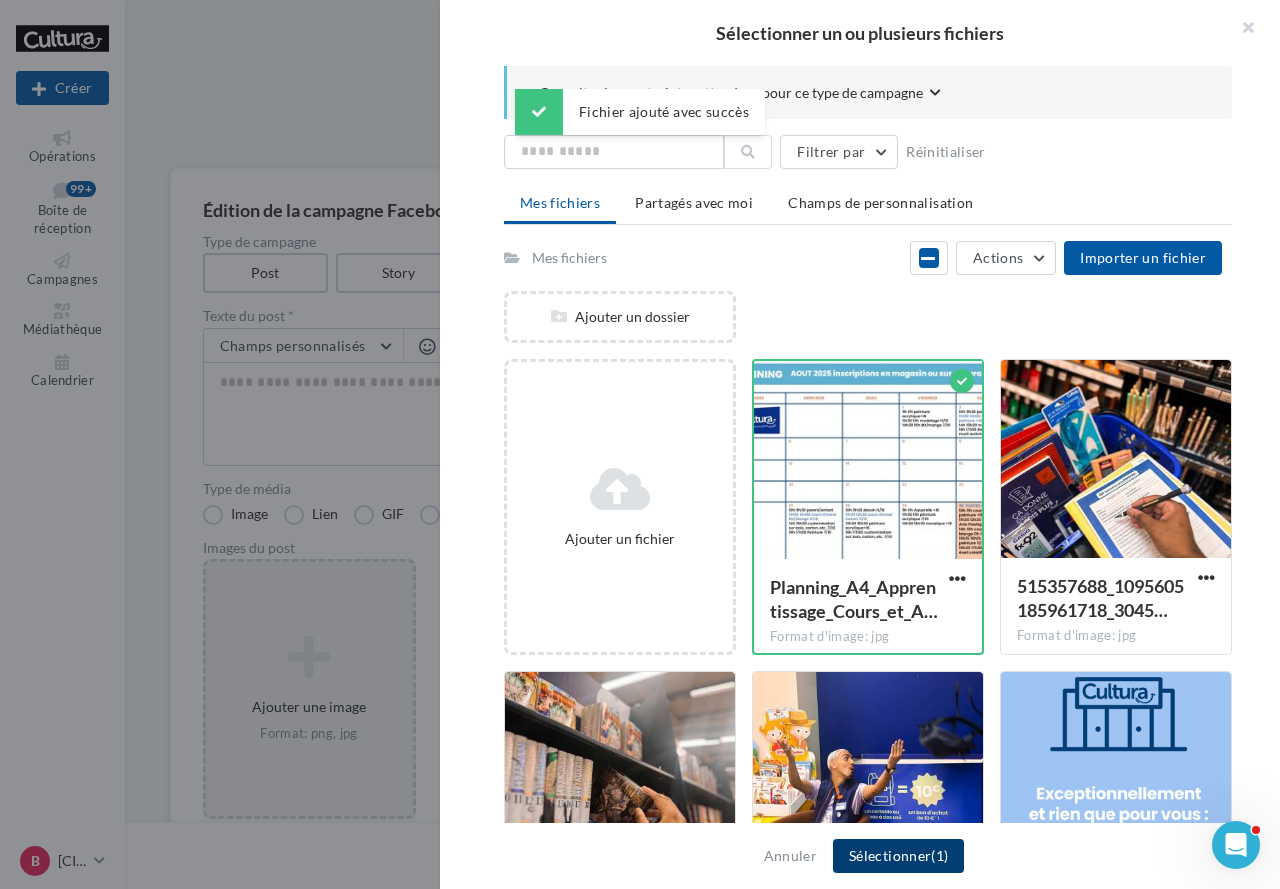 click on "Sélectionner   (1)" at bounding box center [898, 856] 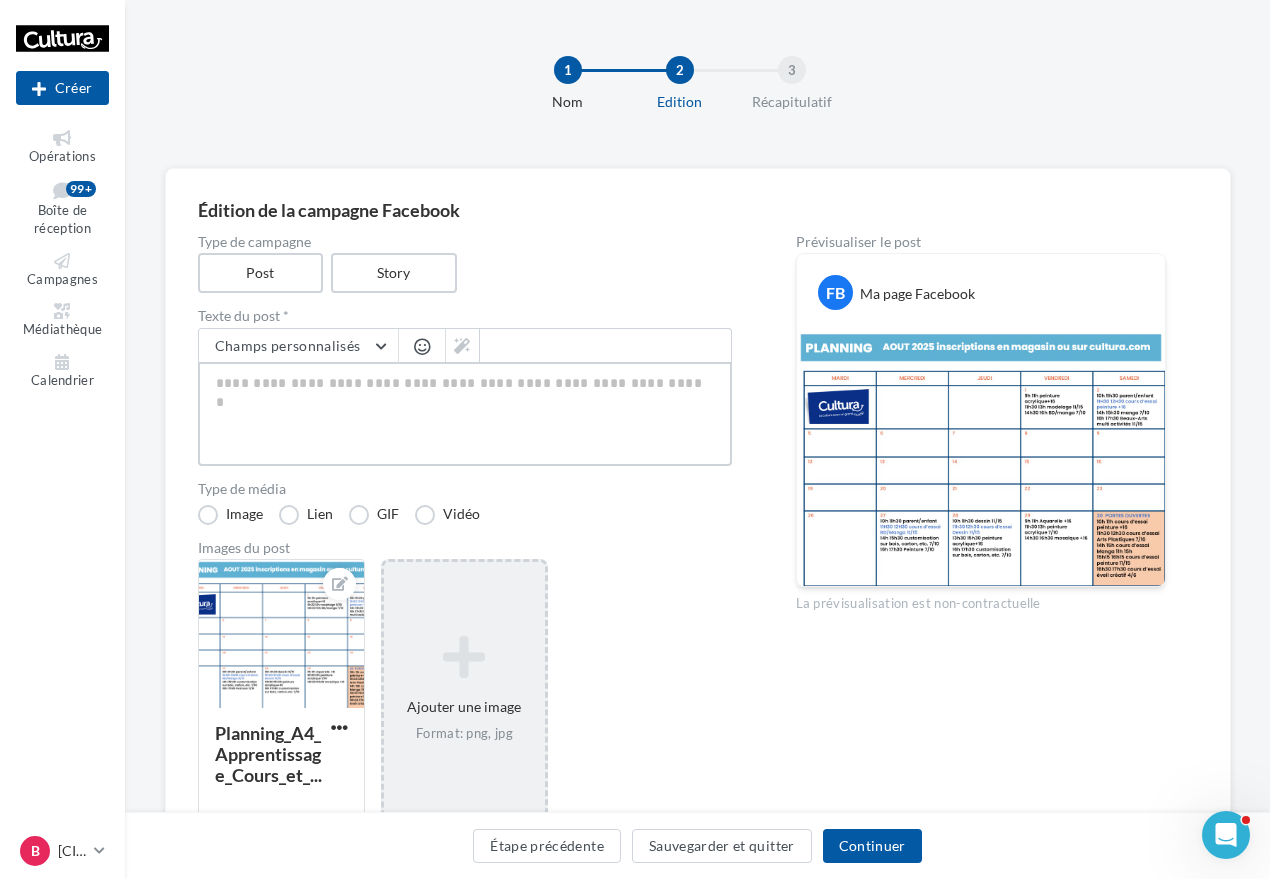 click at bounding box center [465, 414] 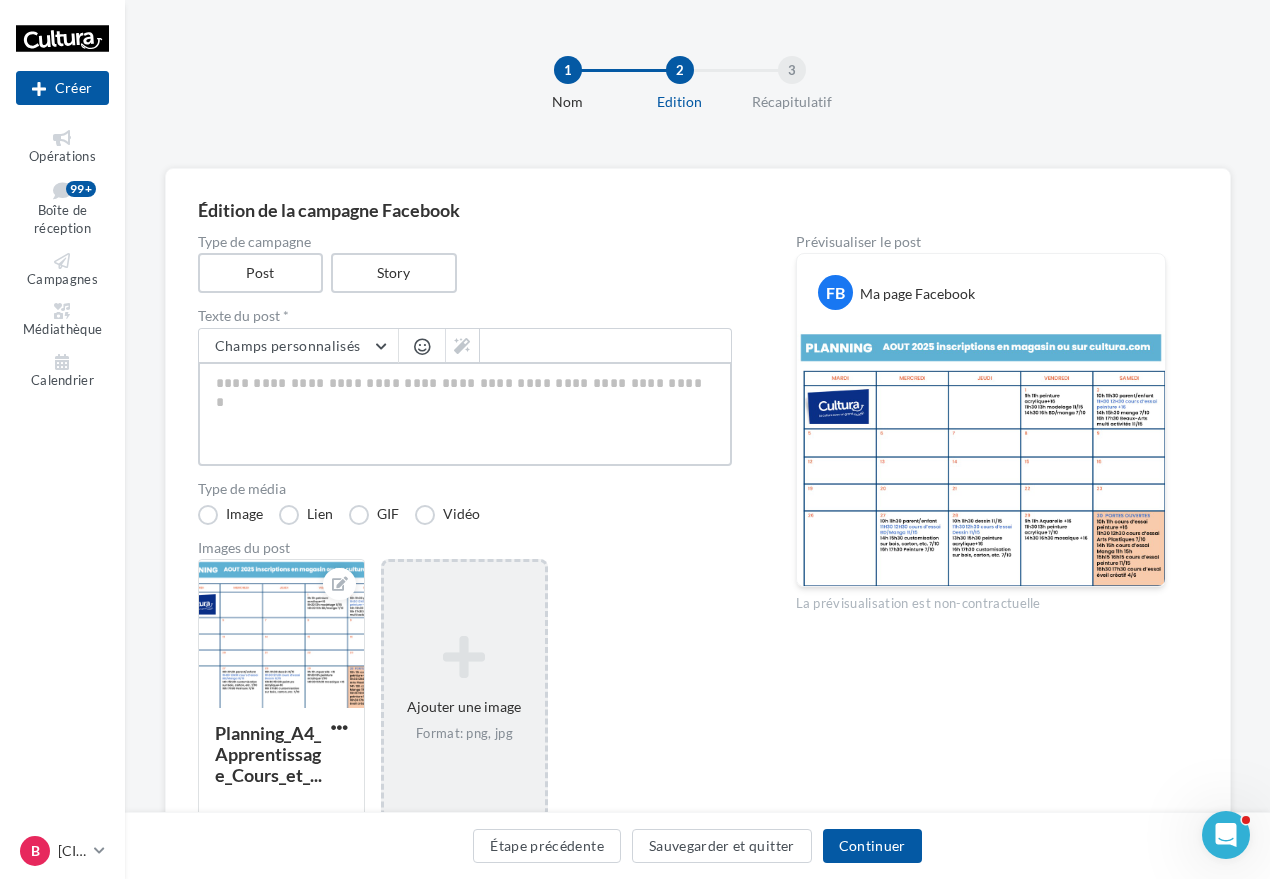 type on "*" 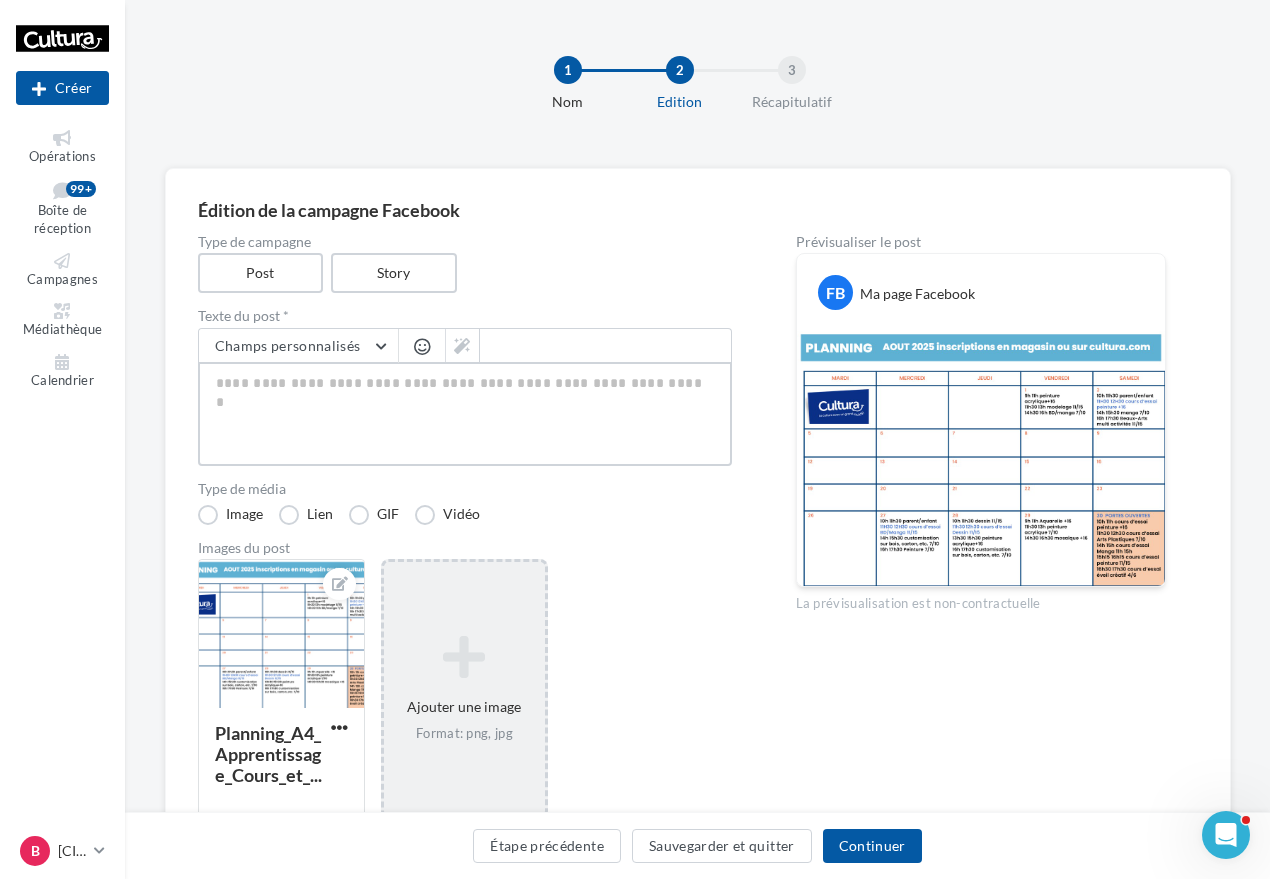 type on "*" 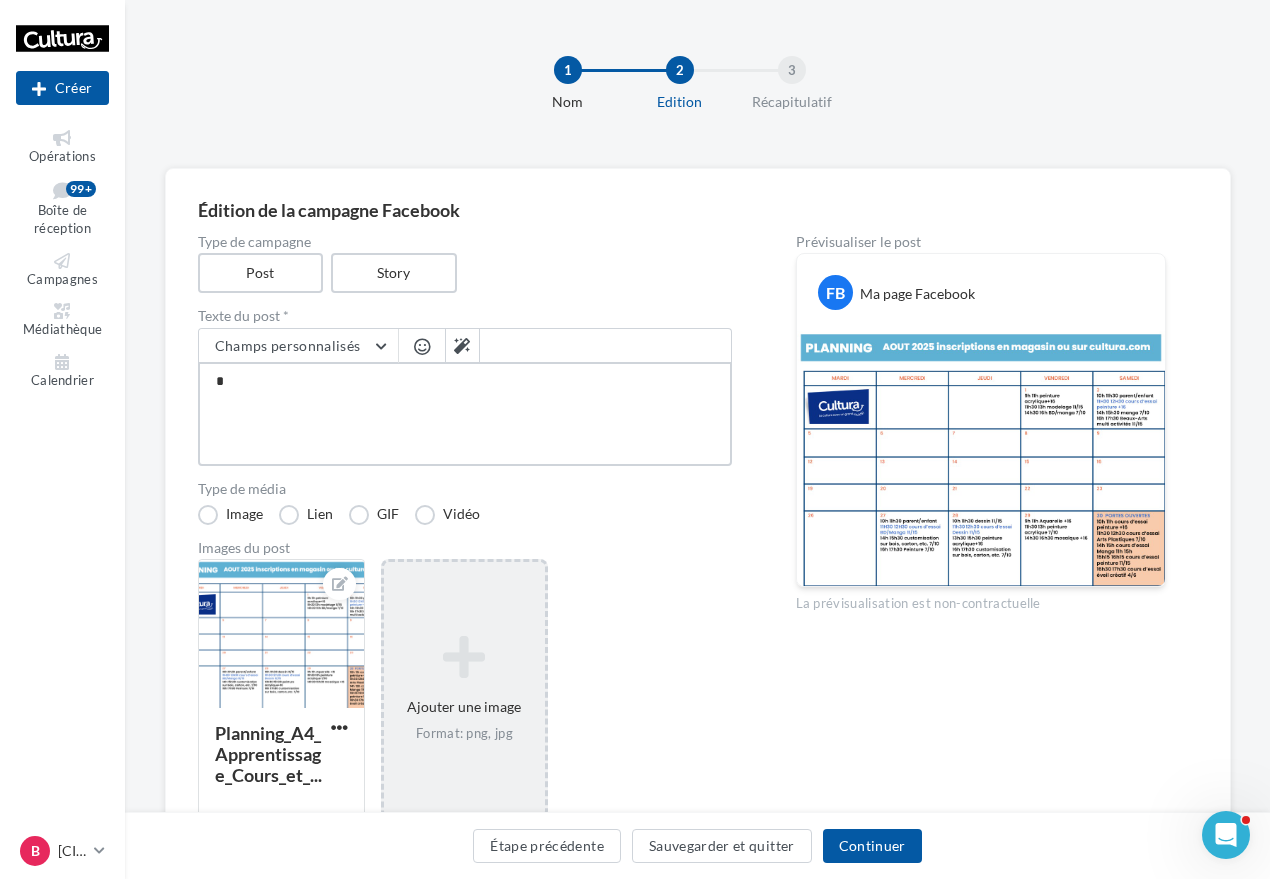 type on "**" 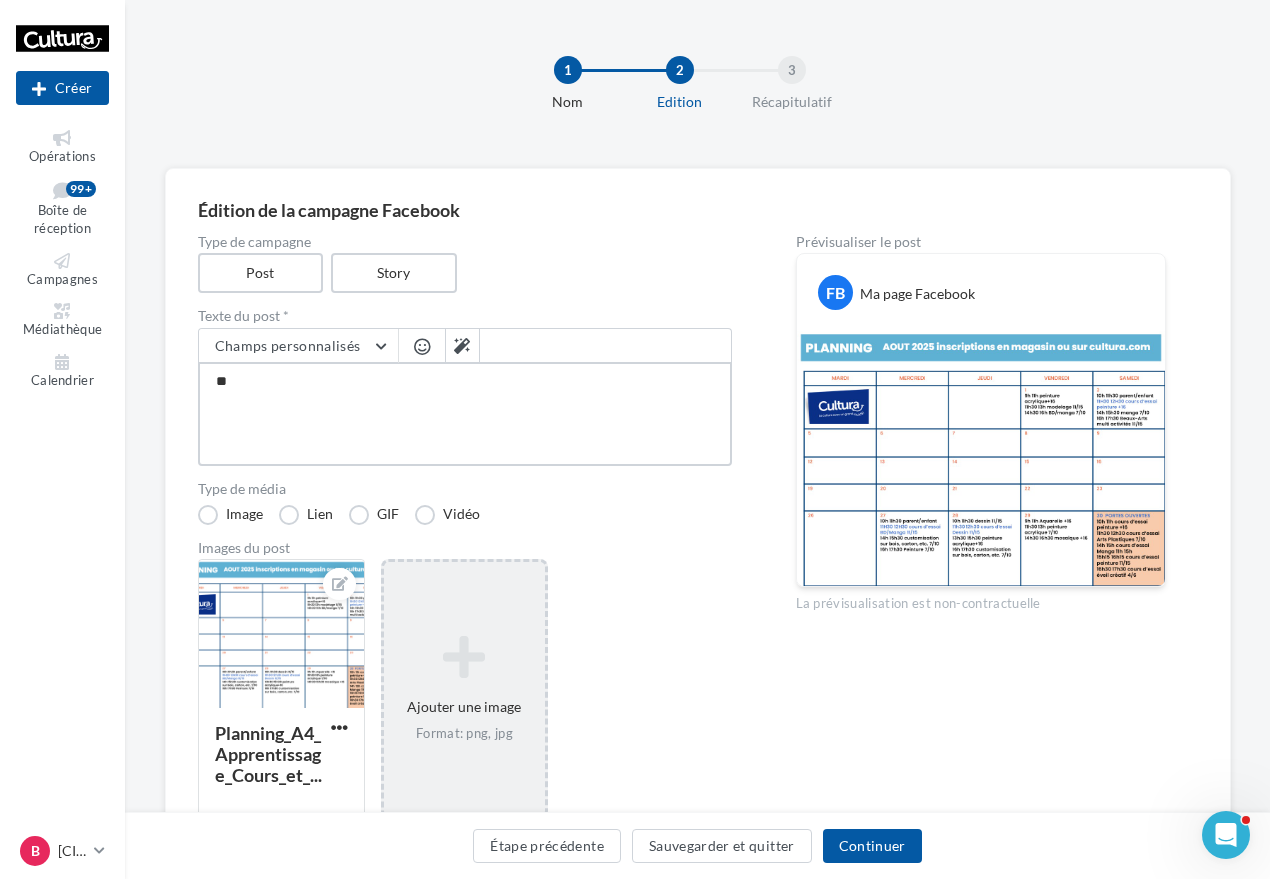 type on "***" 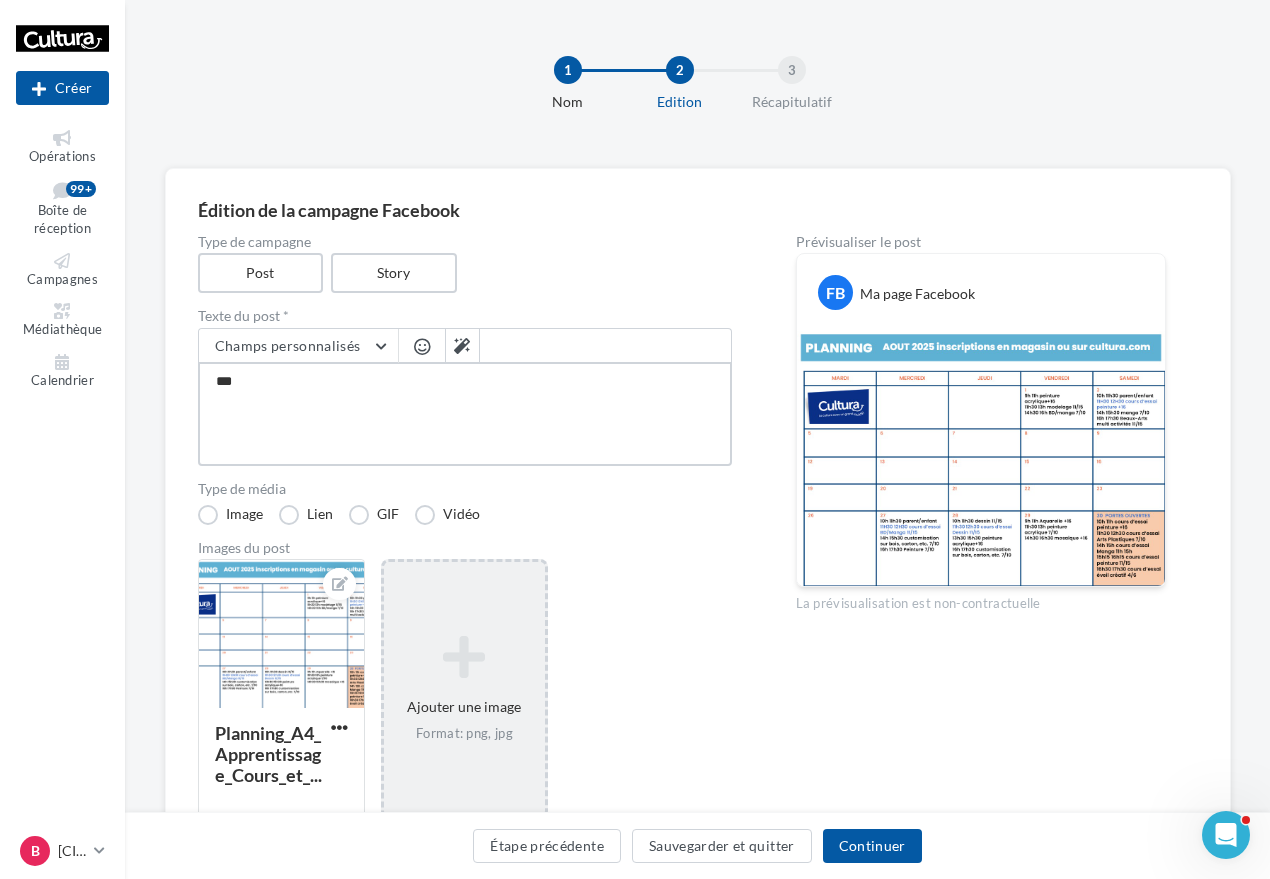 type on "****" 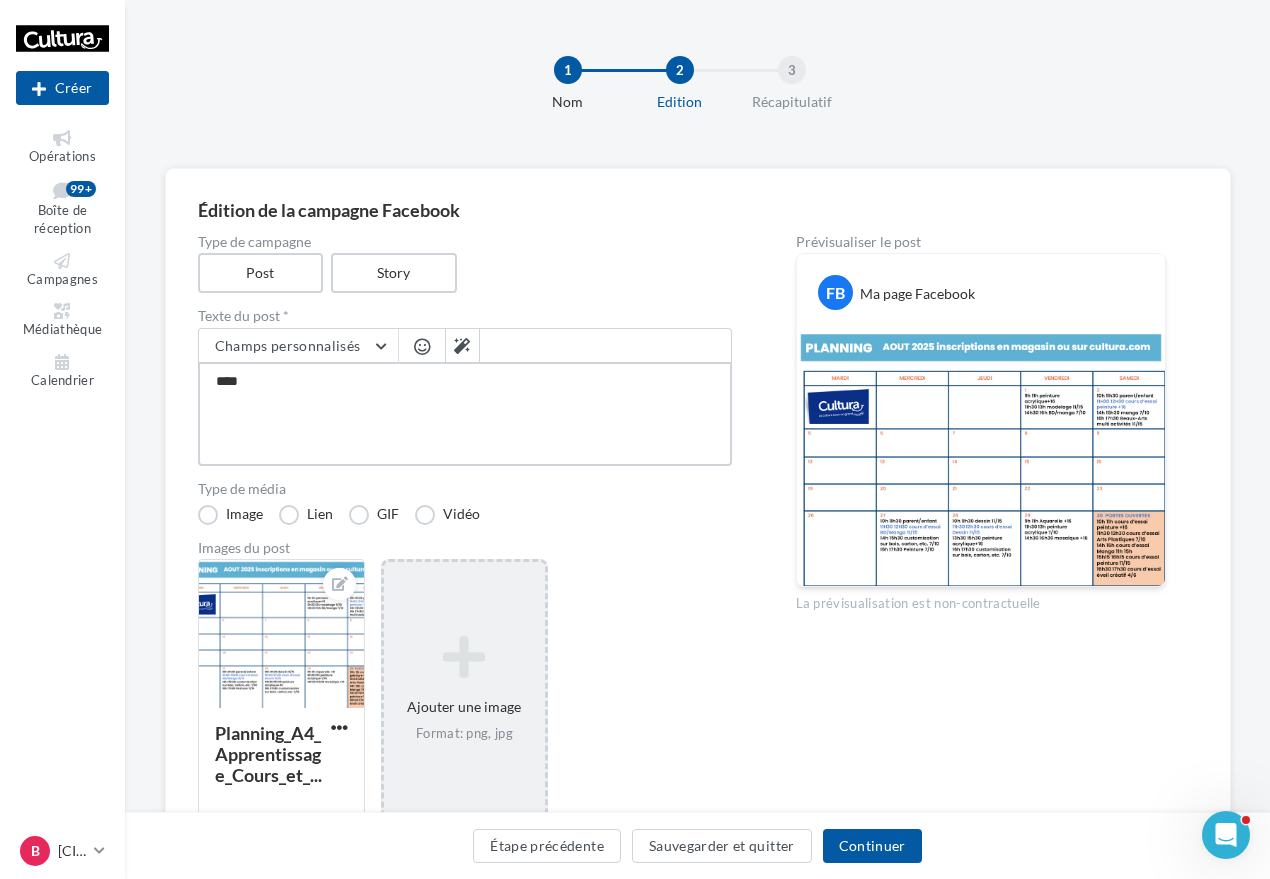 type on "*****" 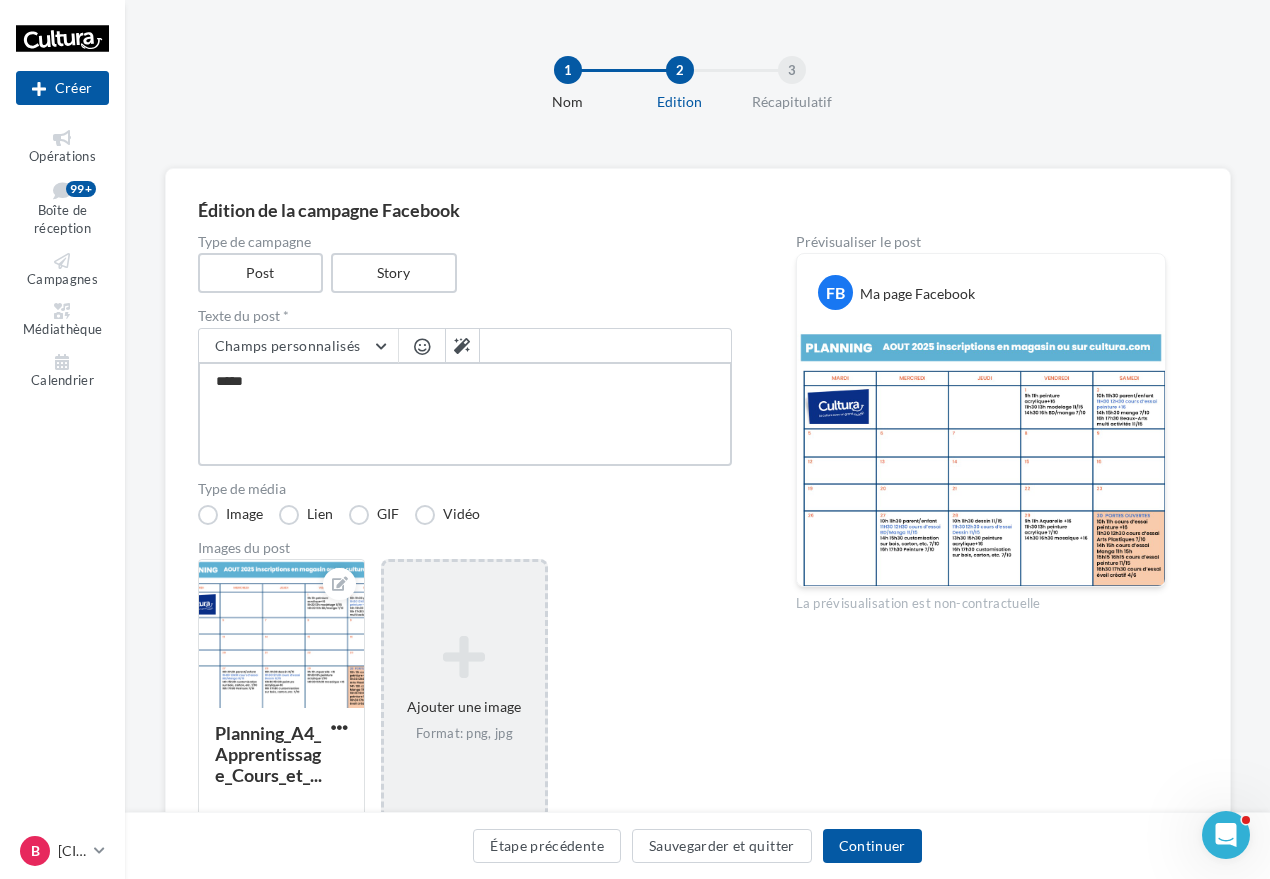 type on "******" 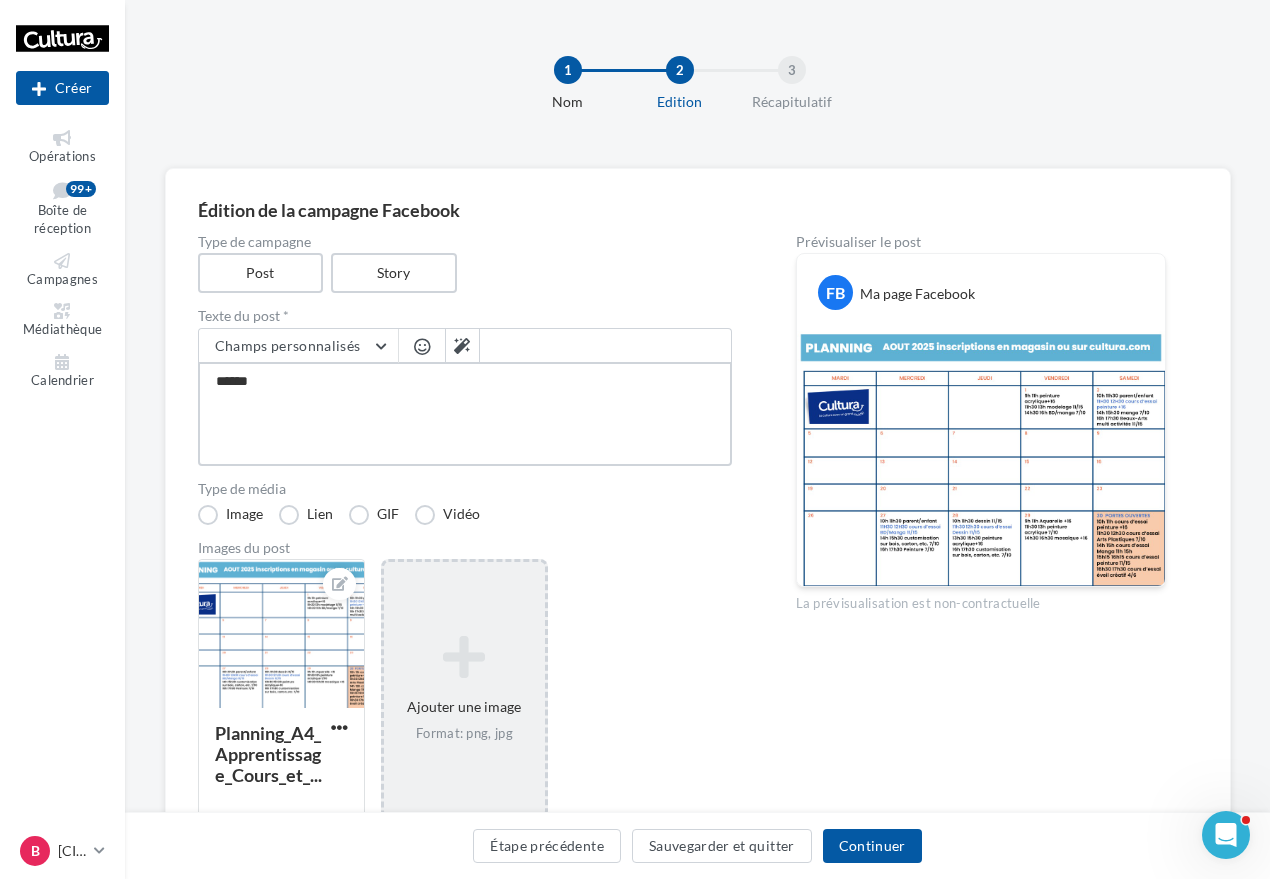 type on "*******" 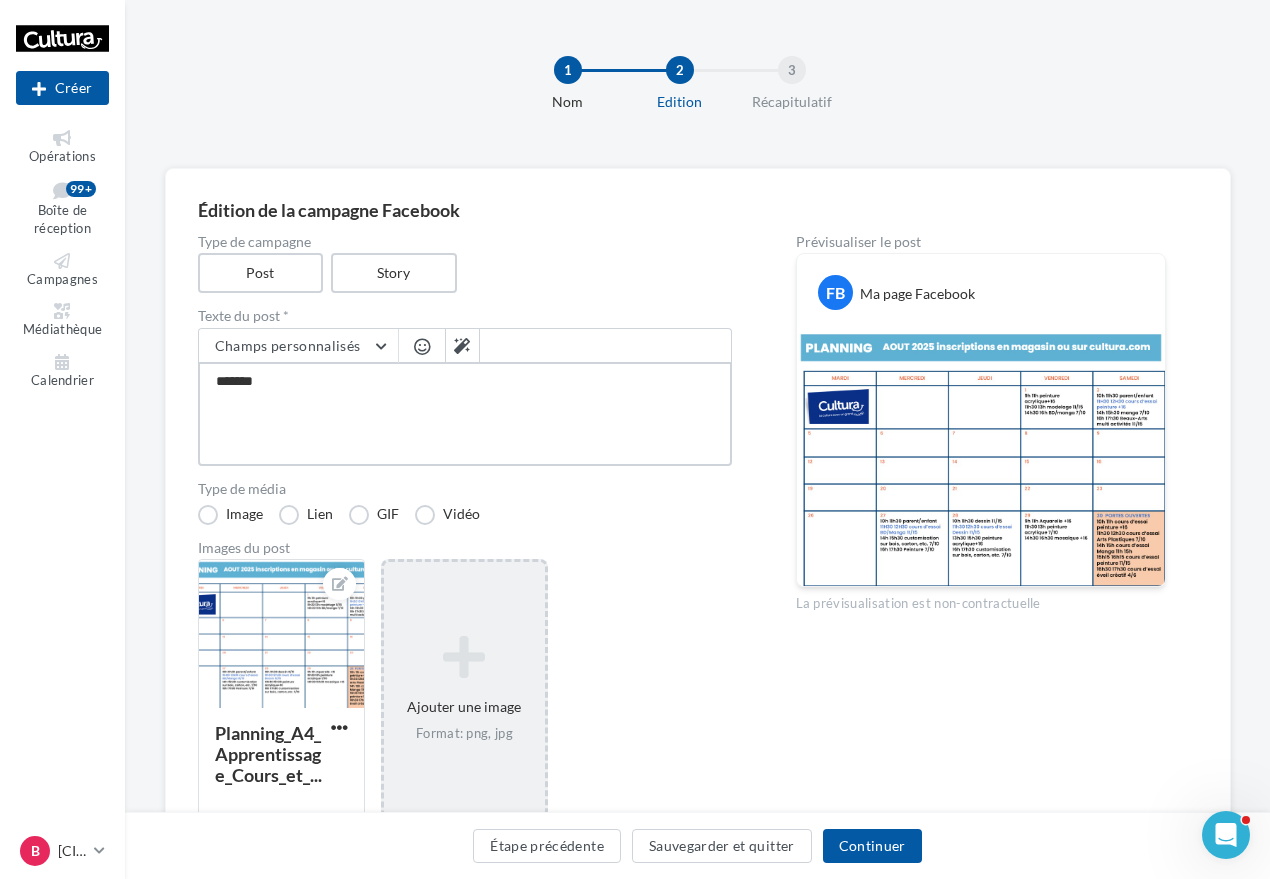 type on "********" 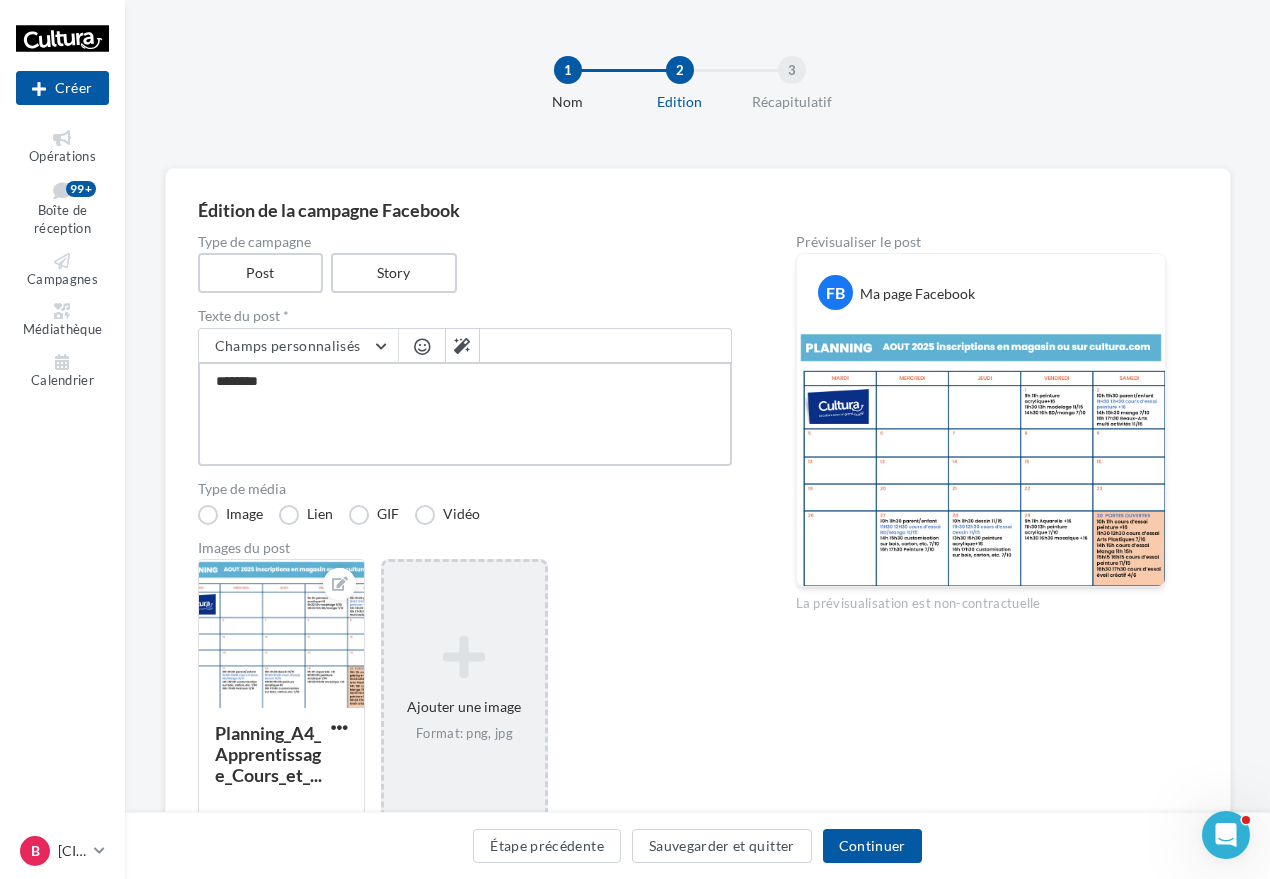 type on "*********" 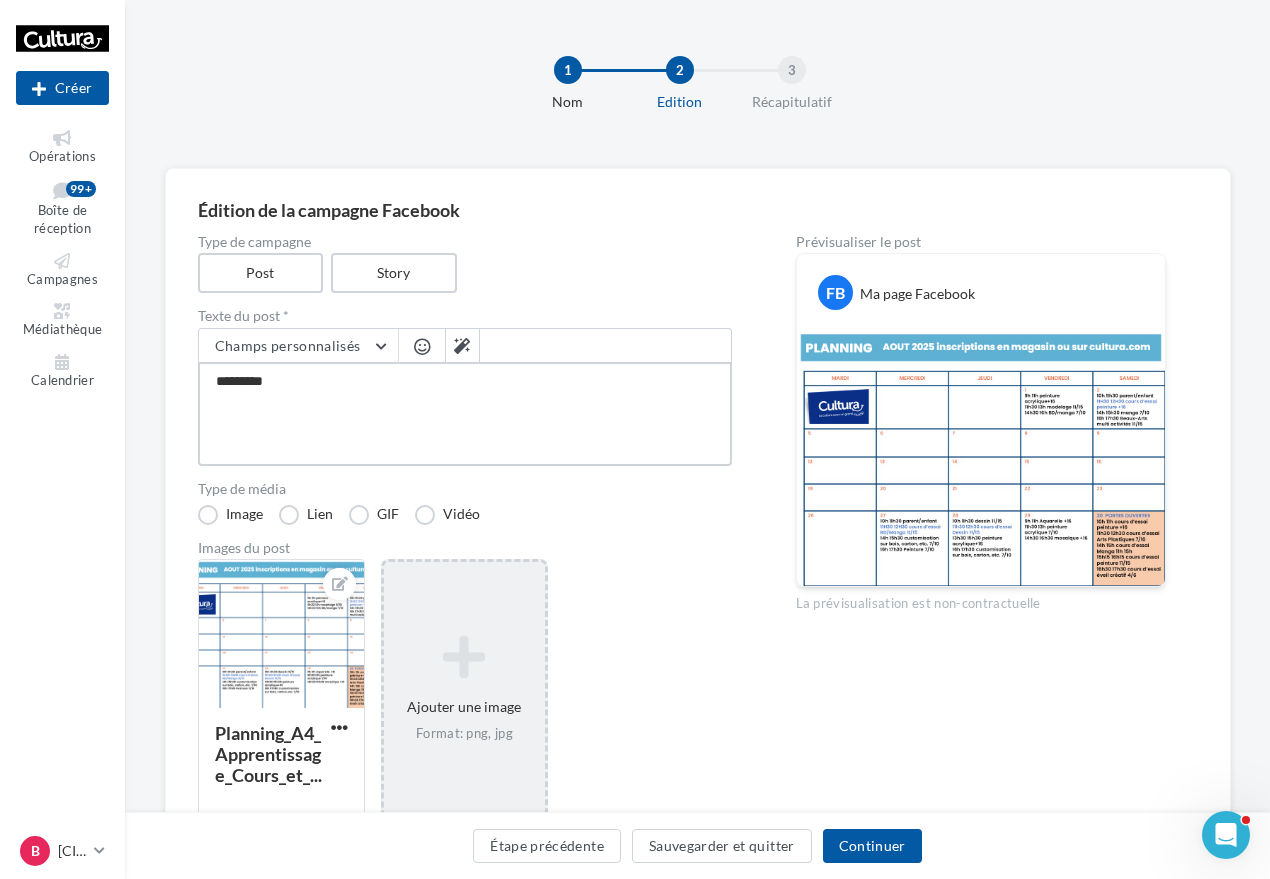 type on "*********" 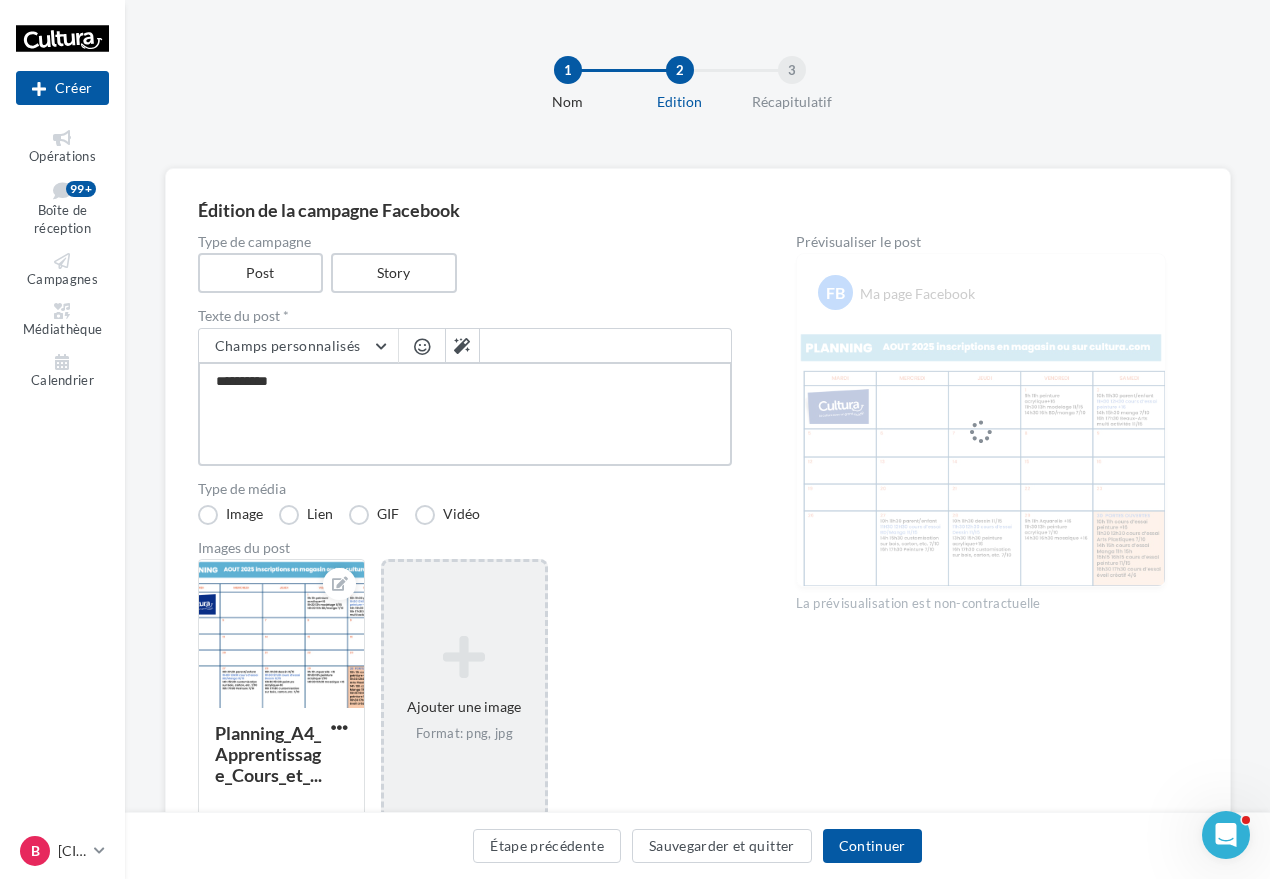 type on "**********" 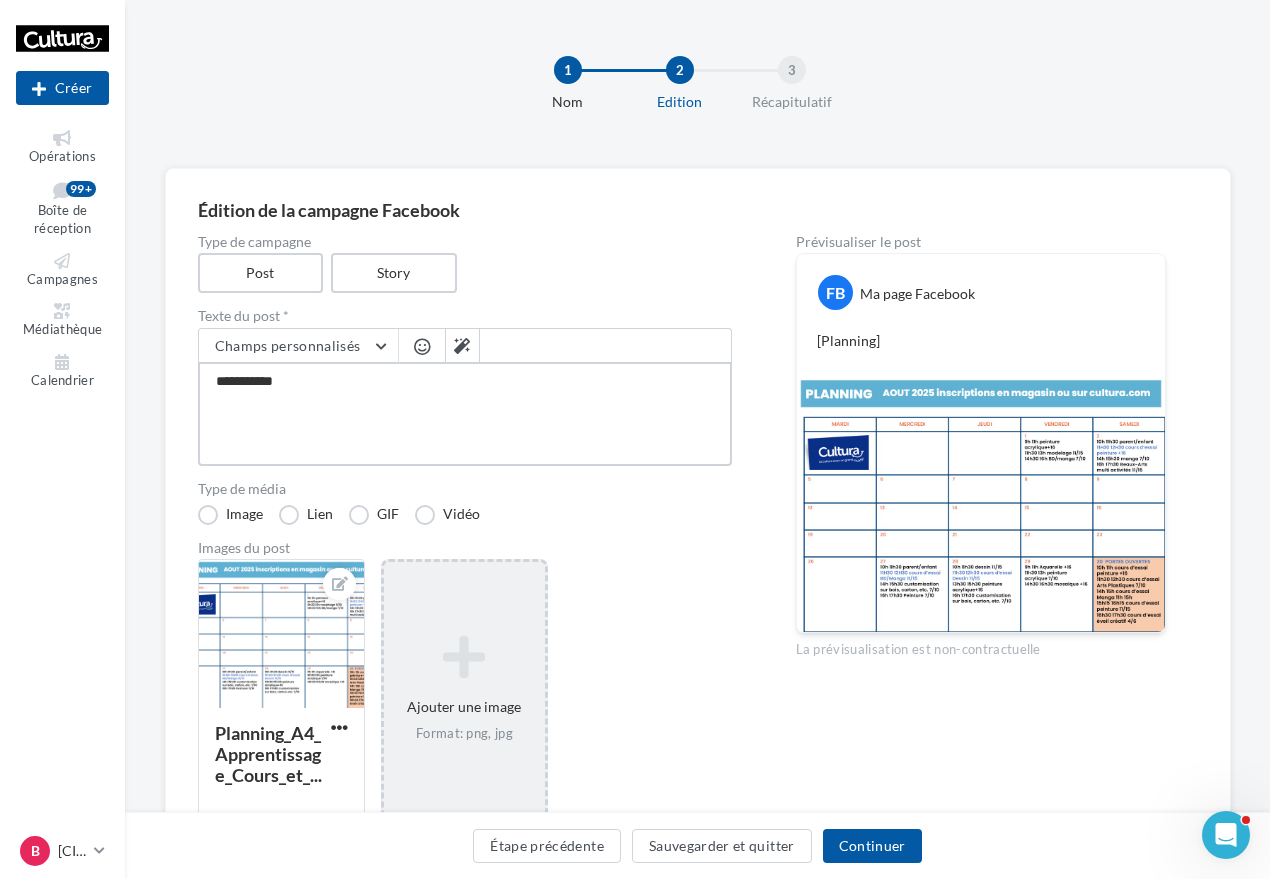 type on "**********" 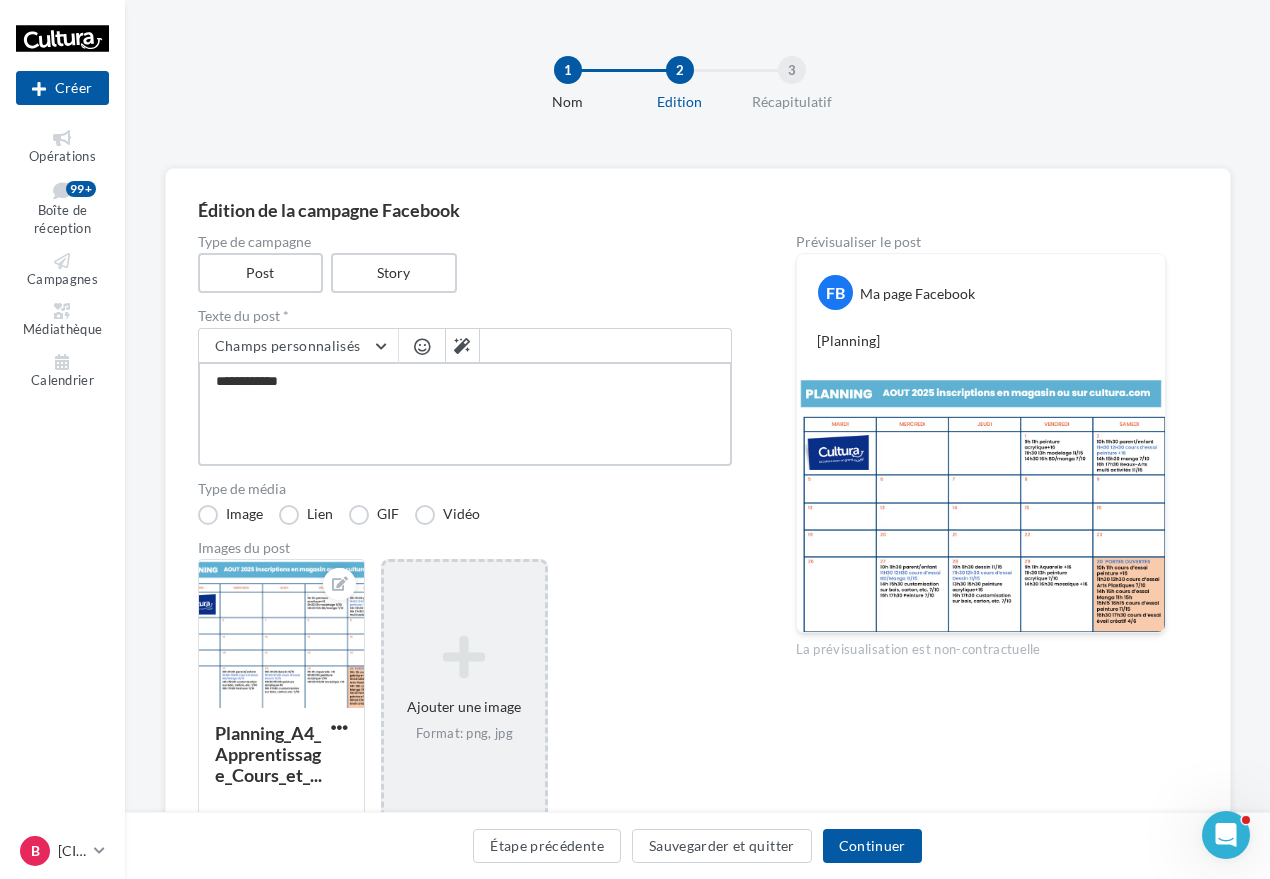 type on "**********" 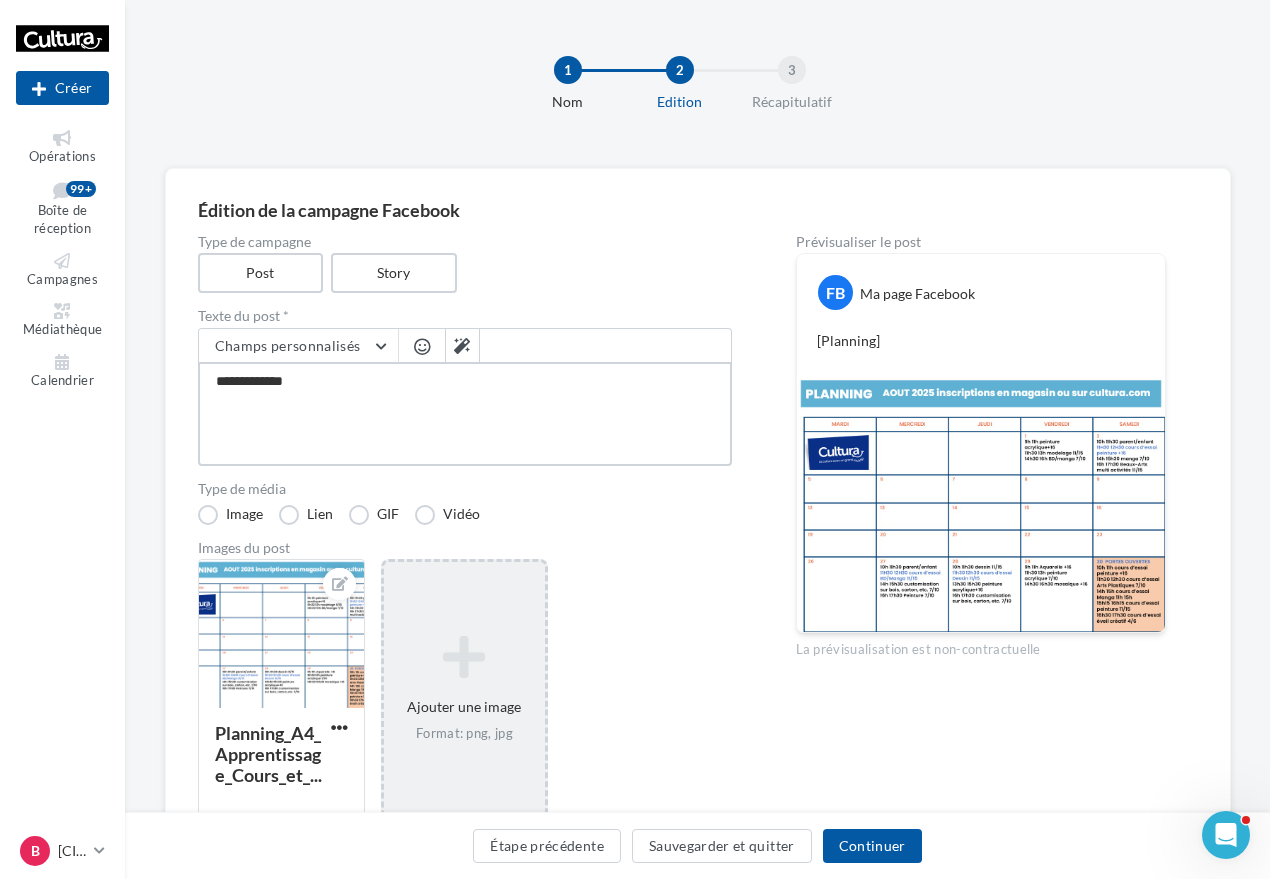 type on "**********" 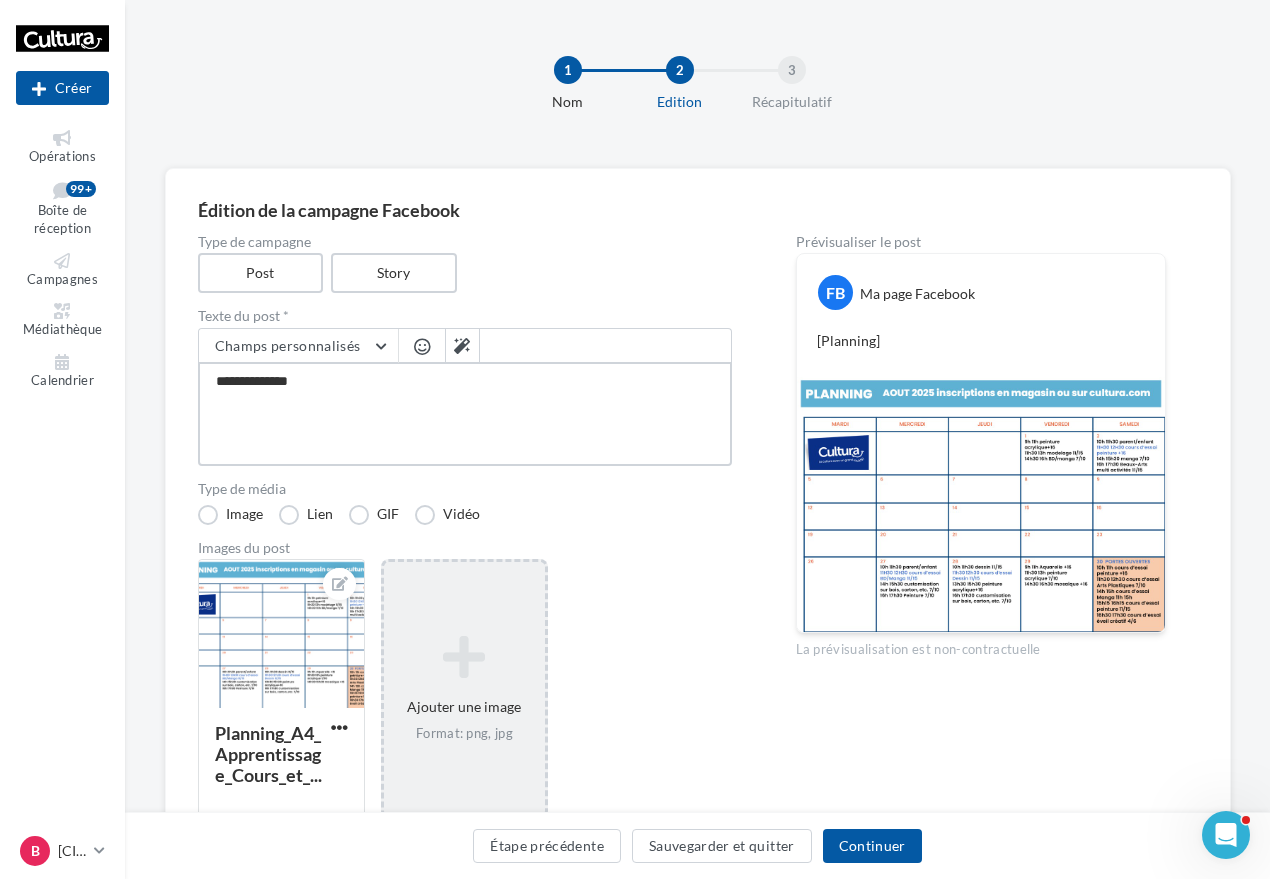 type on "**********" 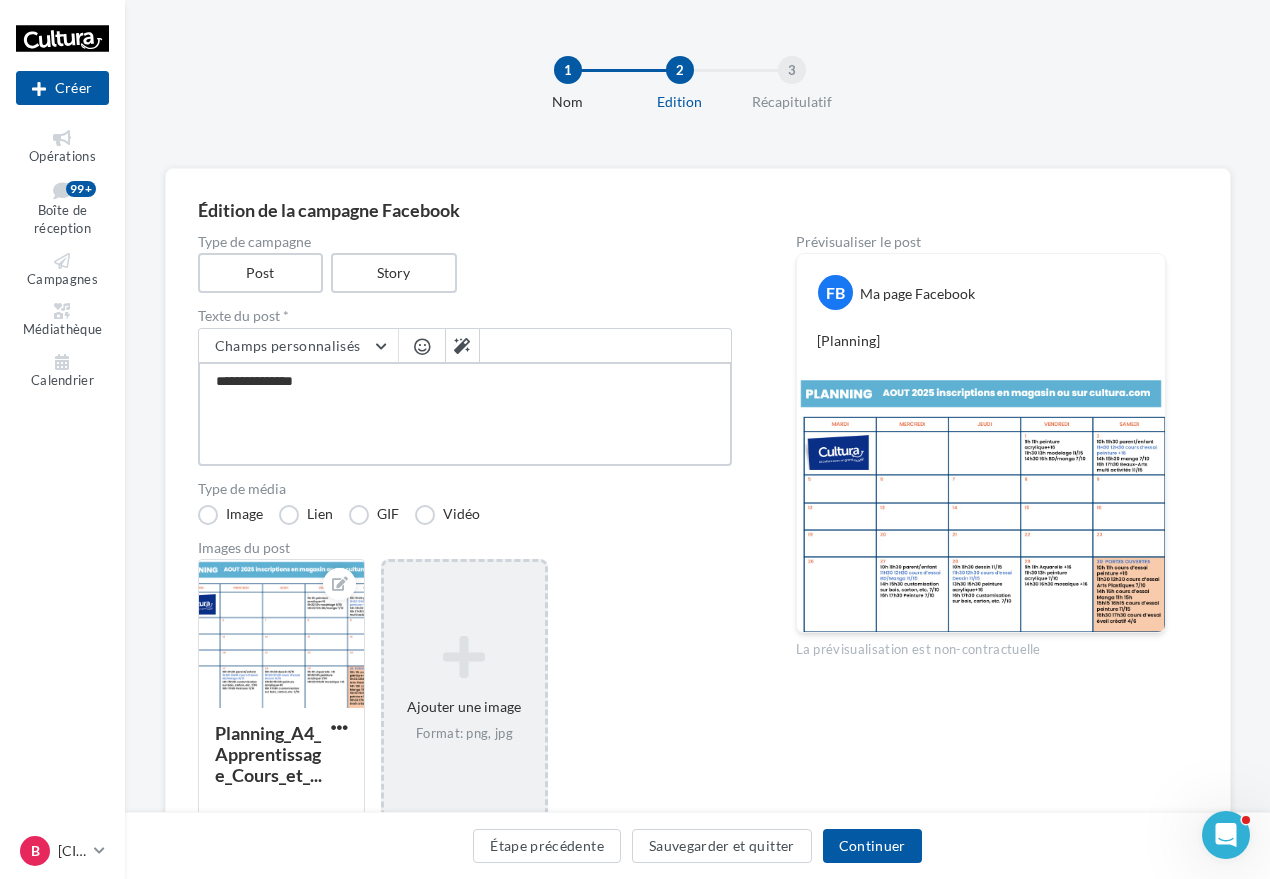 type on "**********" 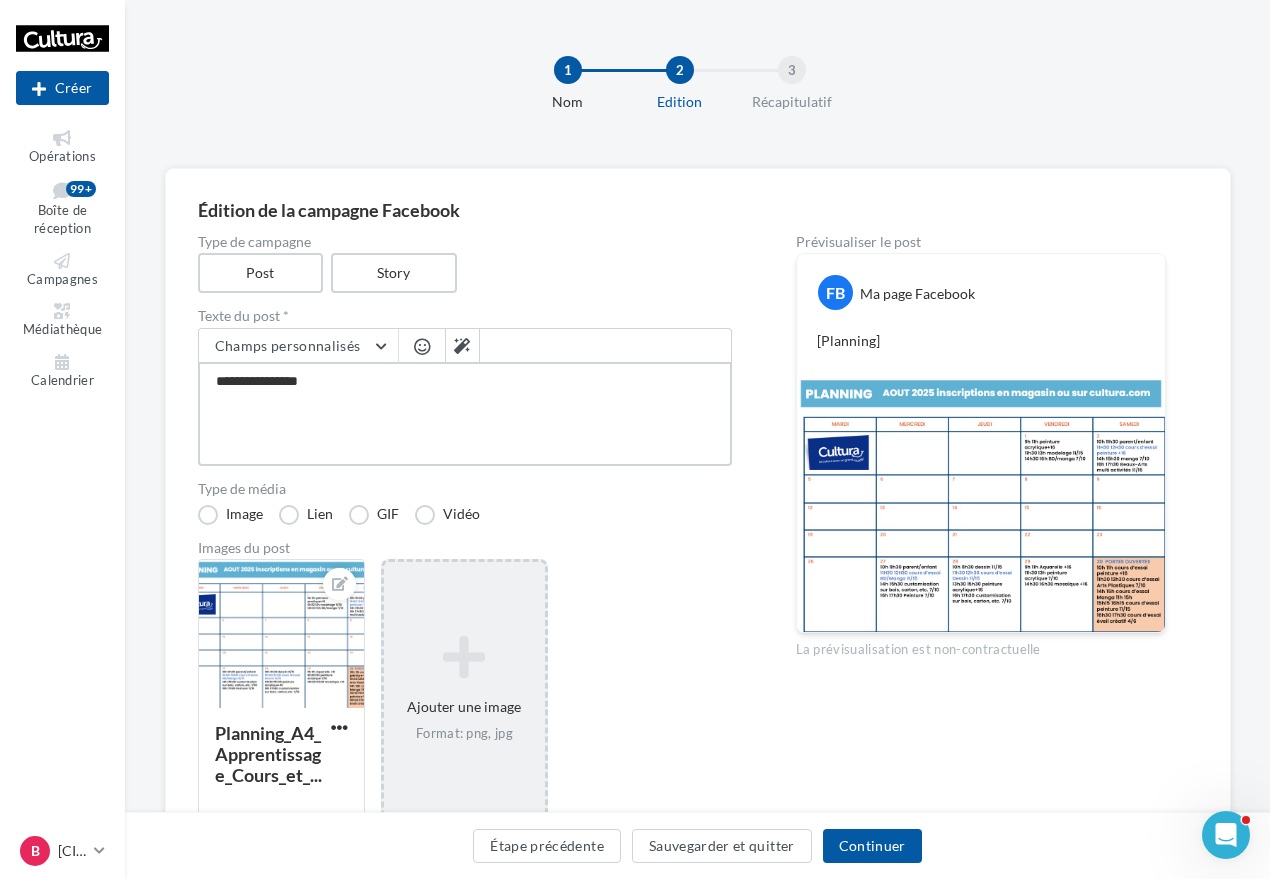 type on "**********" 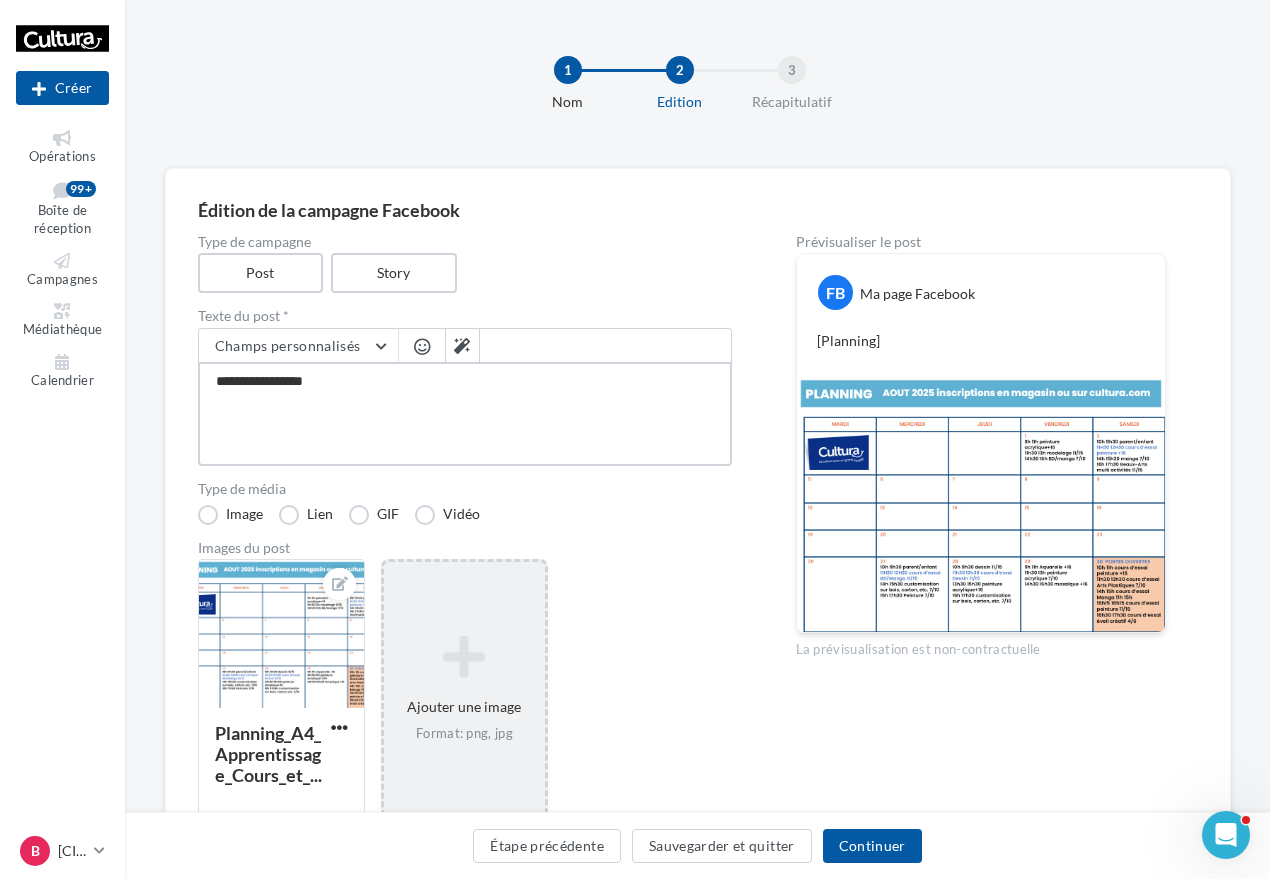 type on "**********" 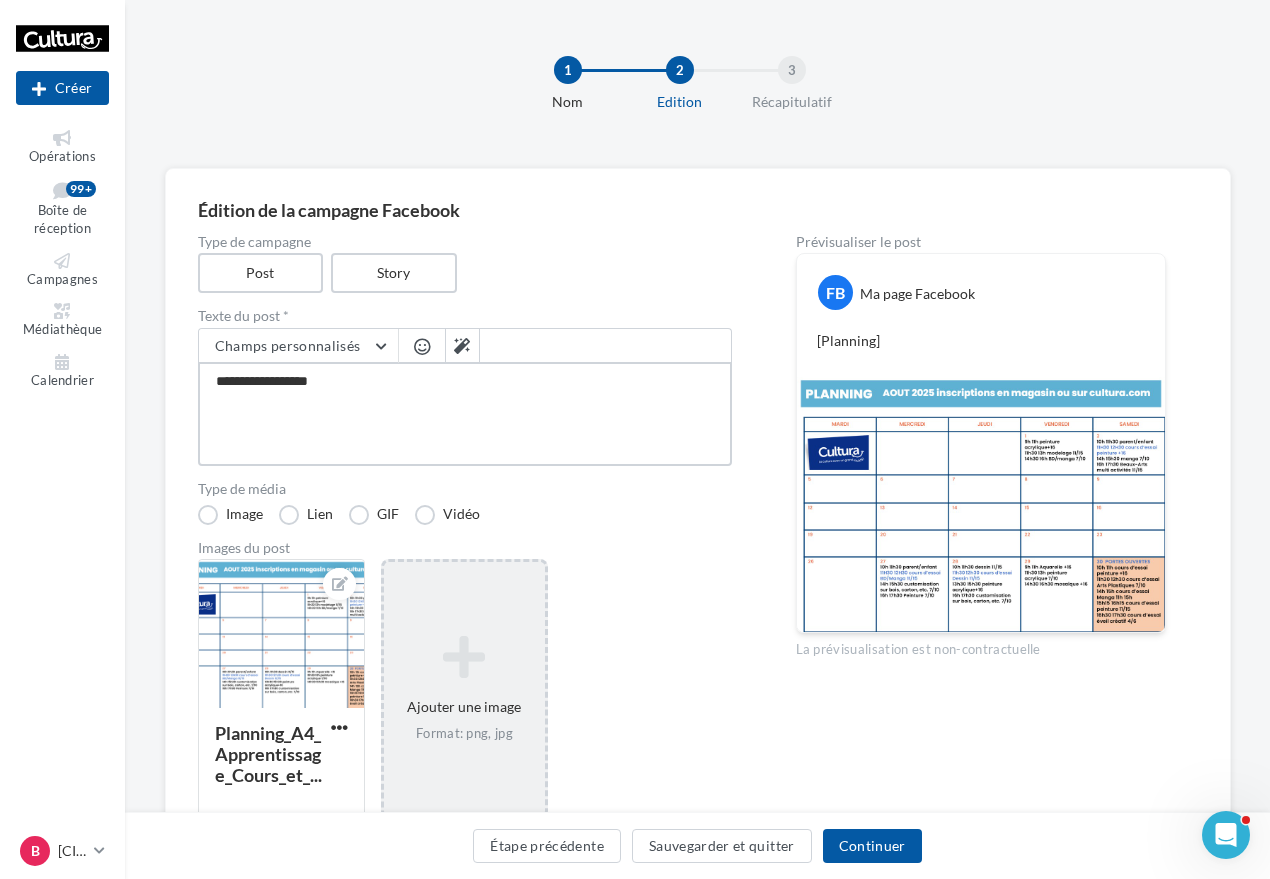 type on "**********" 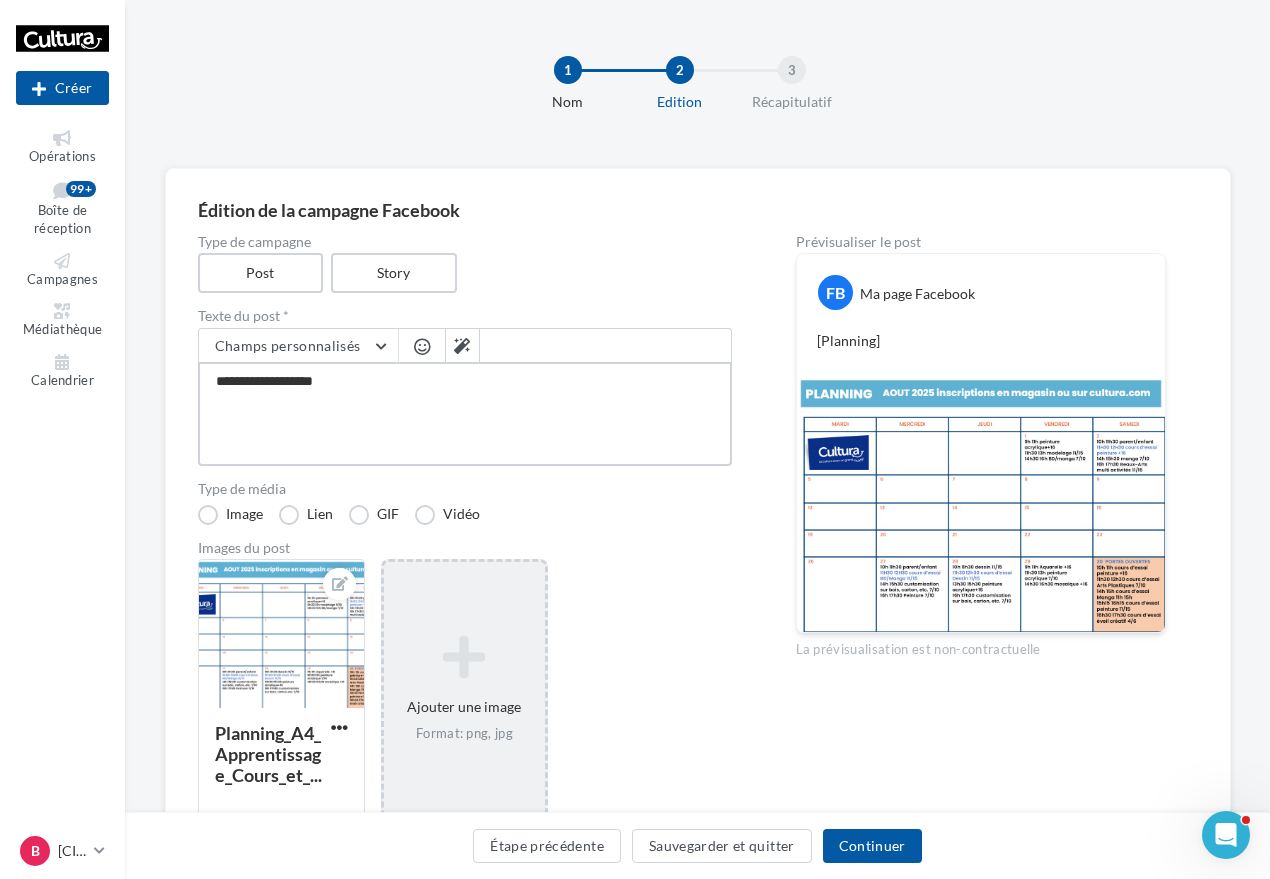 type on "**********" 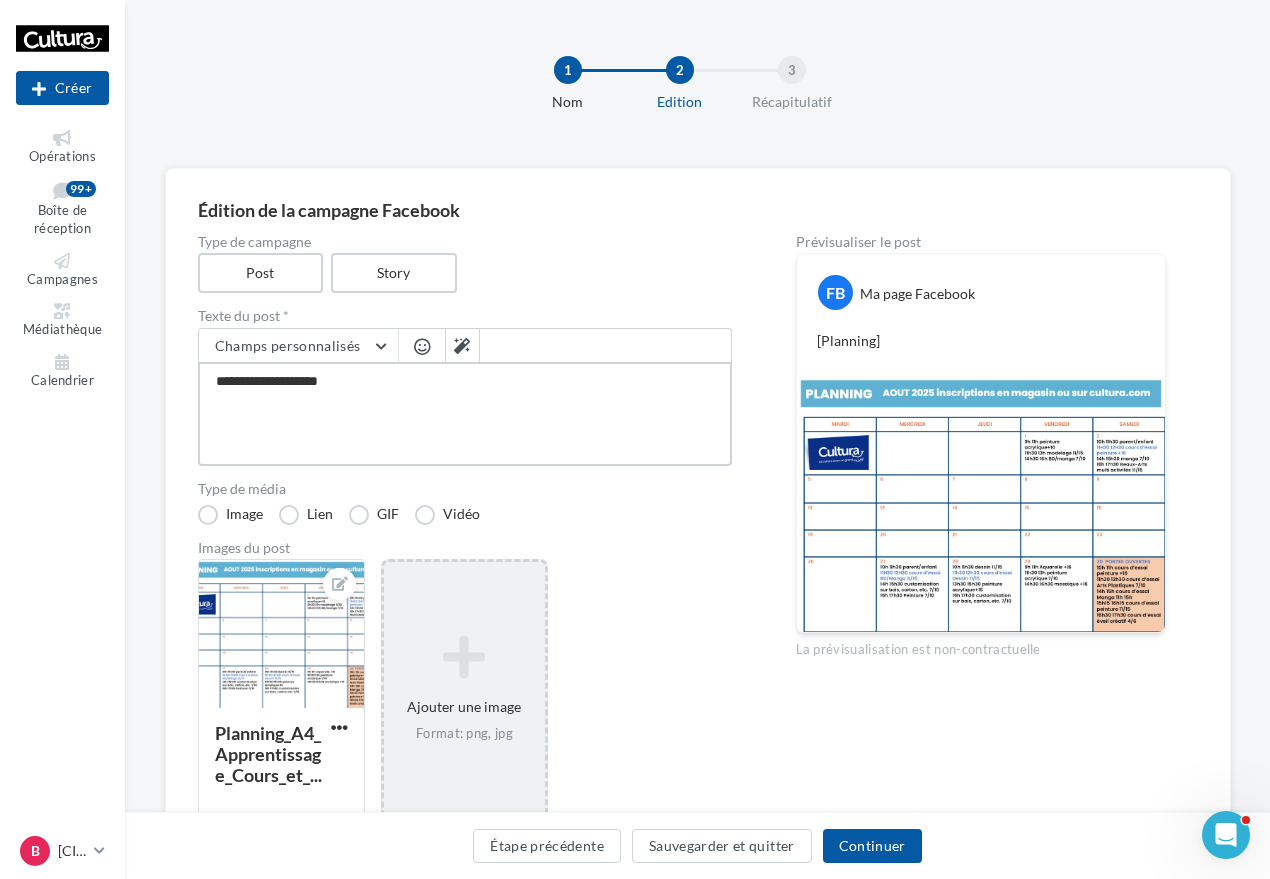 type on "**********" 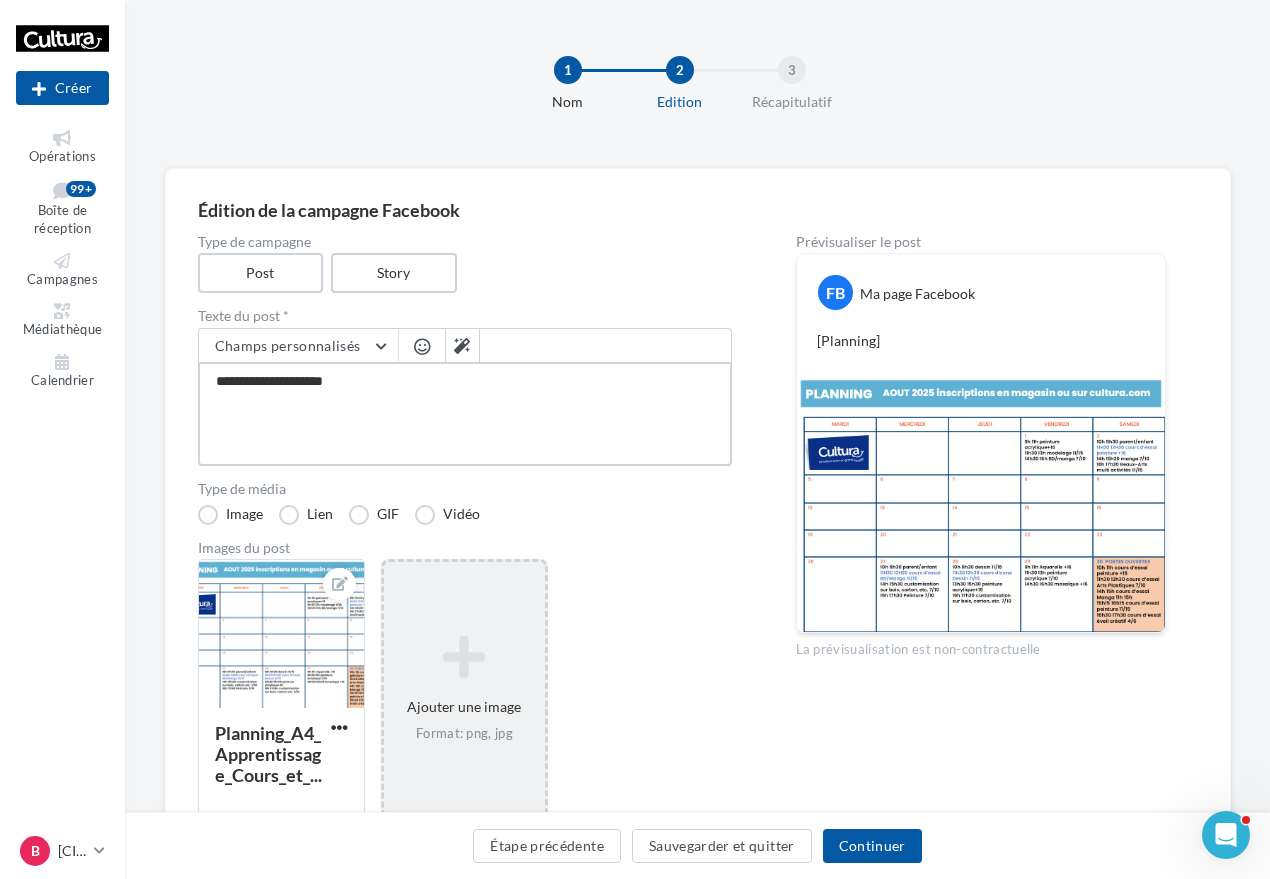 type on "**********" 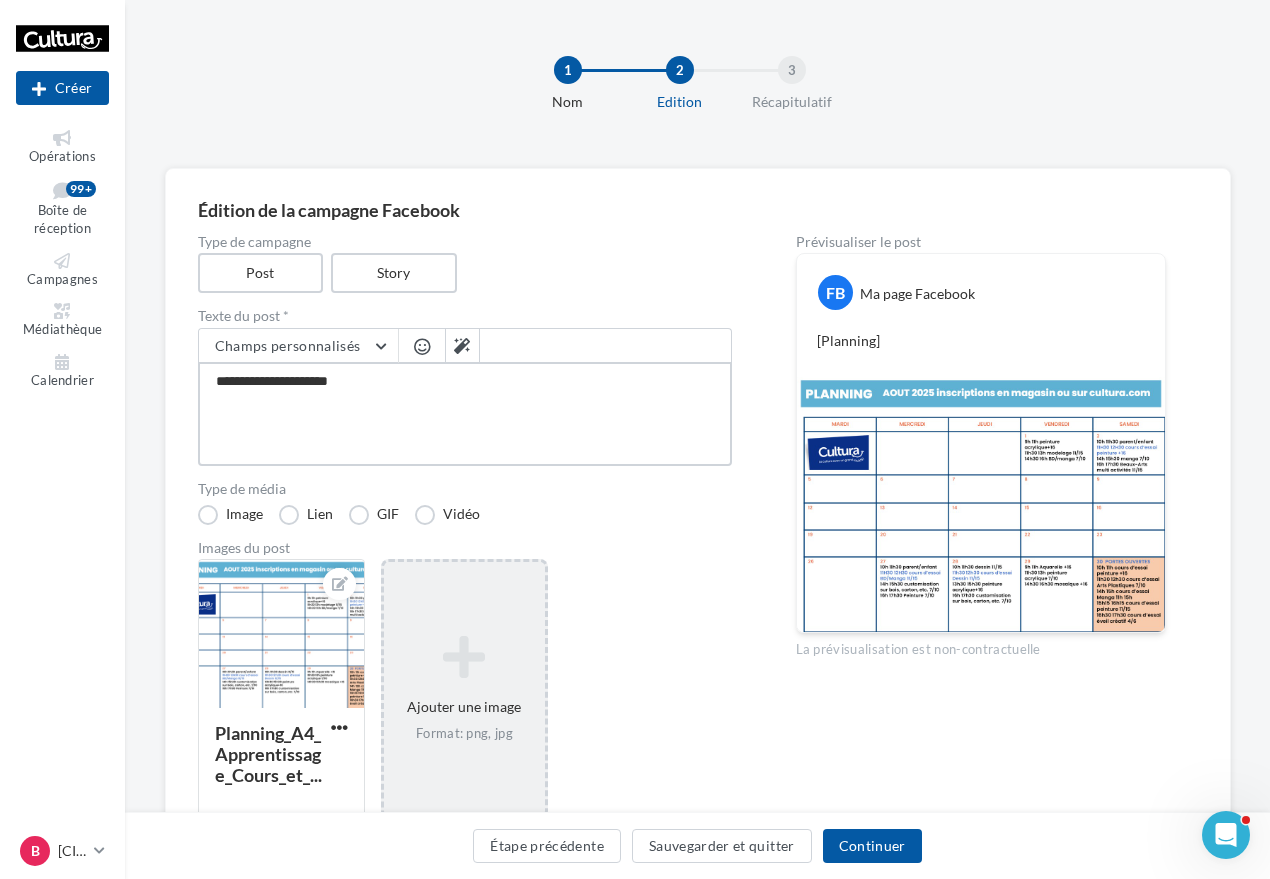 type on "**********" 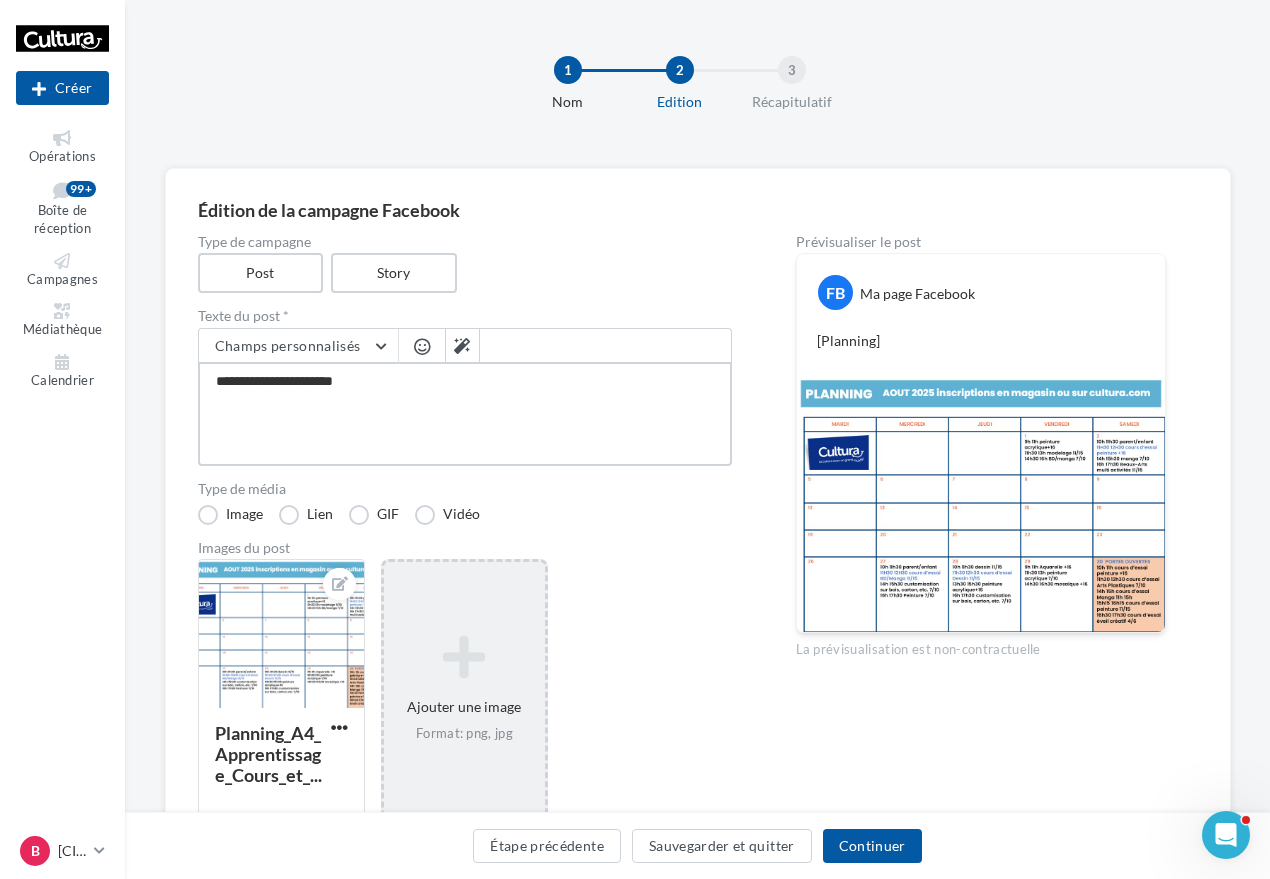 type on "**********" 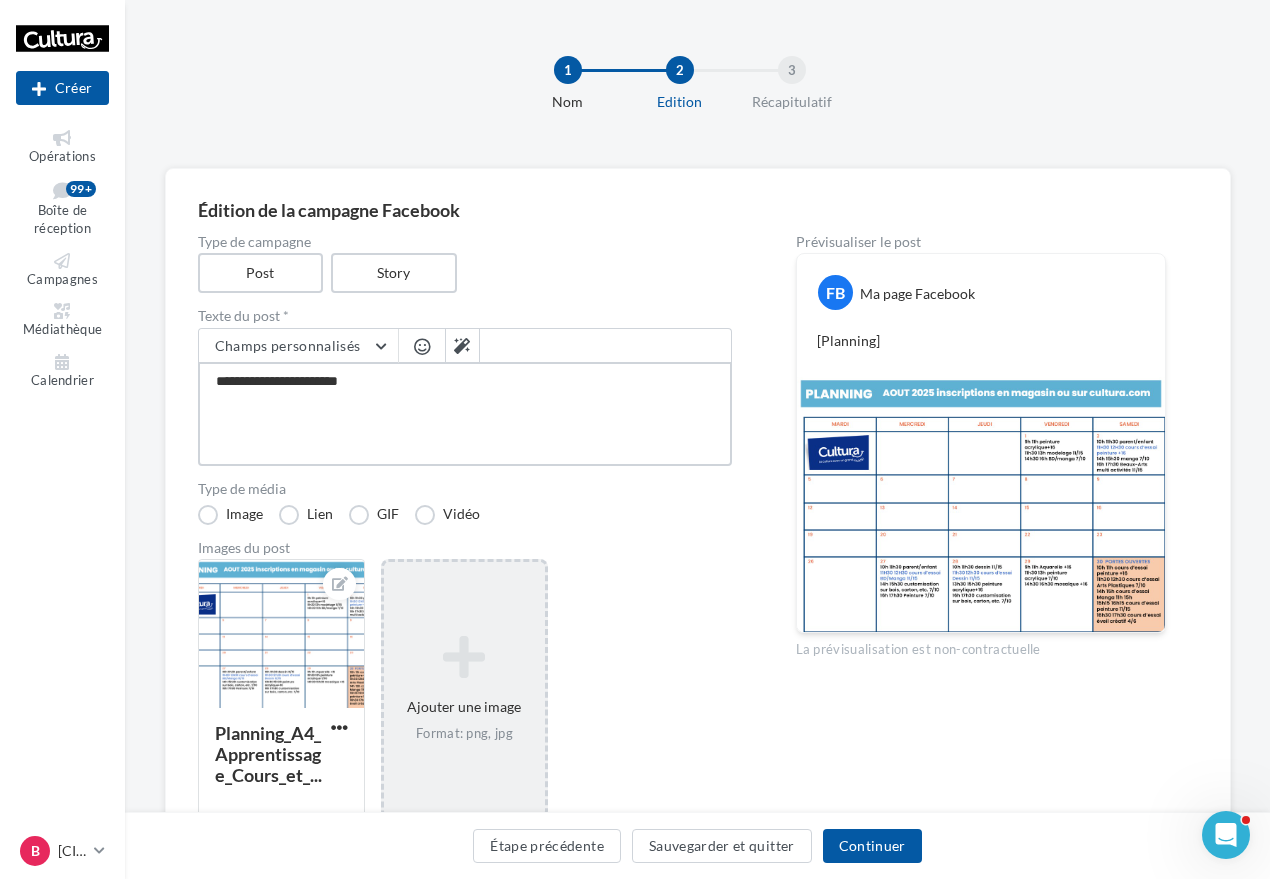 type on "**********" 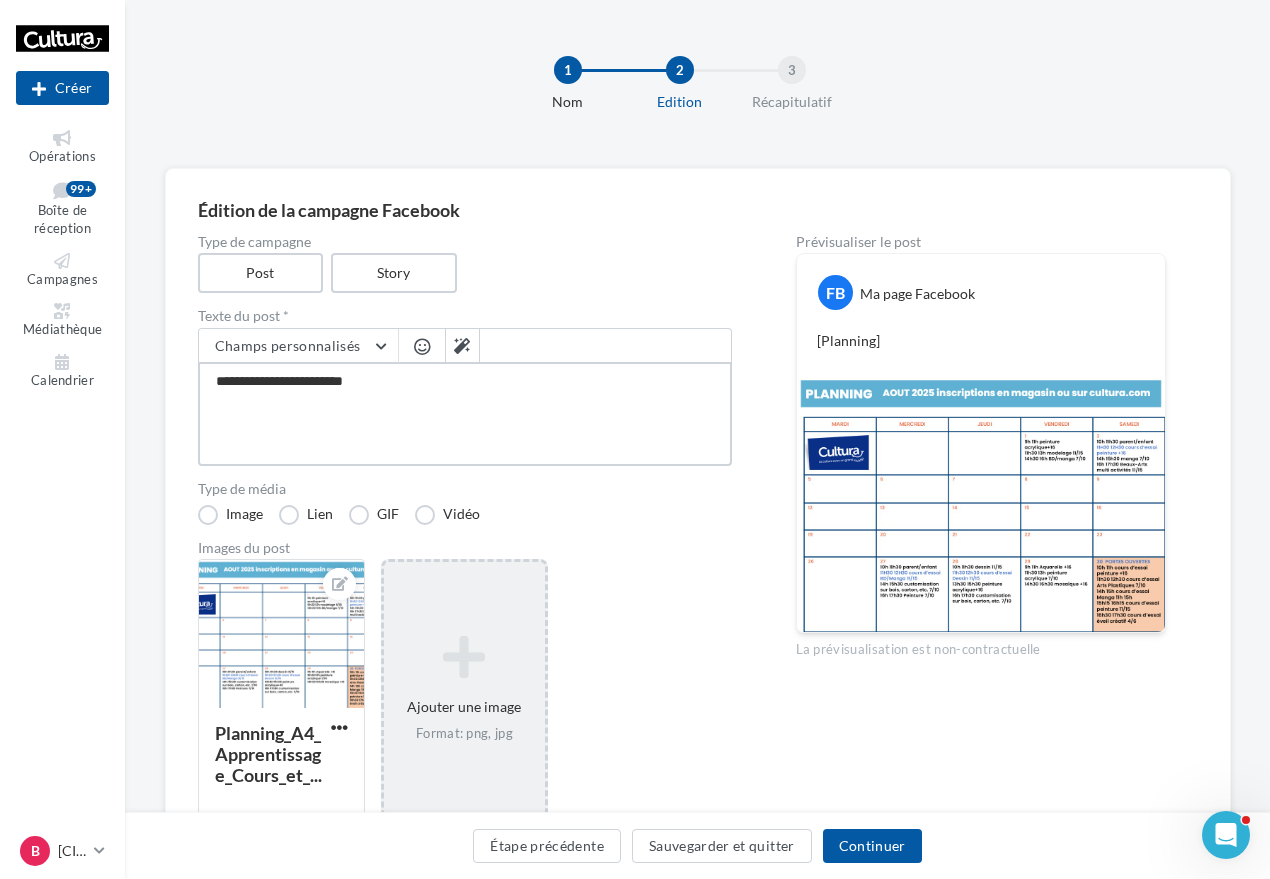 type on "**********" 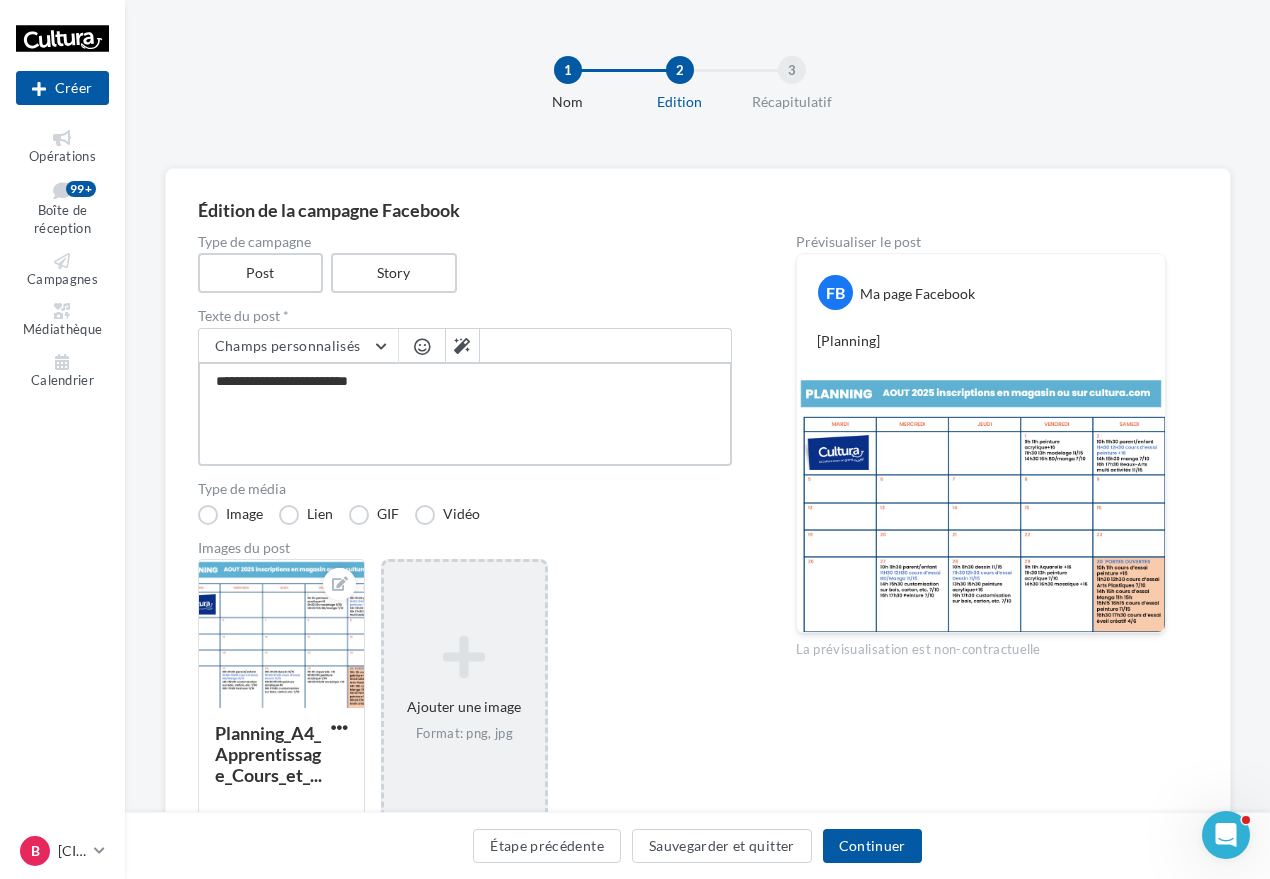 type on "**********" 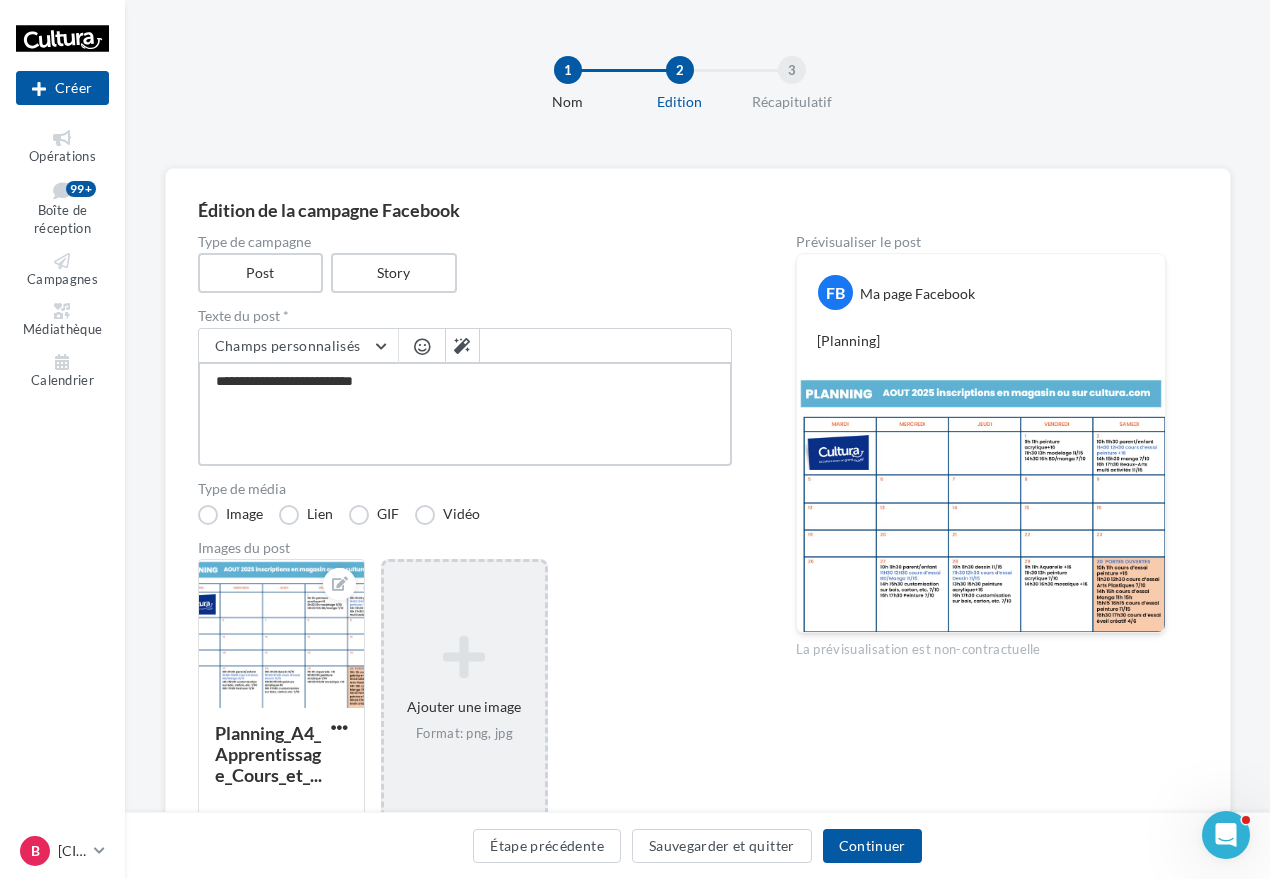 type on "**********" 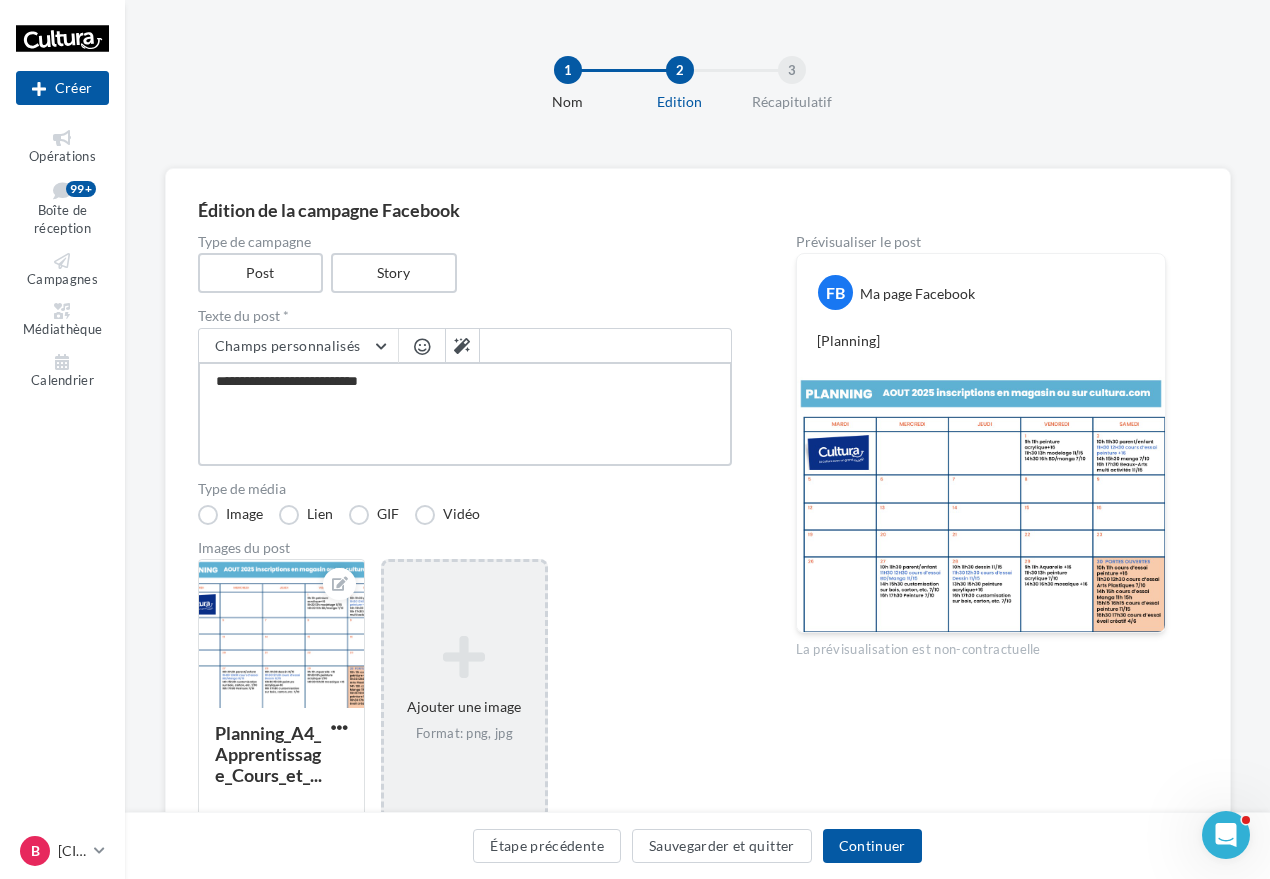 type on "**********" 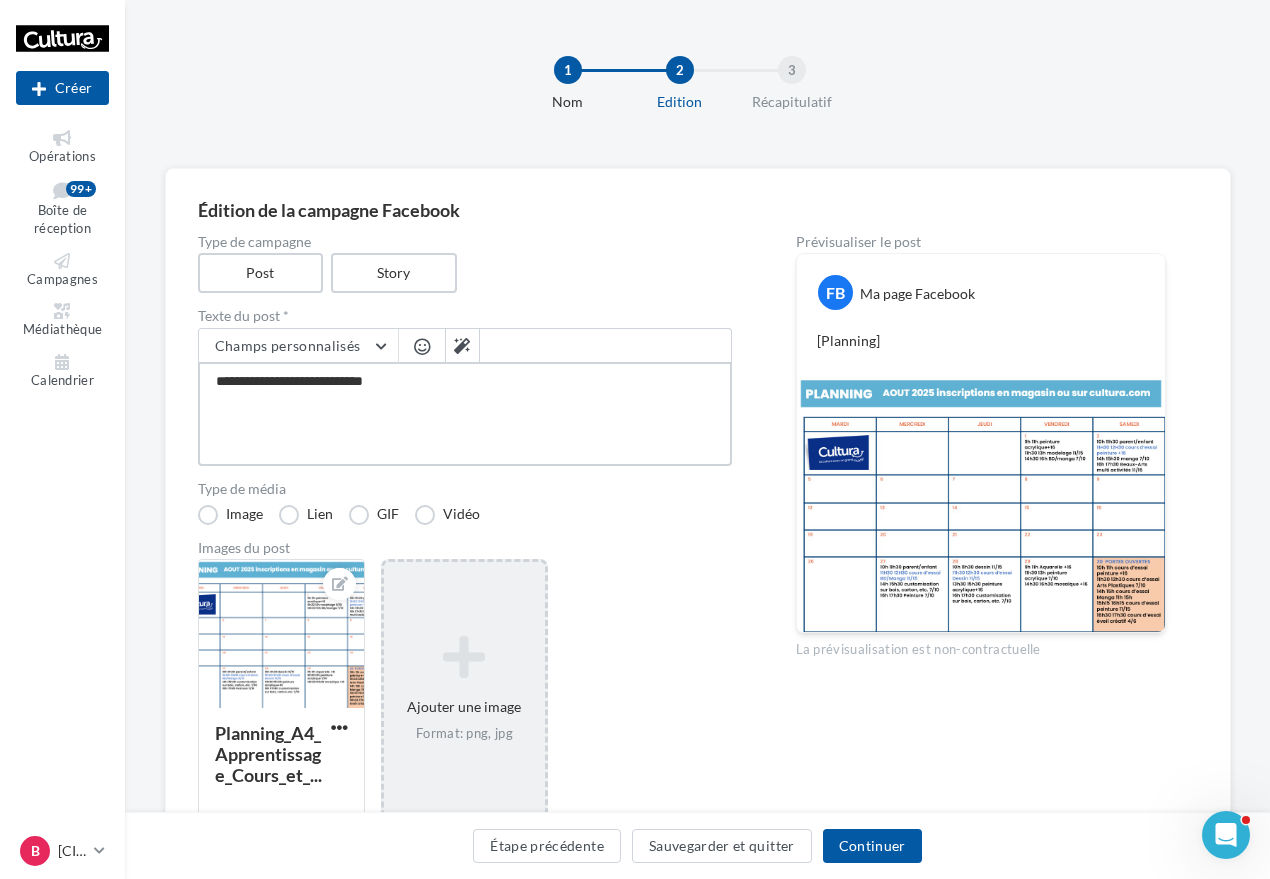 type on "**********" 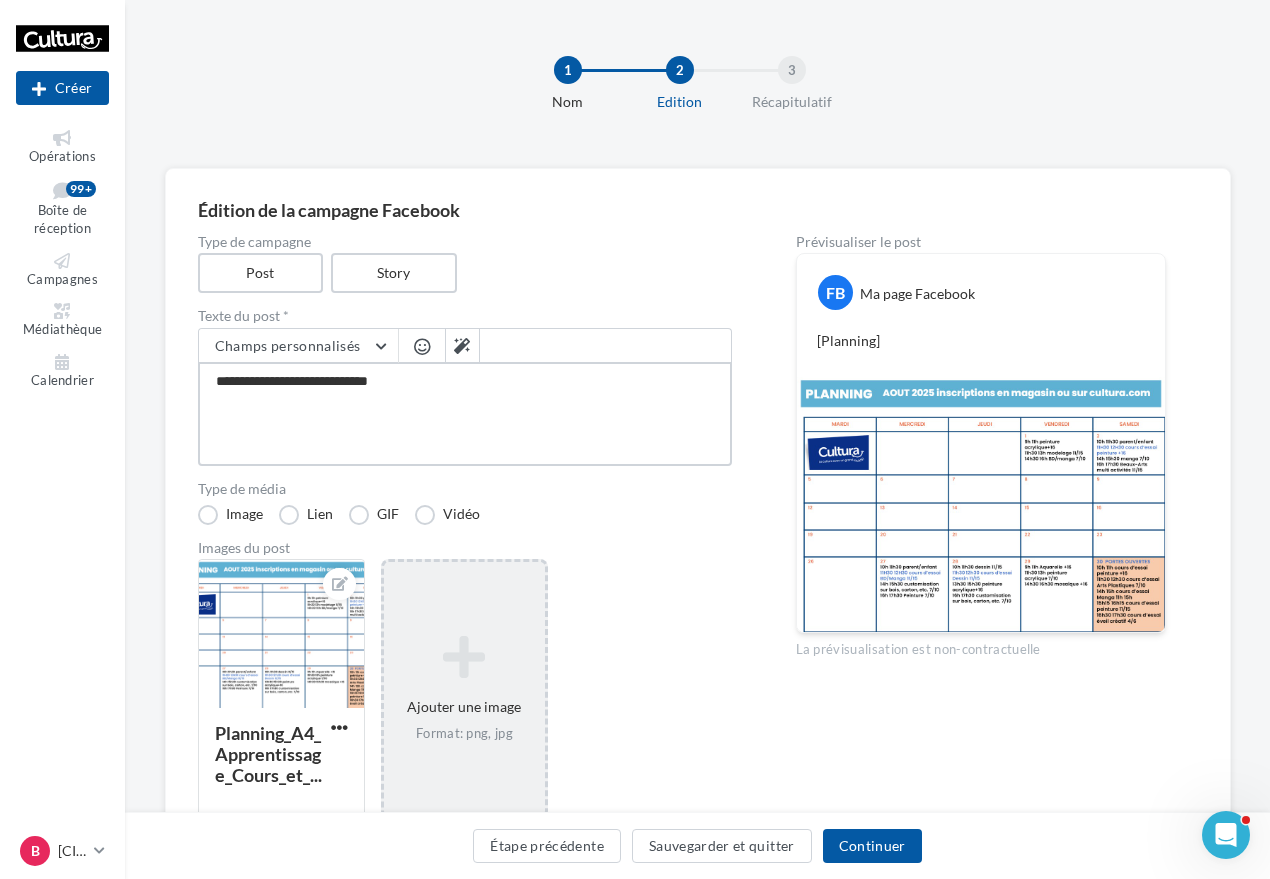 type on "**********" 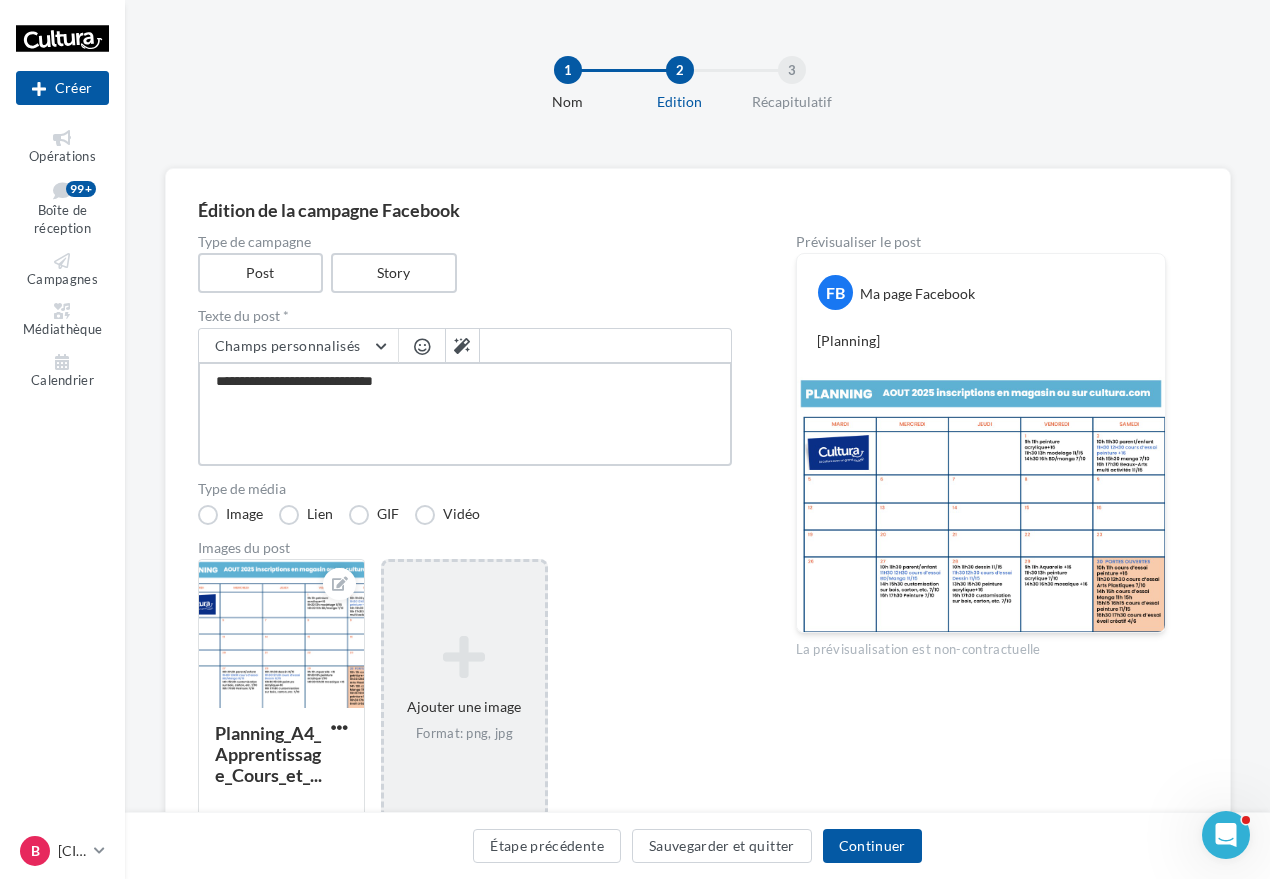 type on "**********" 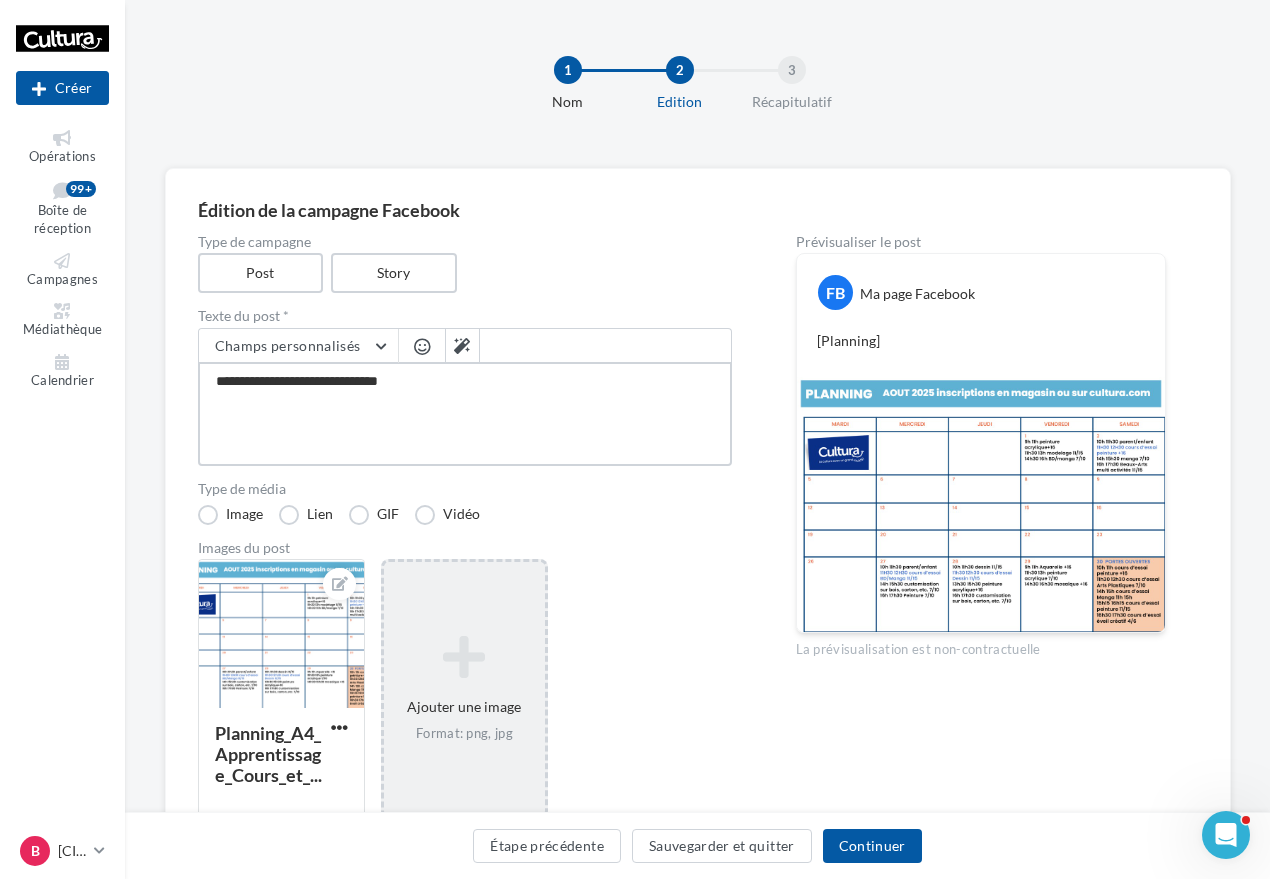 type on "**********" 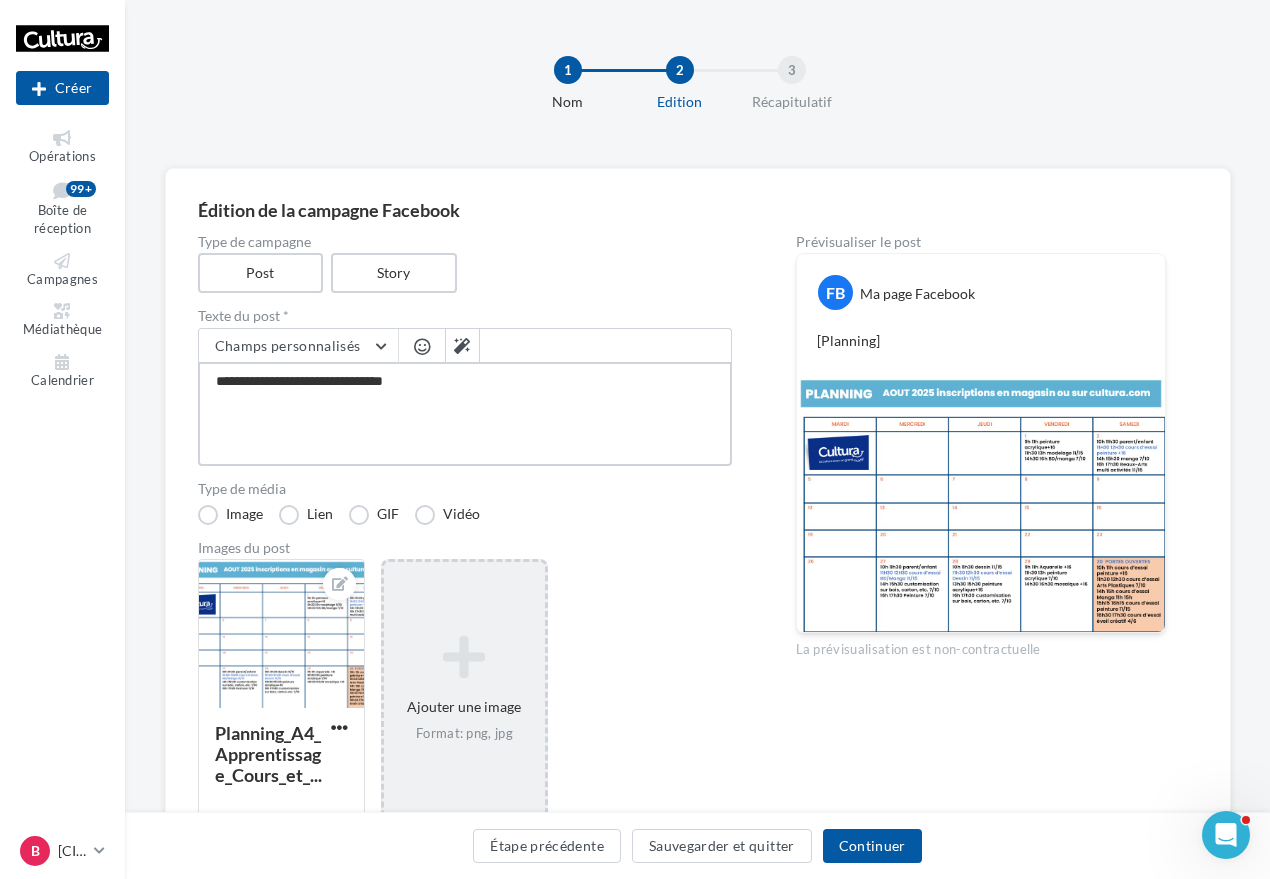 type on "**********" 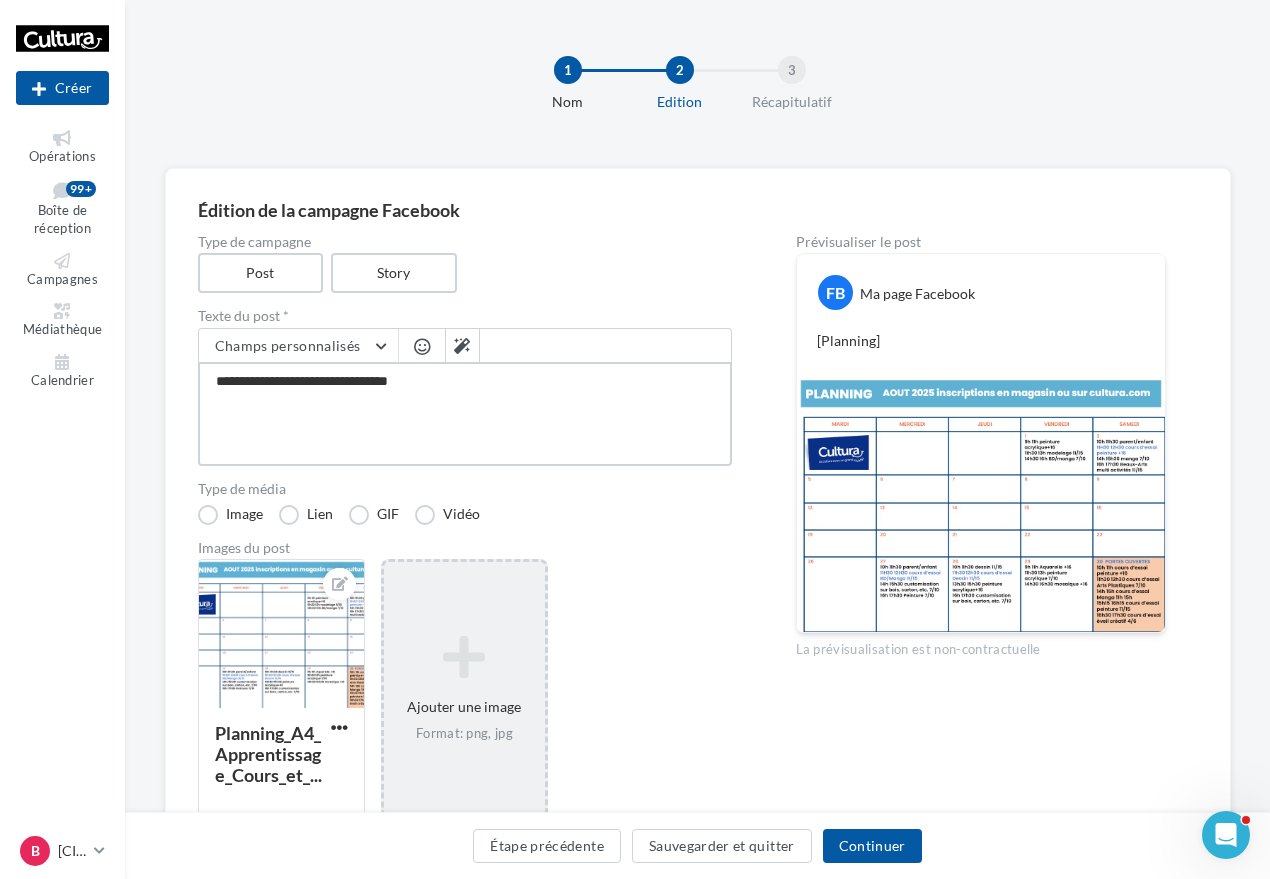 type on "**********" 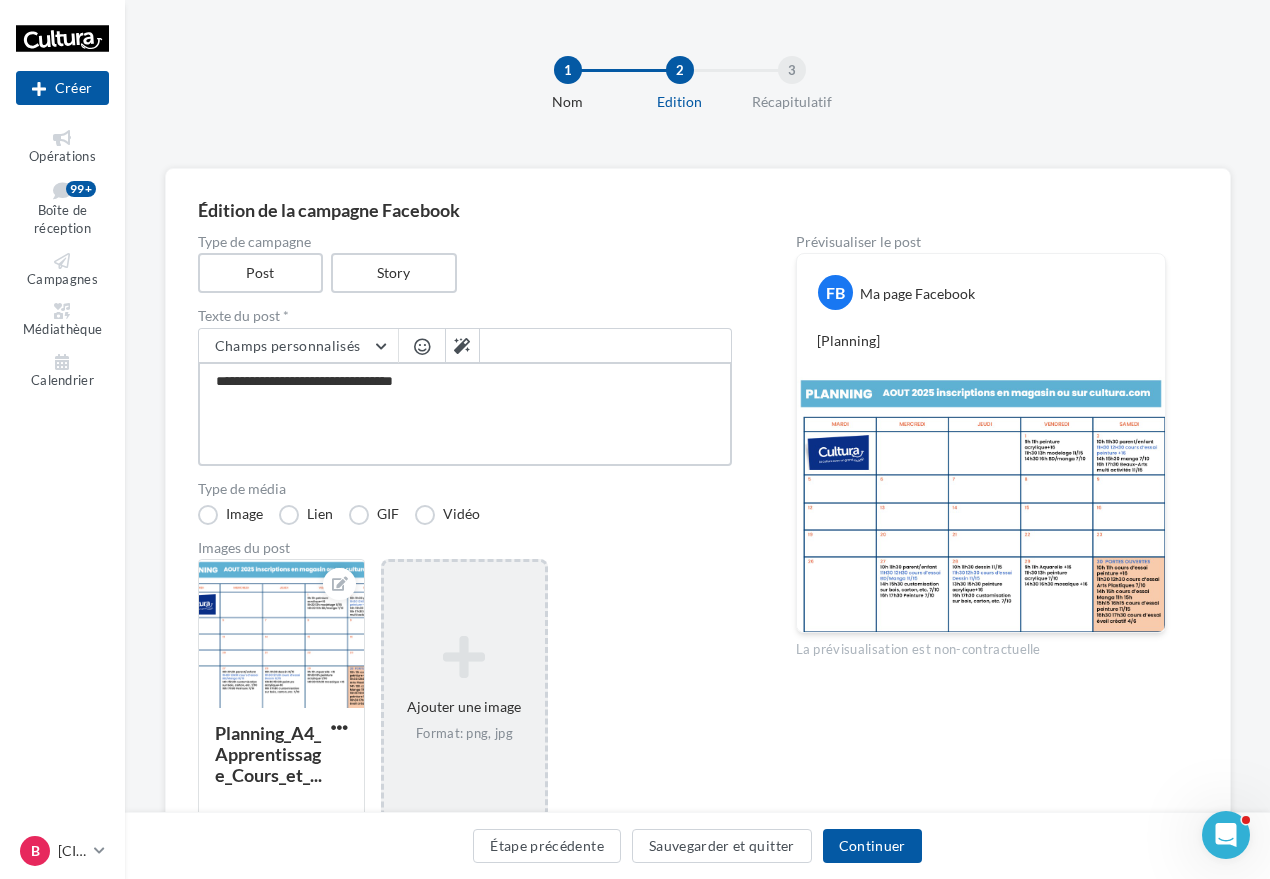 type on "**********" 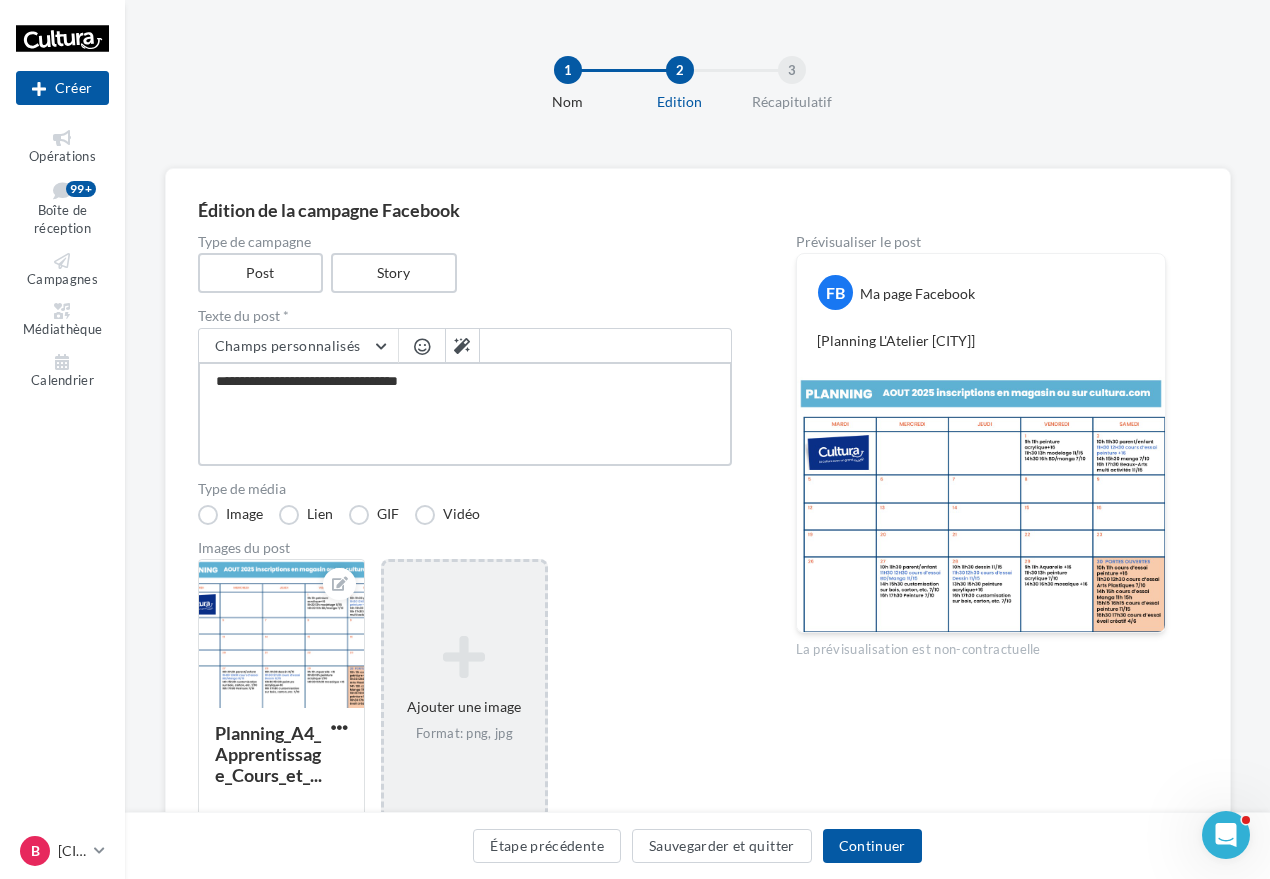 type on "**********" 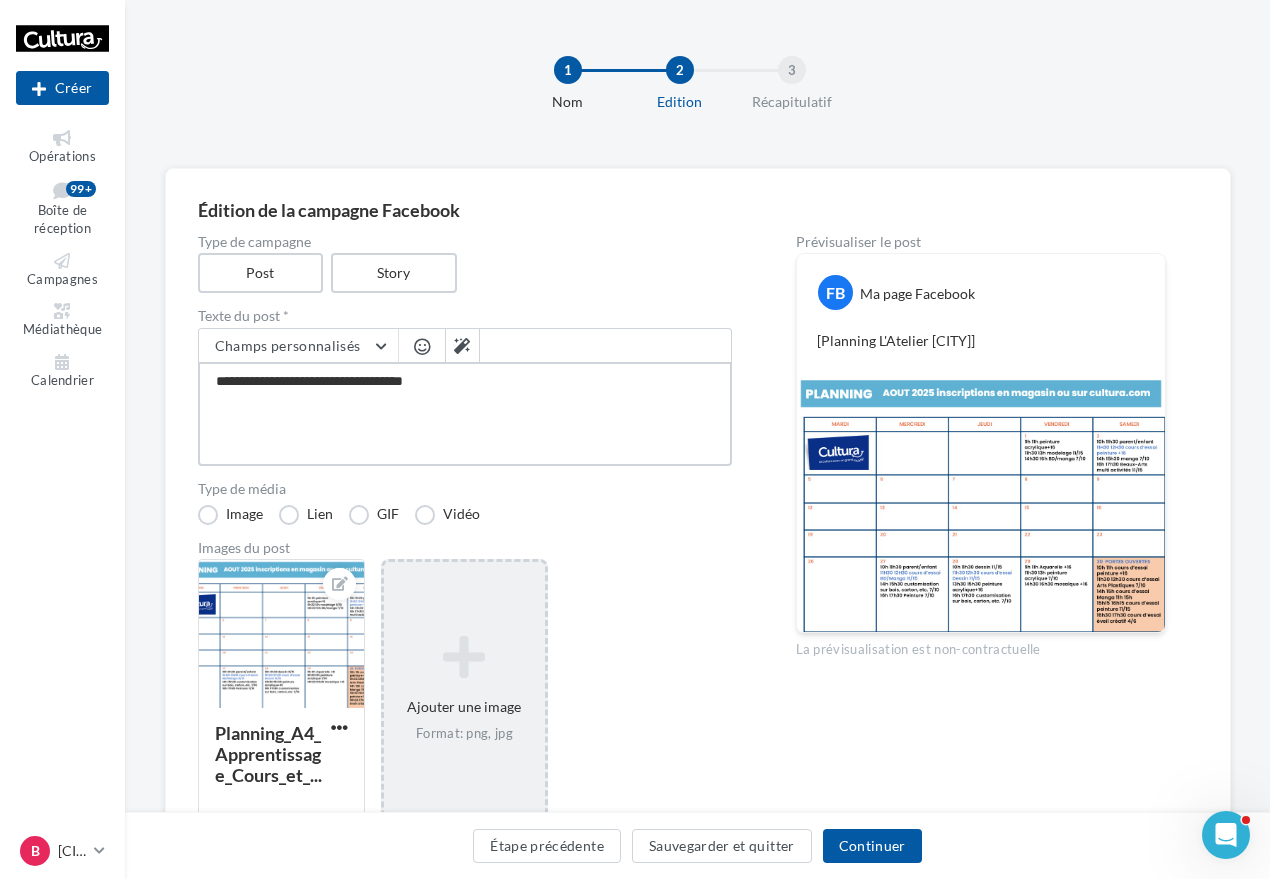 type on "**********" 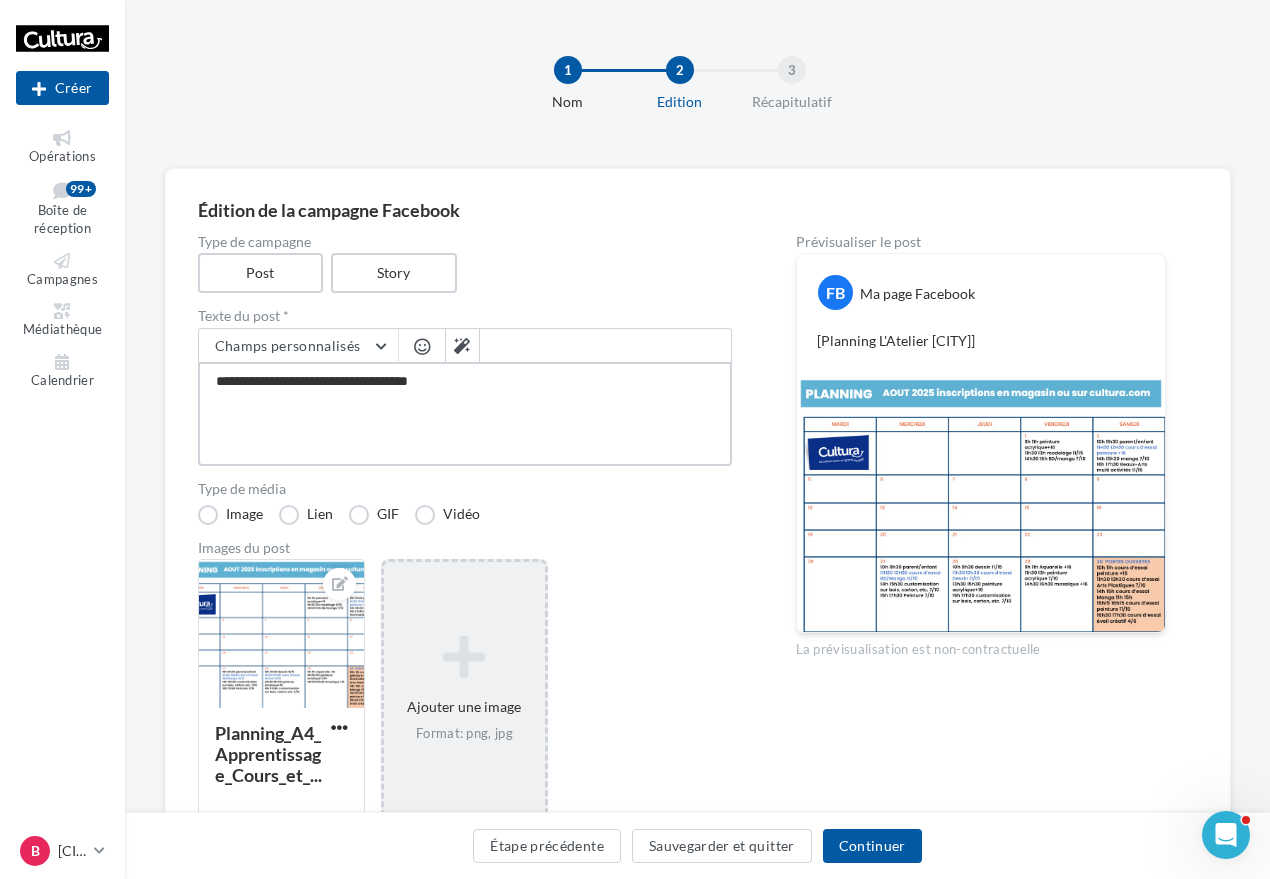 type on "**********" 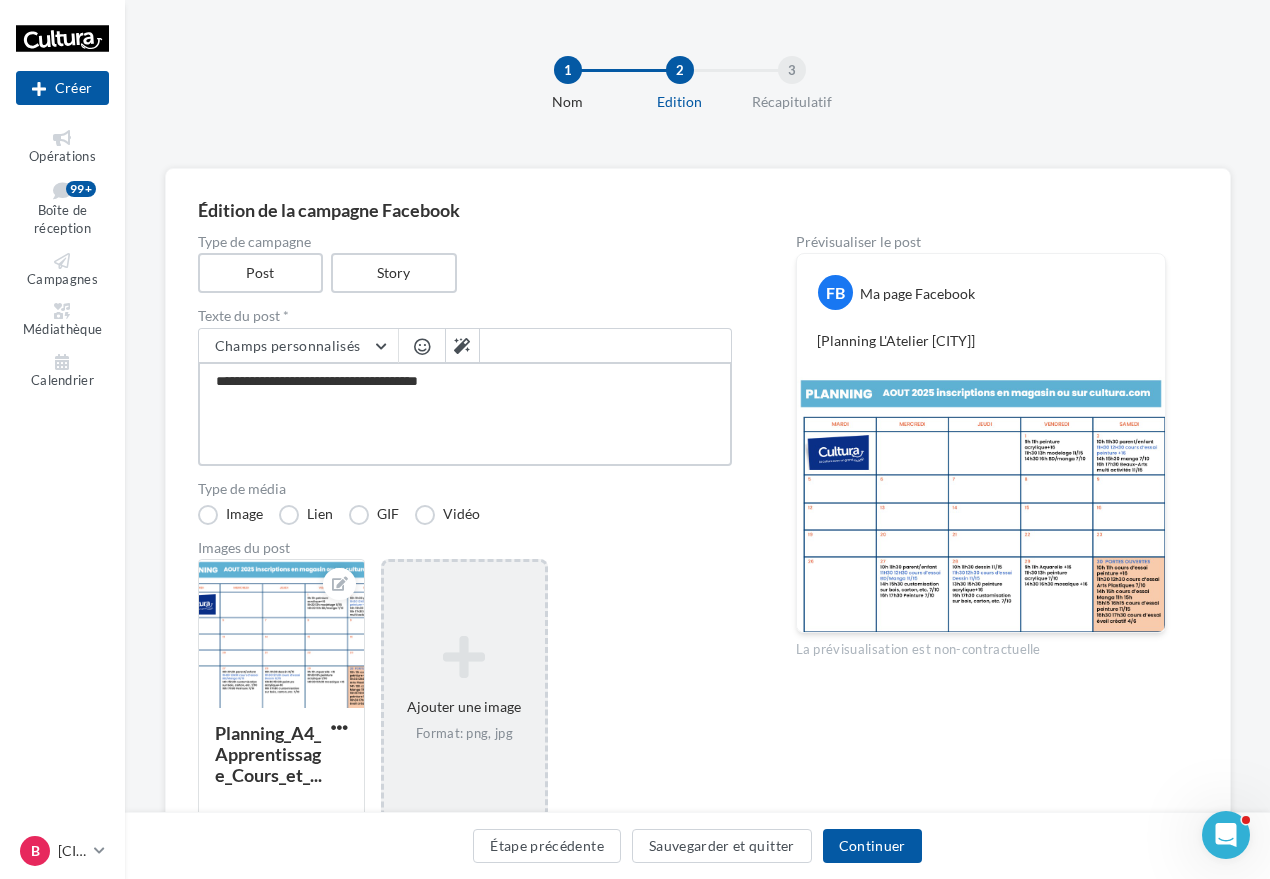 click on "**********" at bounding box center [465, 414] 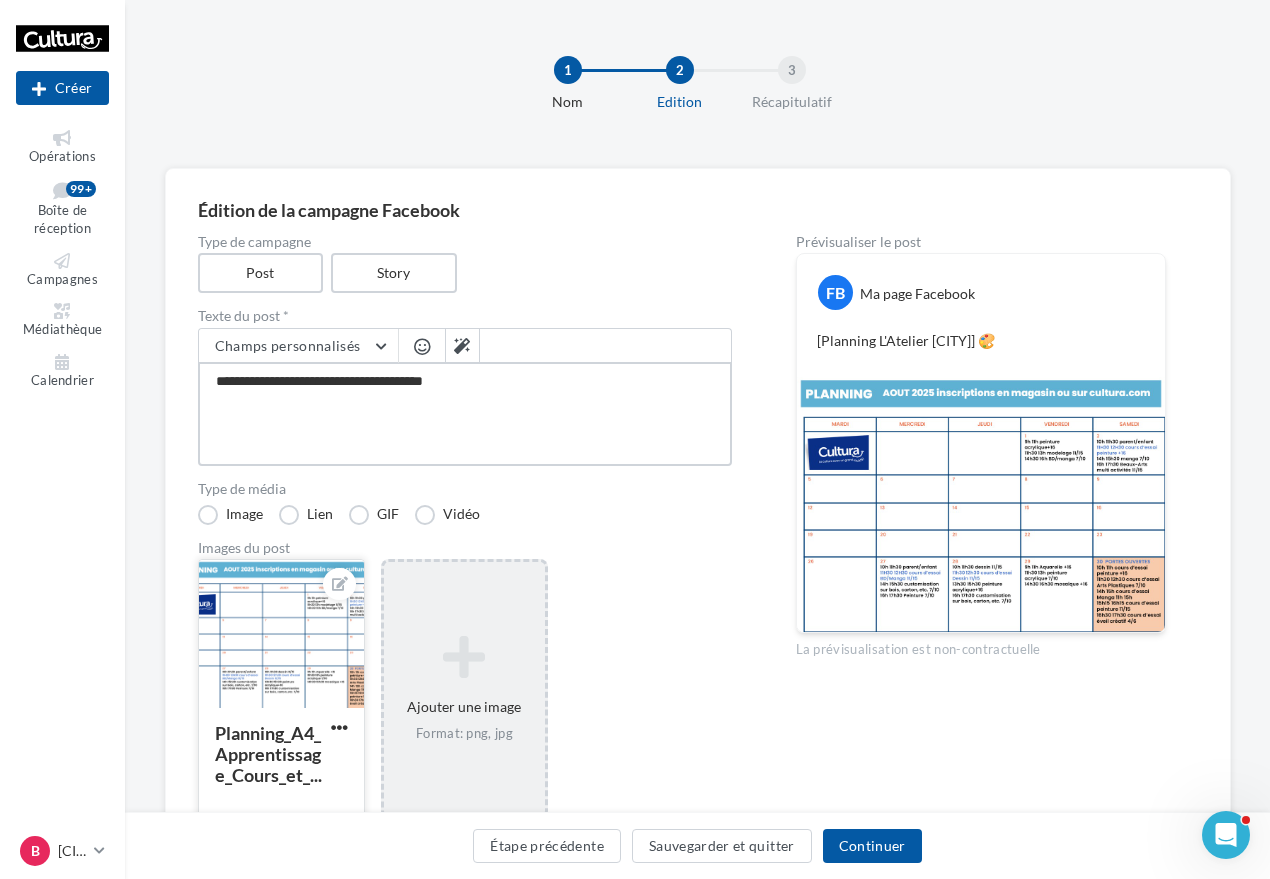 type on "**********" 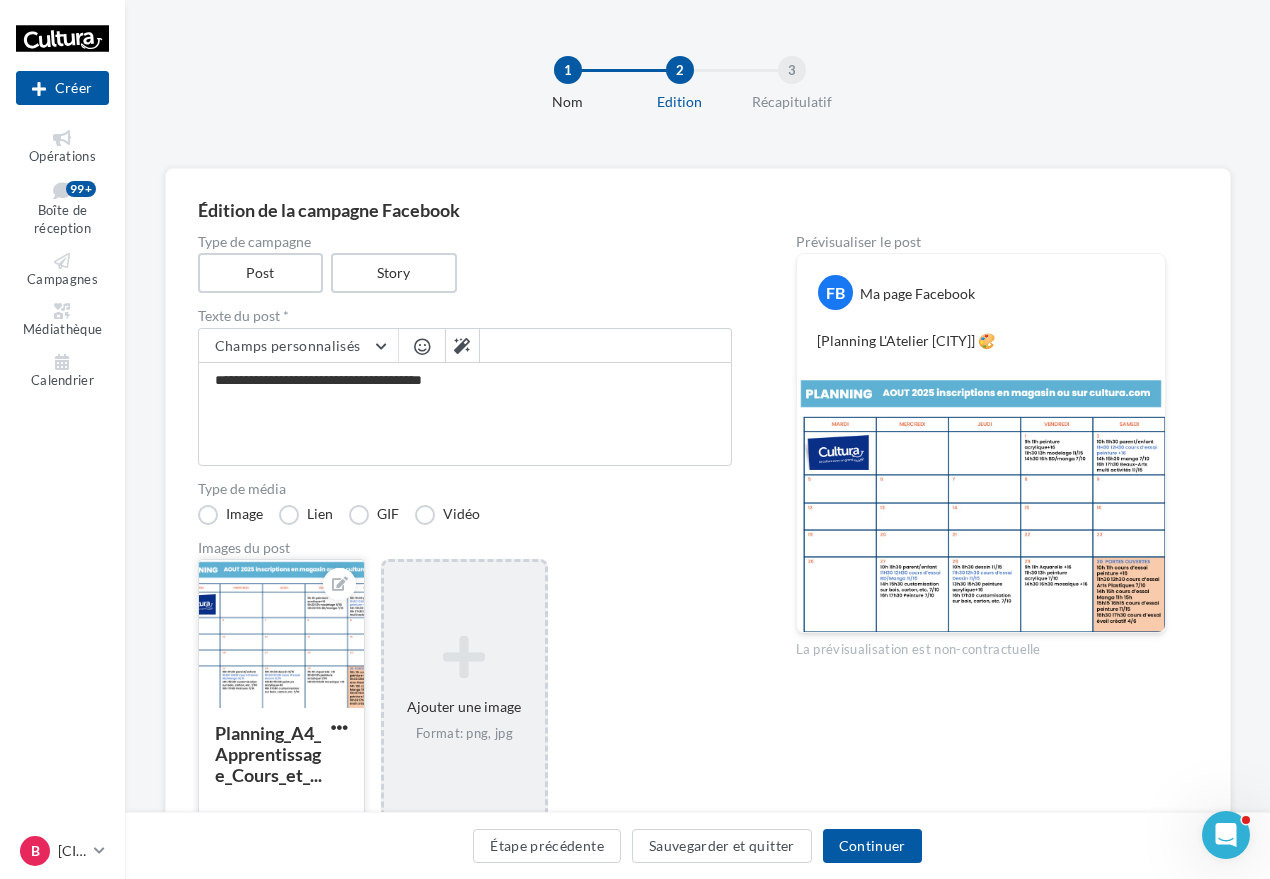 click at bounding box center [281, 635] 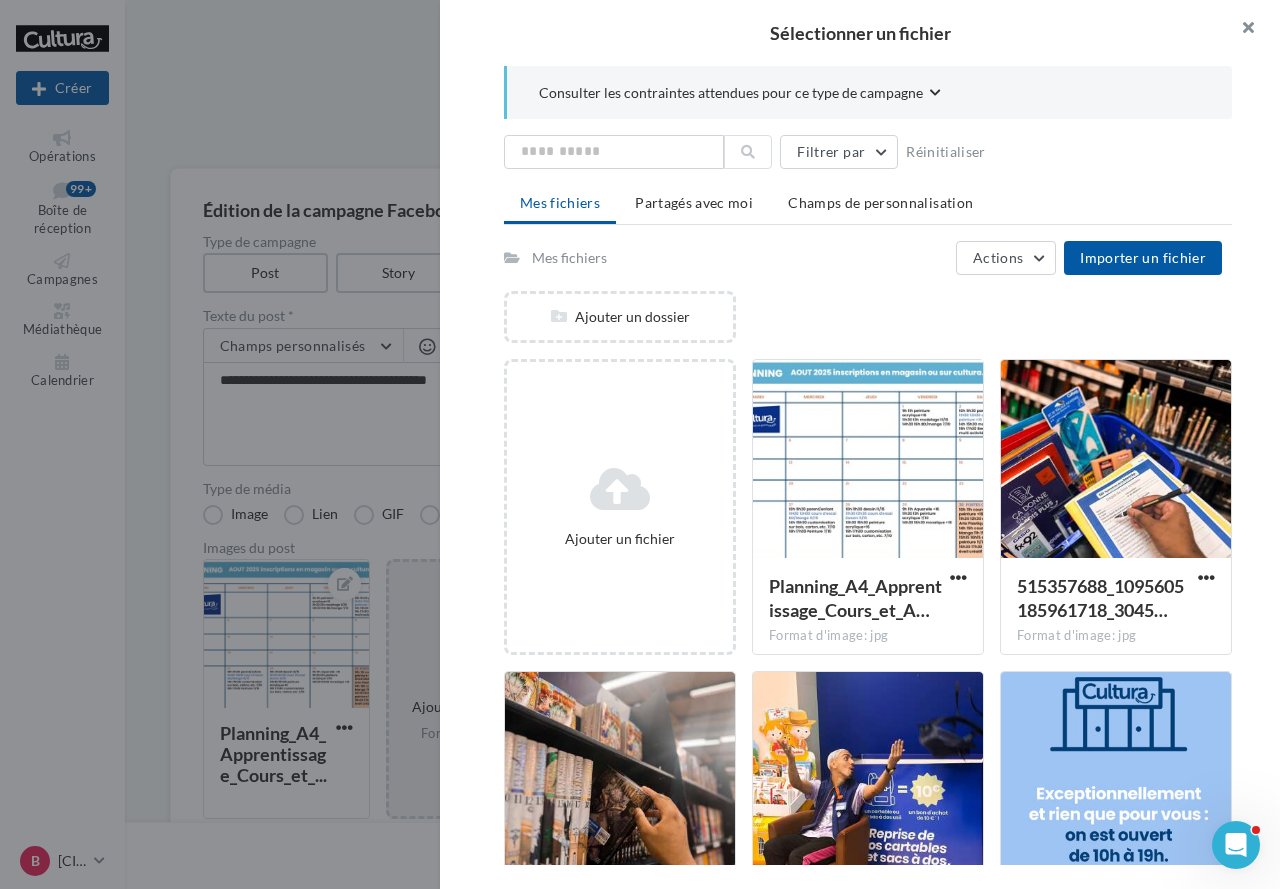 click at bounding box center [1240, 30] 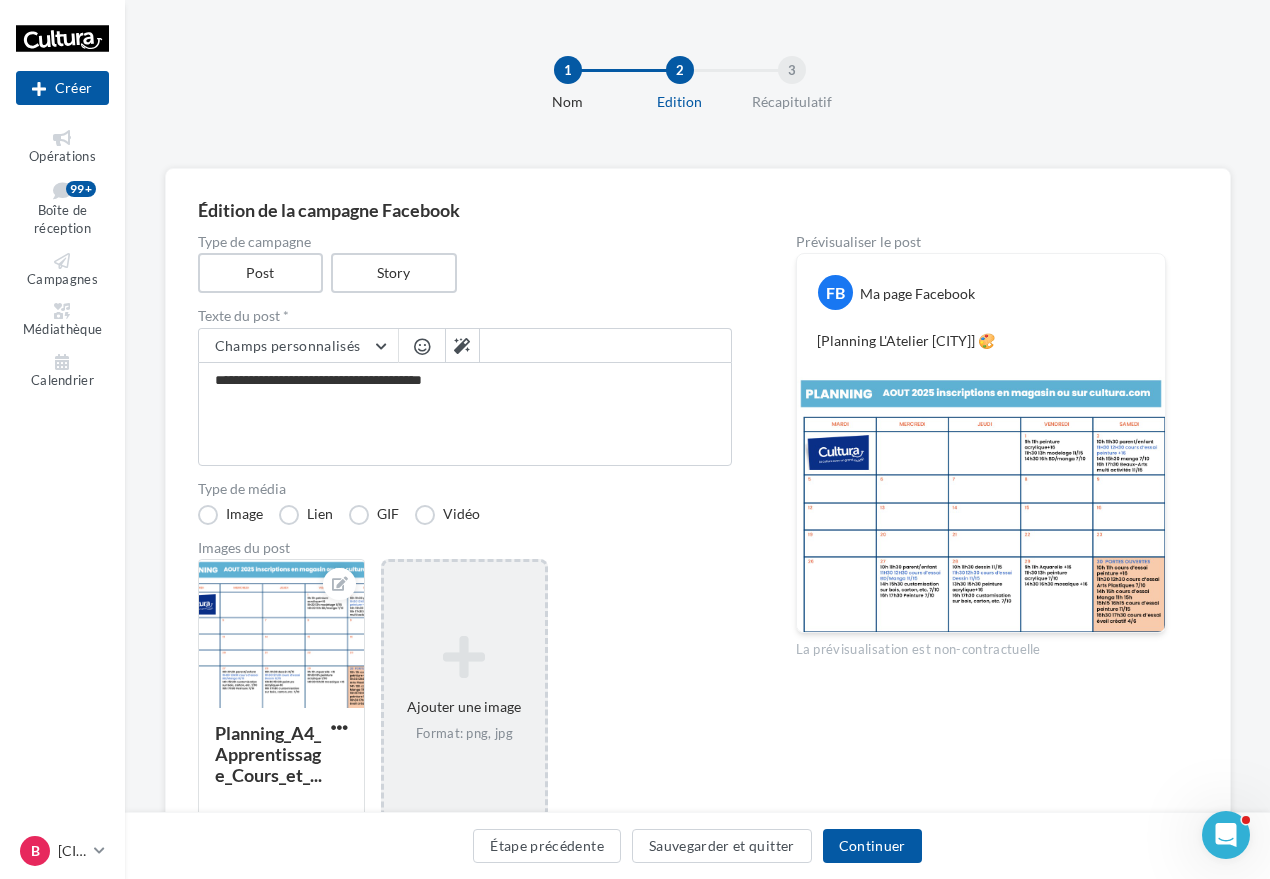 click on "FB
Ma page Facebook
[Planning L'Atelier Cultura Besançon] 🎨" at bounding box center (981, 315) 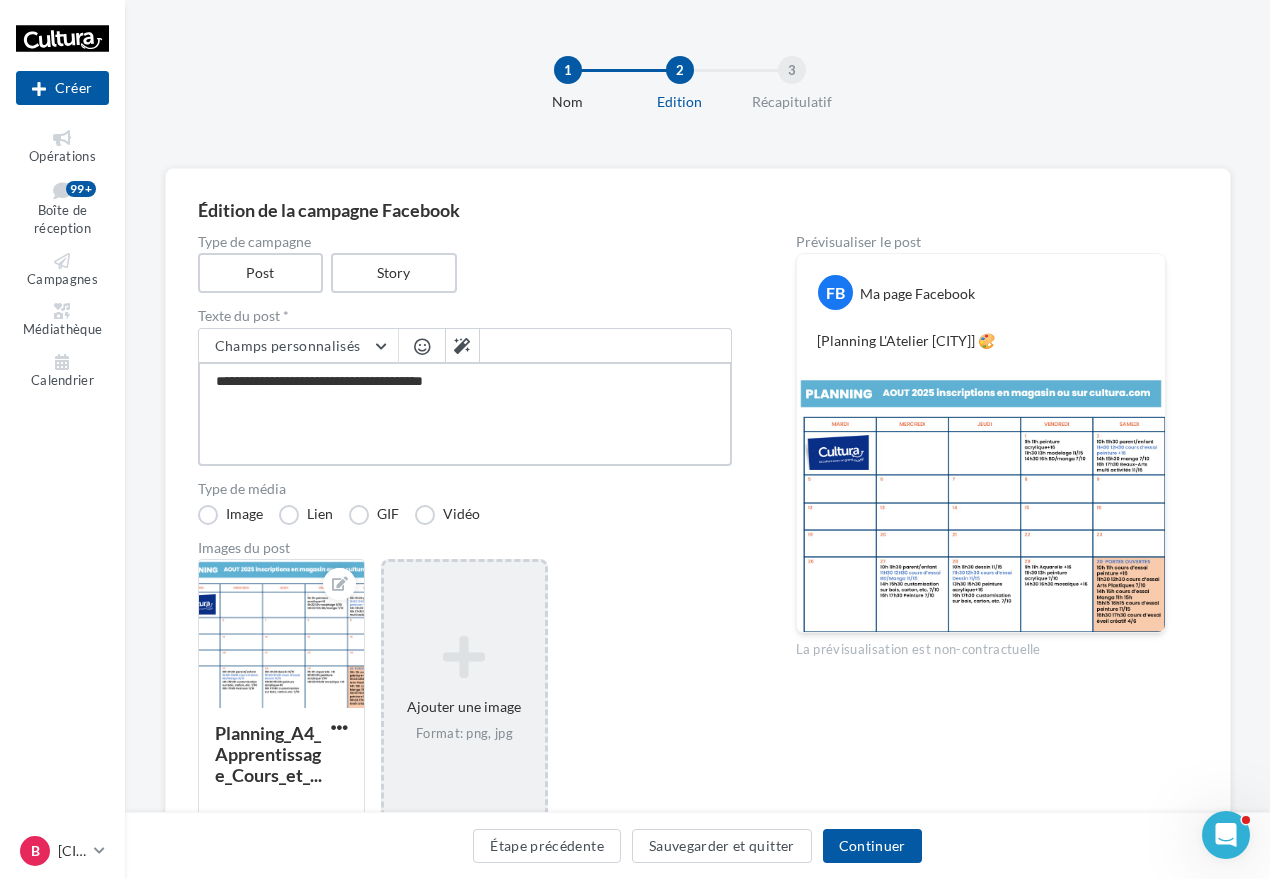 click on "**********" at bounding box center [465, 414] 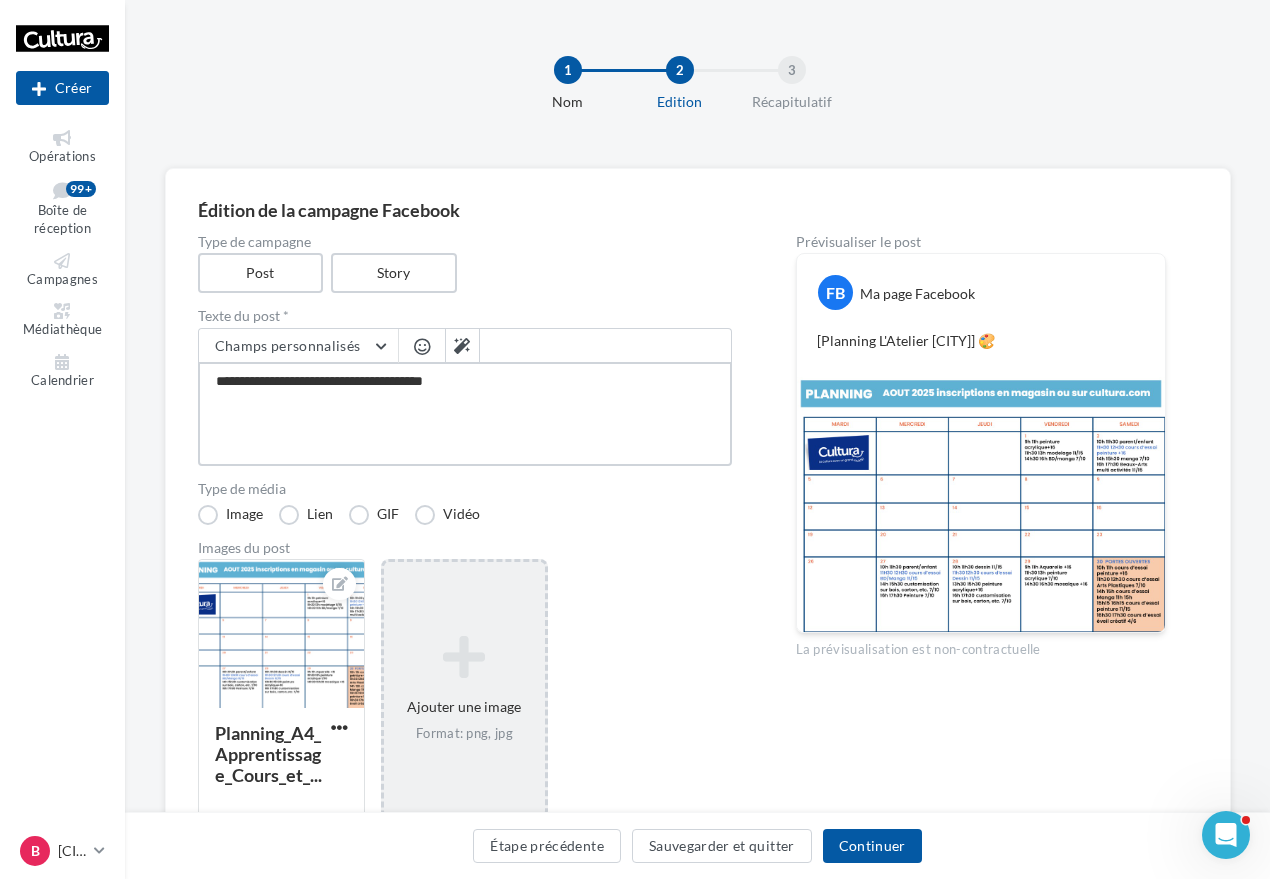 type on "**********" 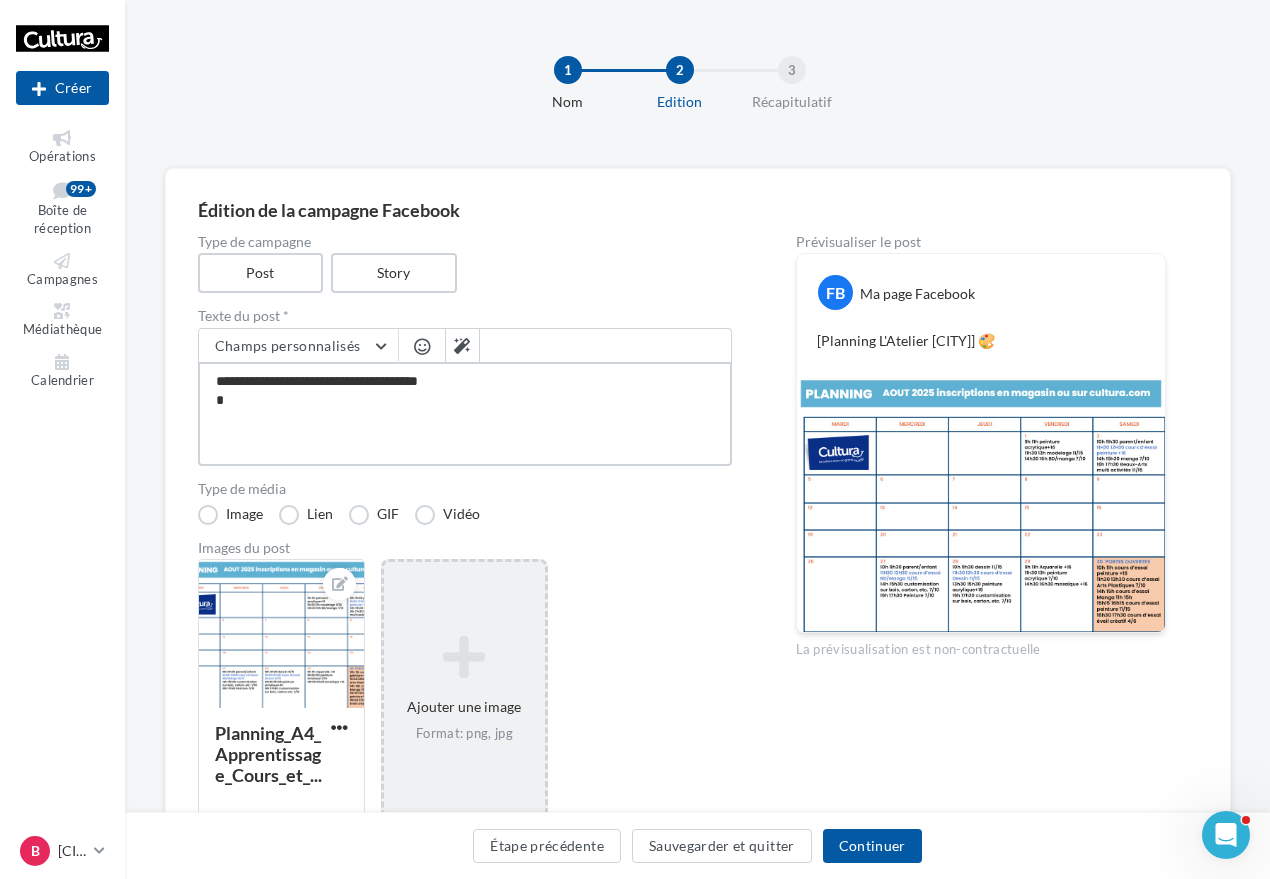 type on "**********" 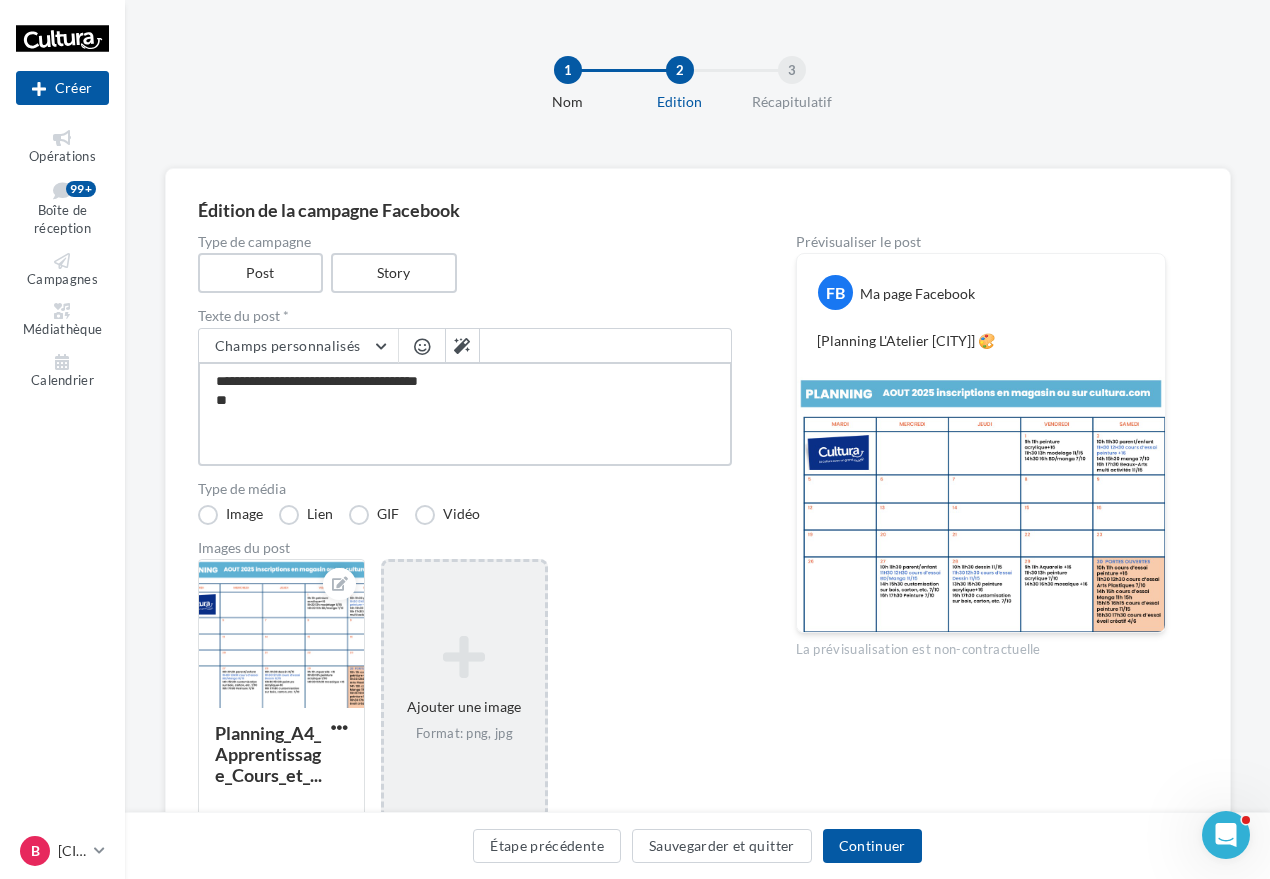 type on "**********" 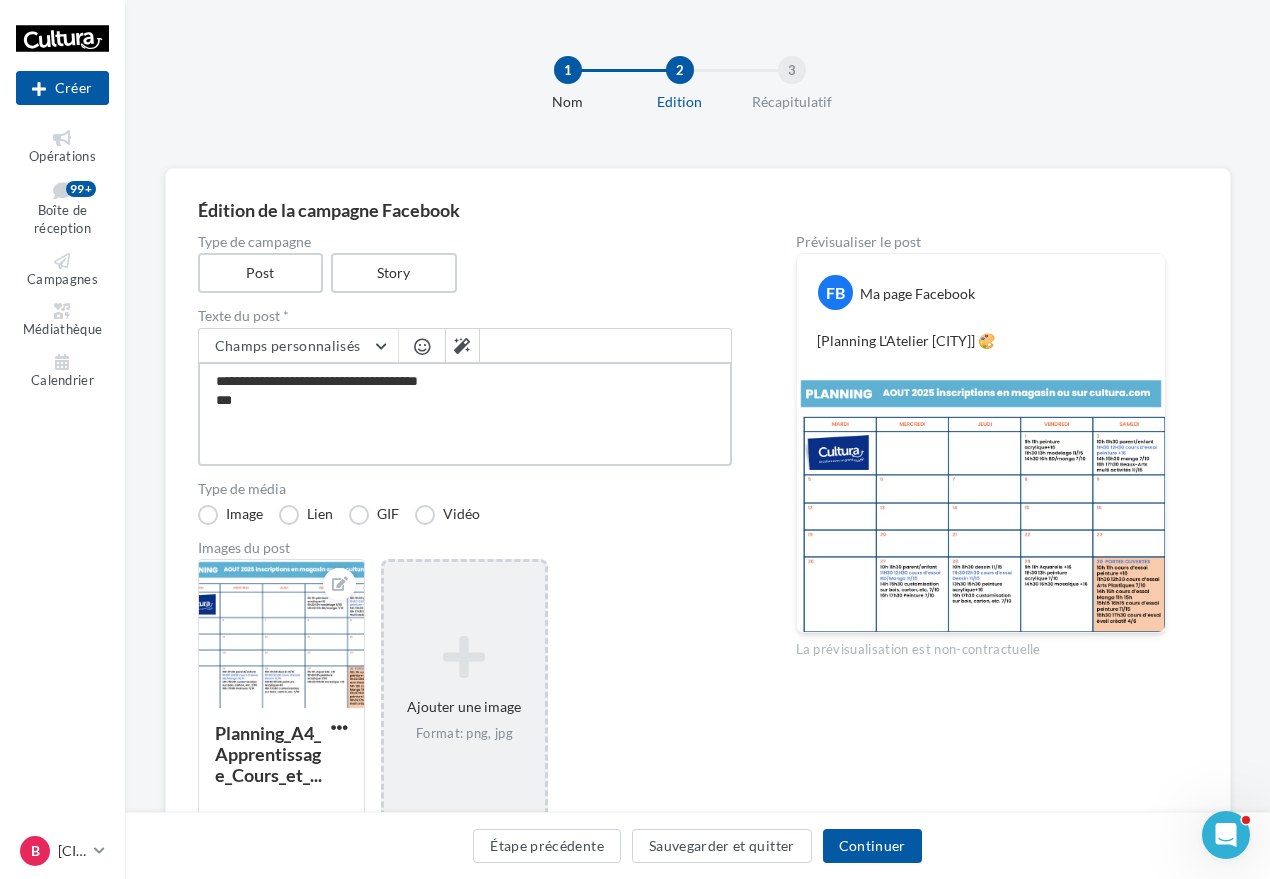 type on "**********" 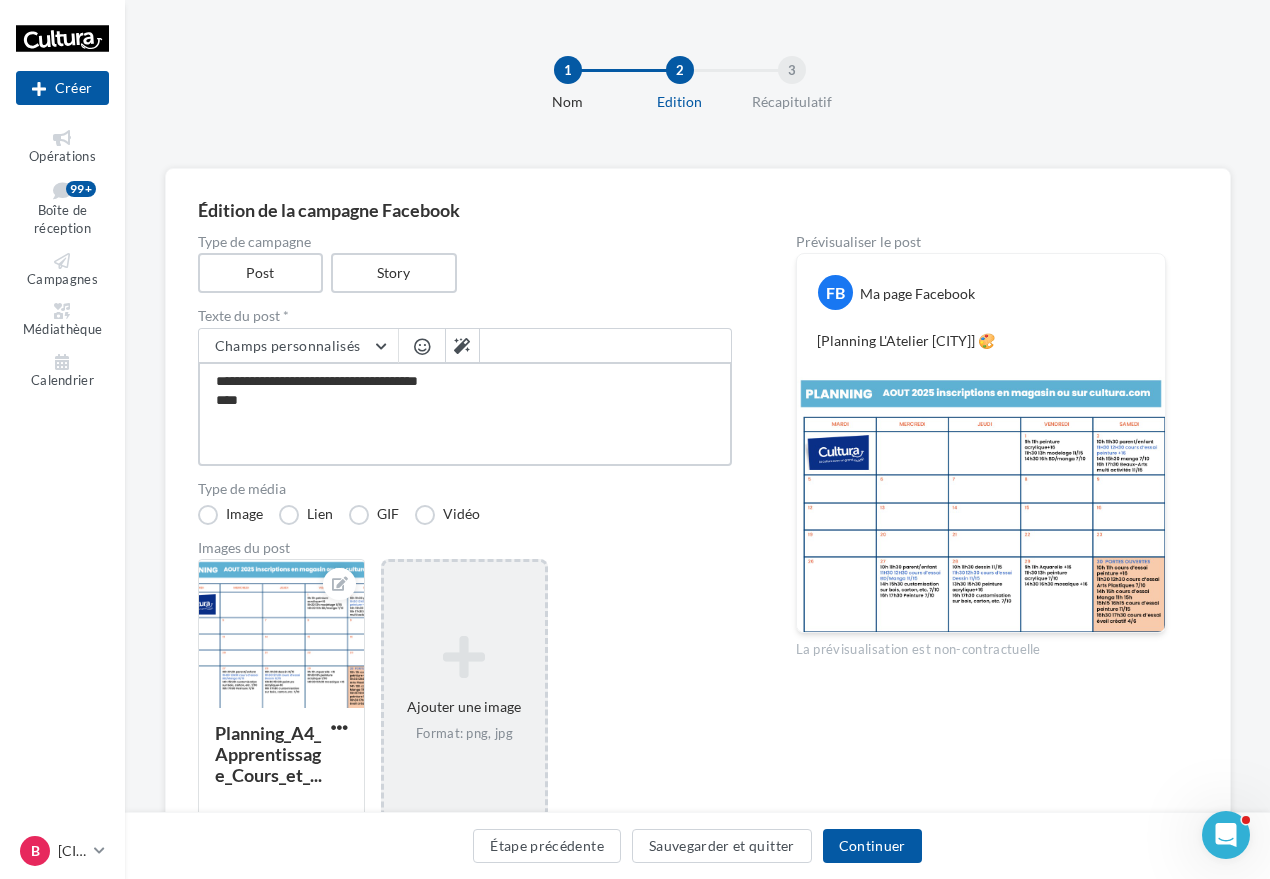 type on "**********" 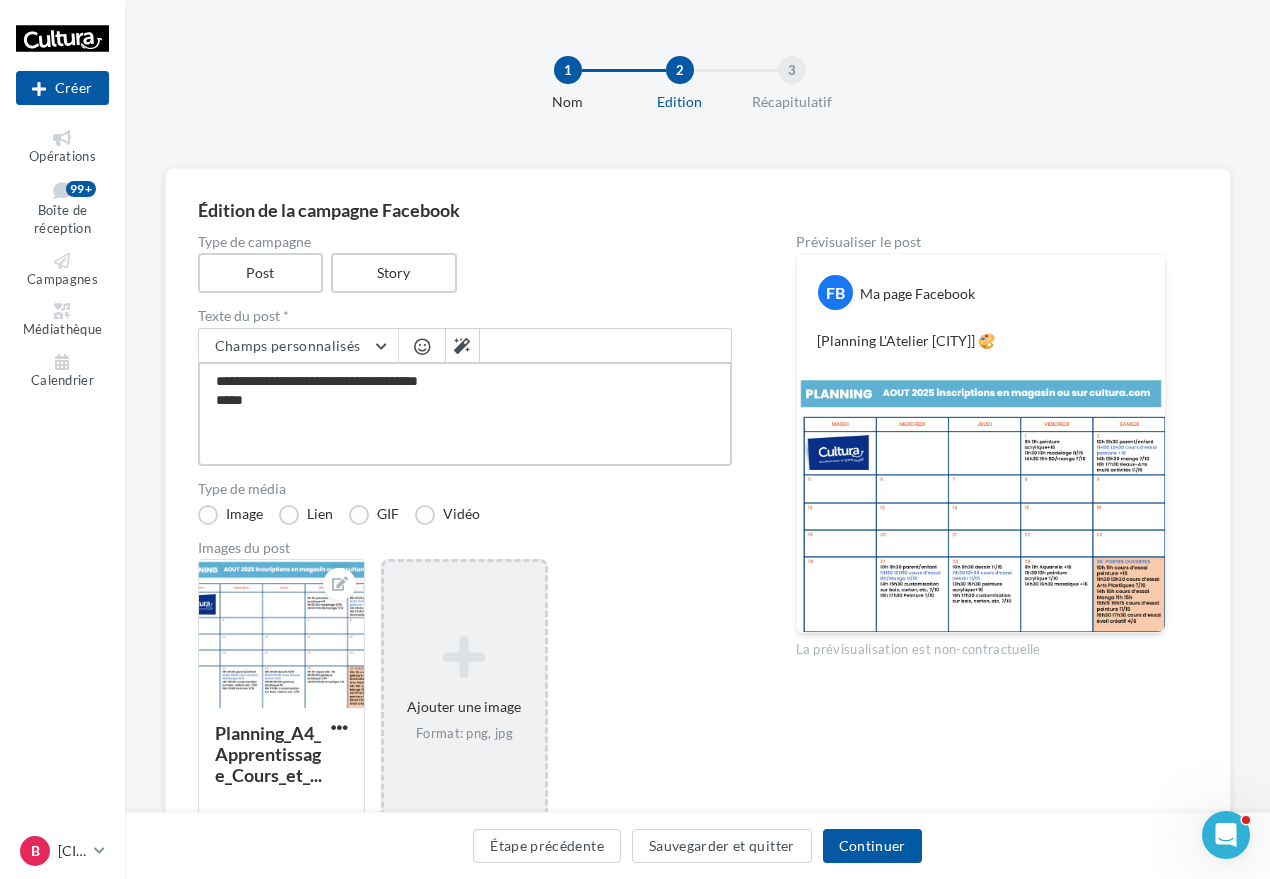 type on "**********" 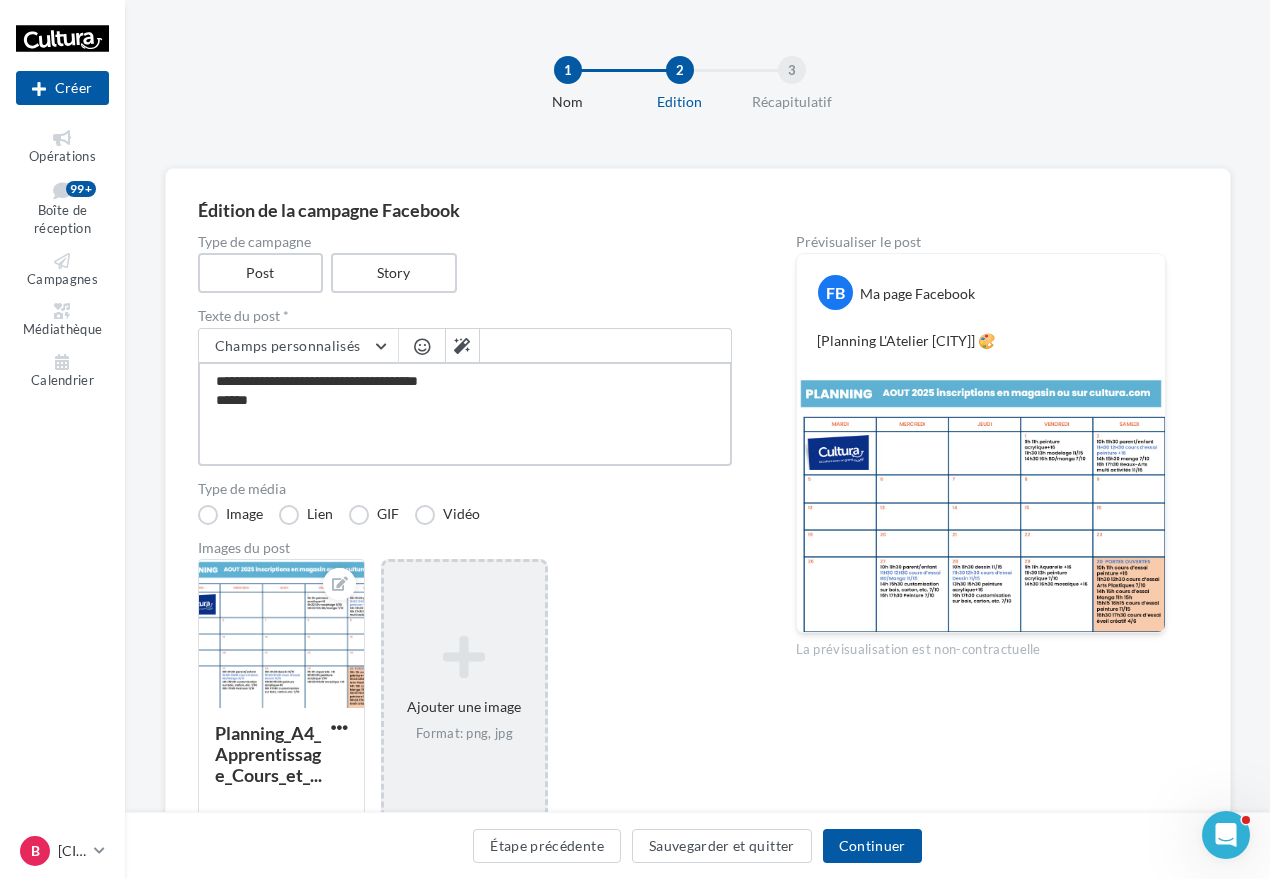 type on "**********" 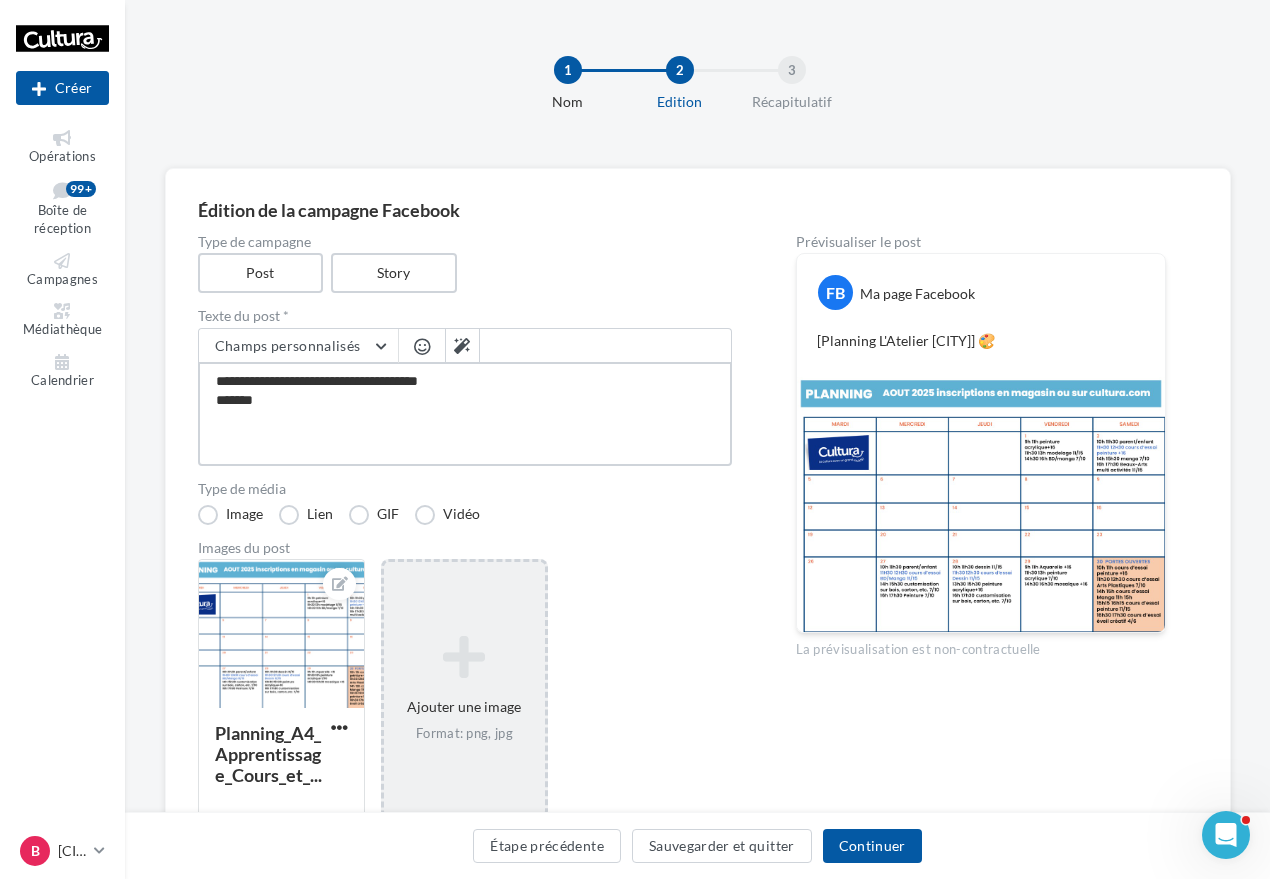 type on "**********" 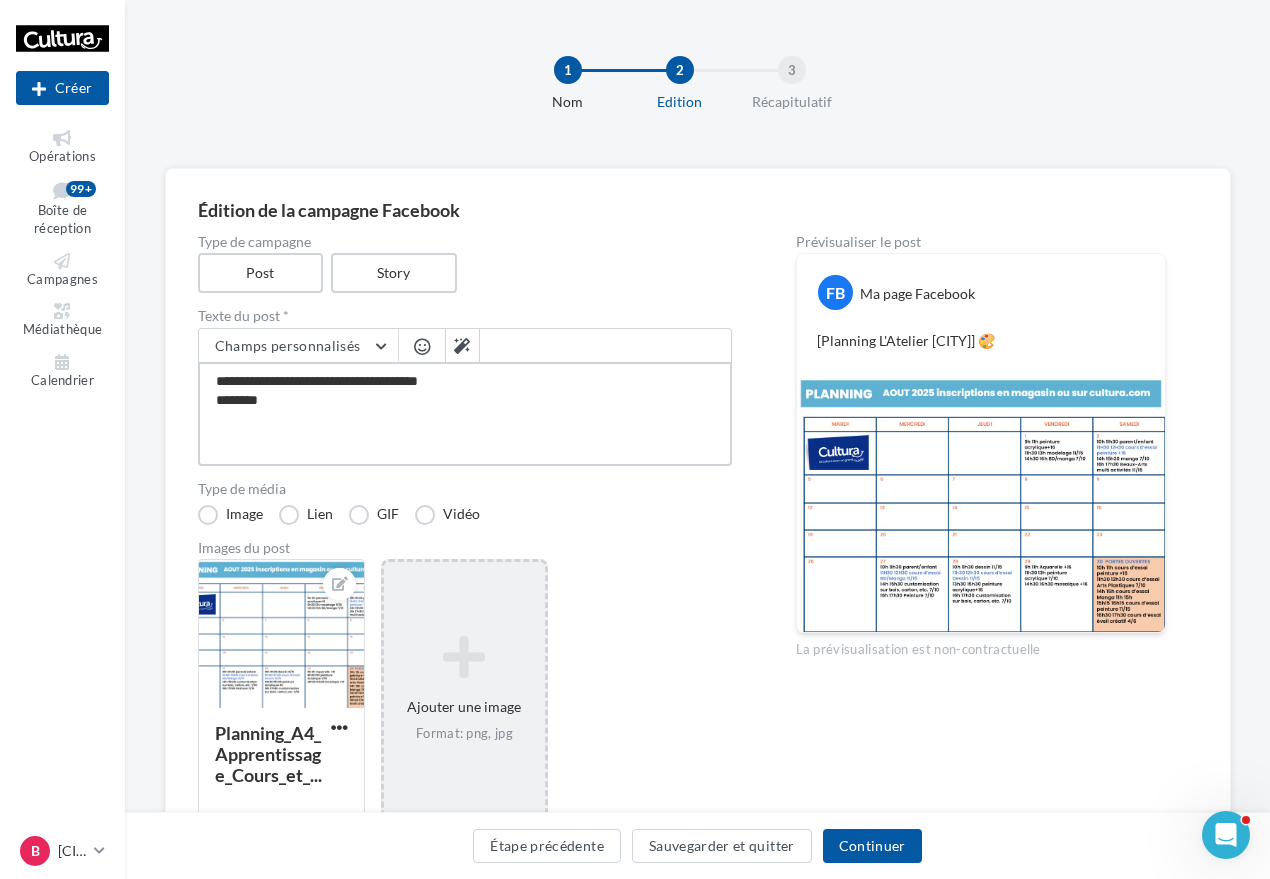 type on "**********" 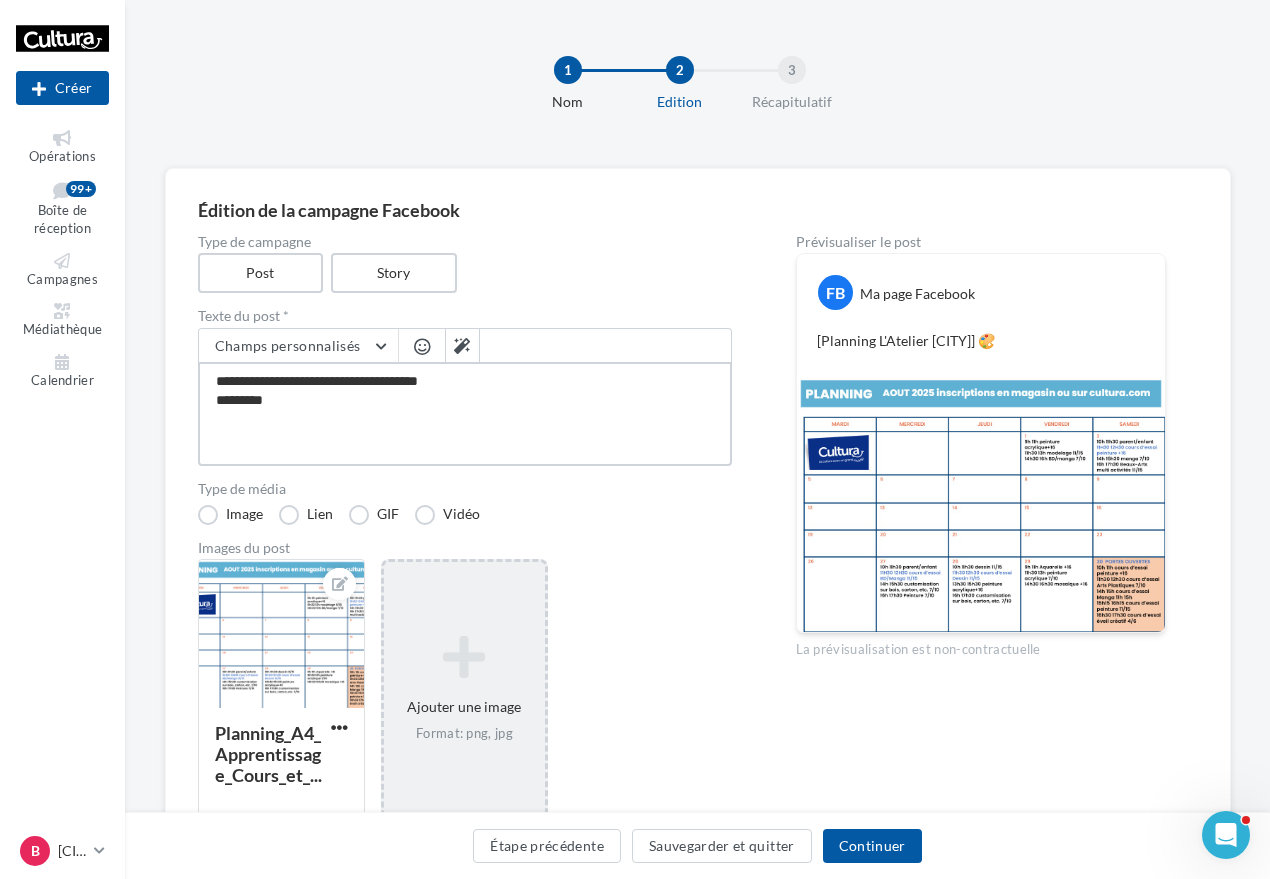 type on "**********" 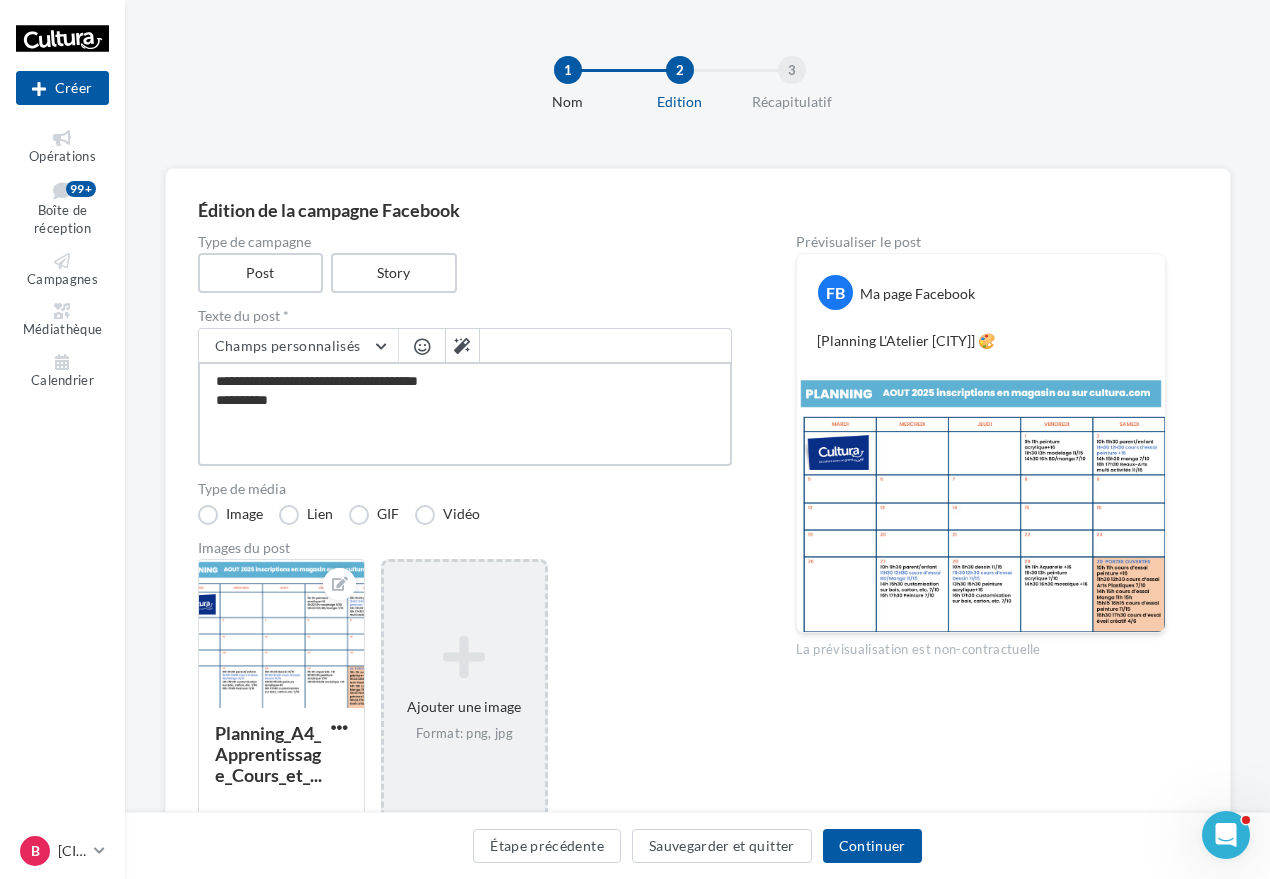 type on "**********" 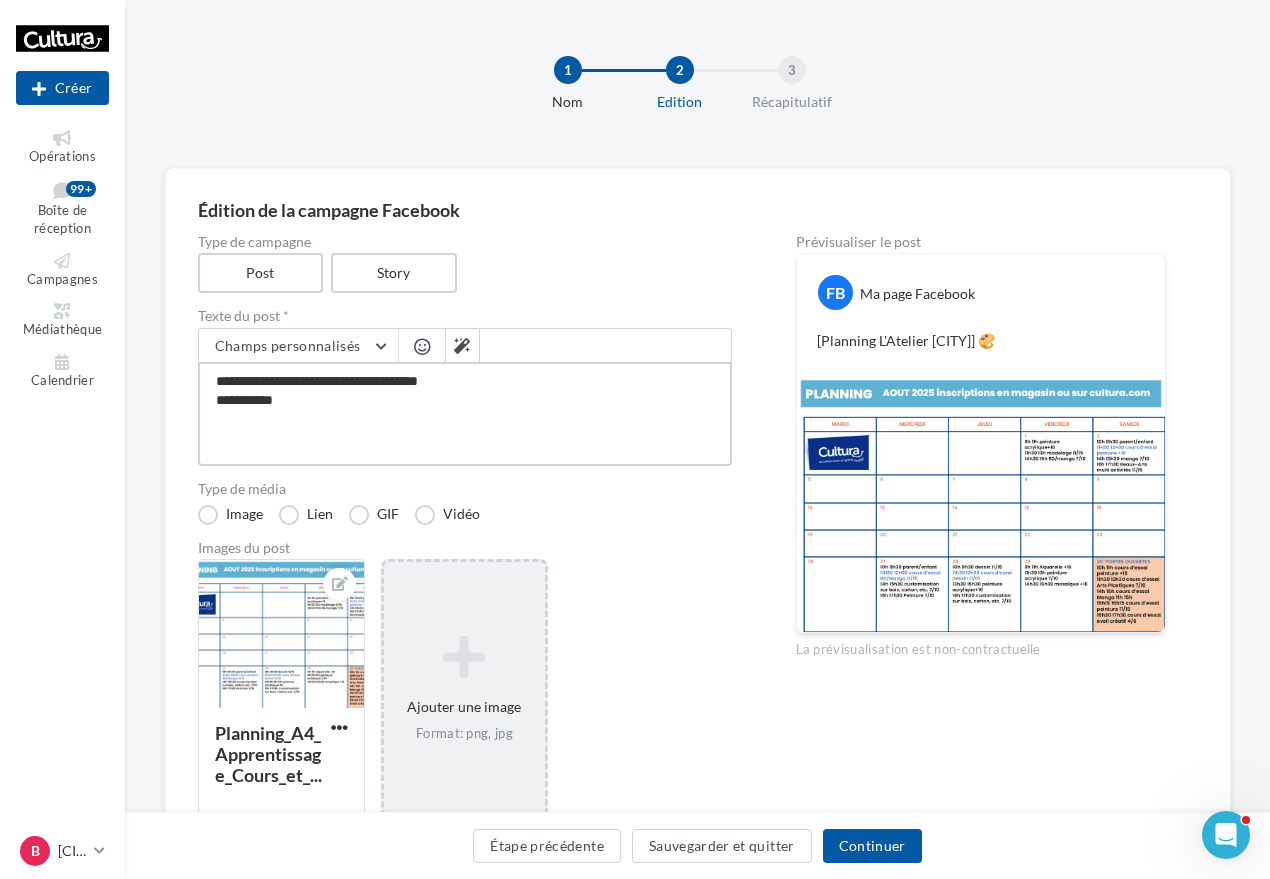 type on "**********" 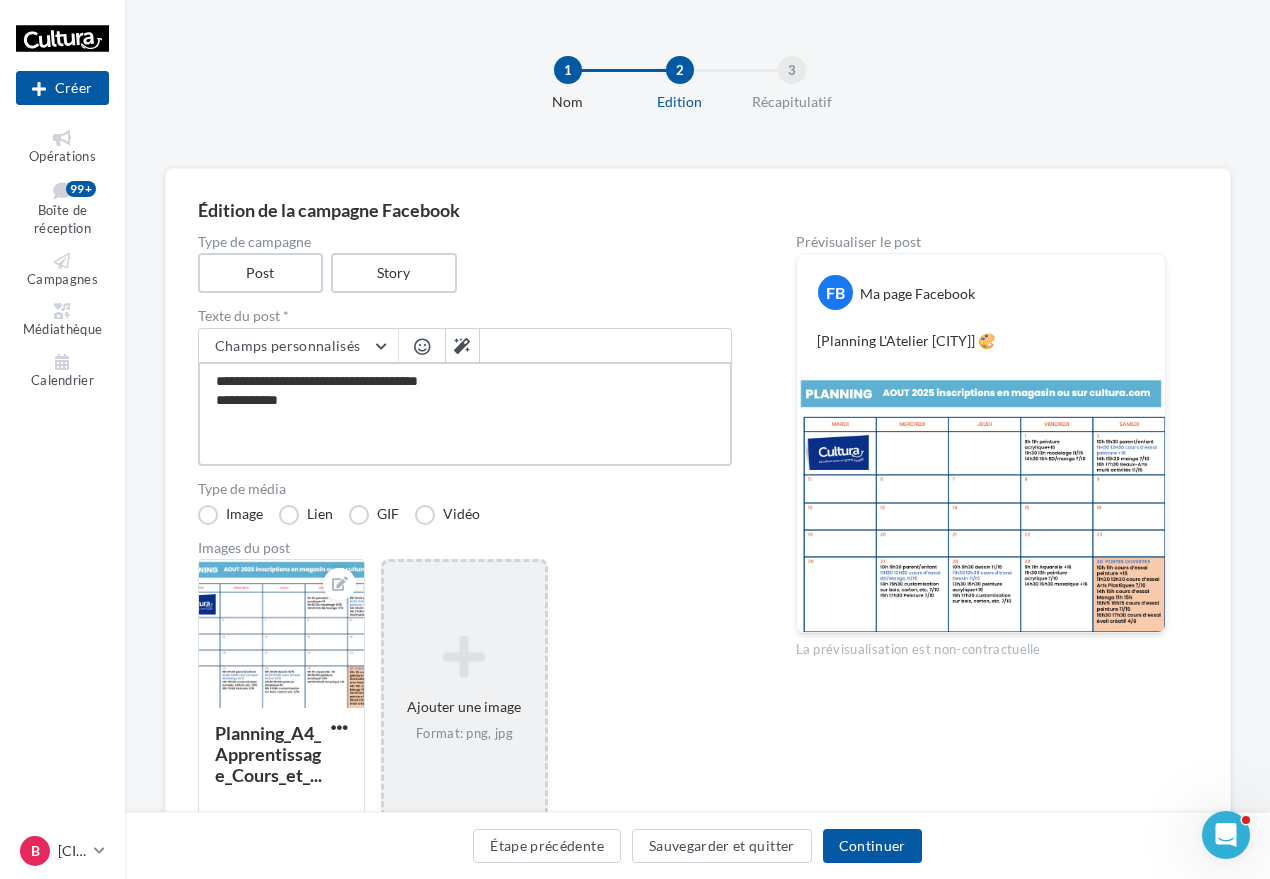 type on "**********" 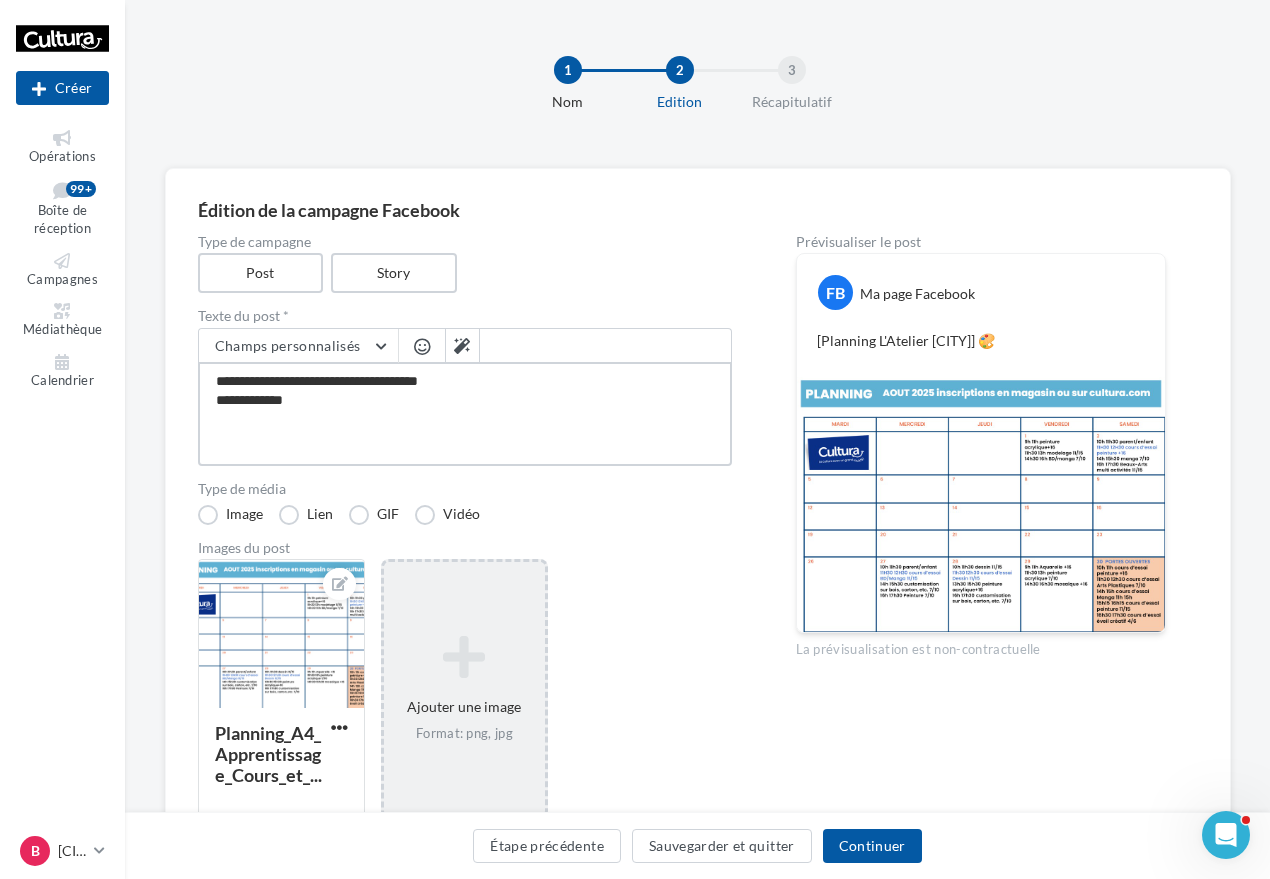 type on "**********" 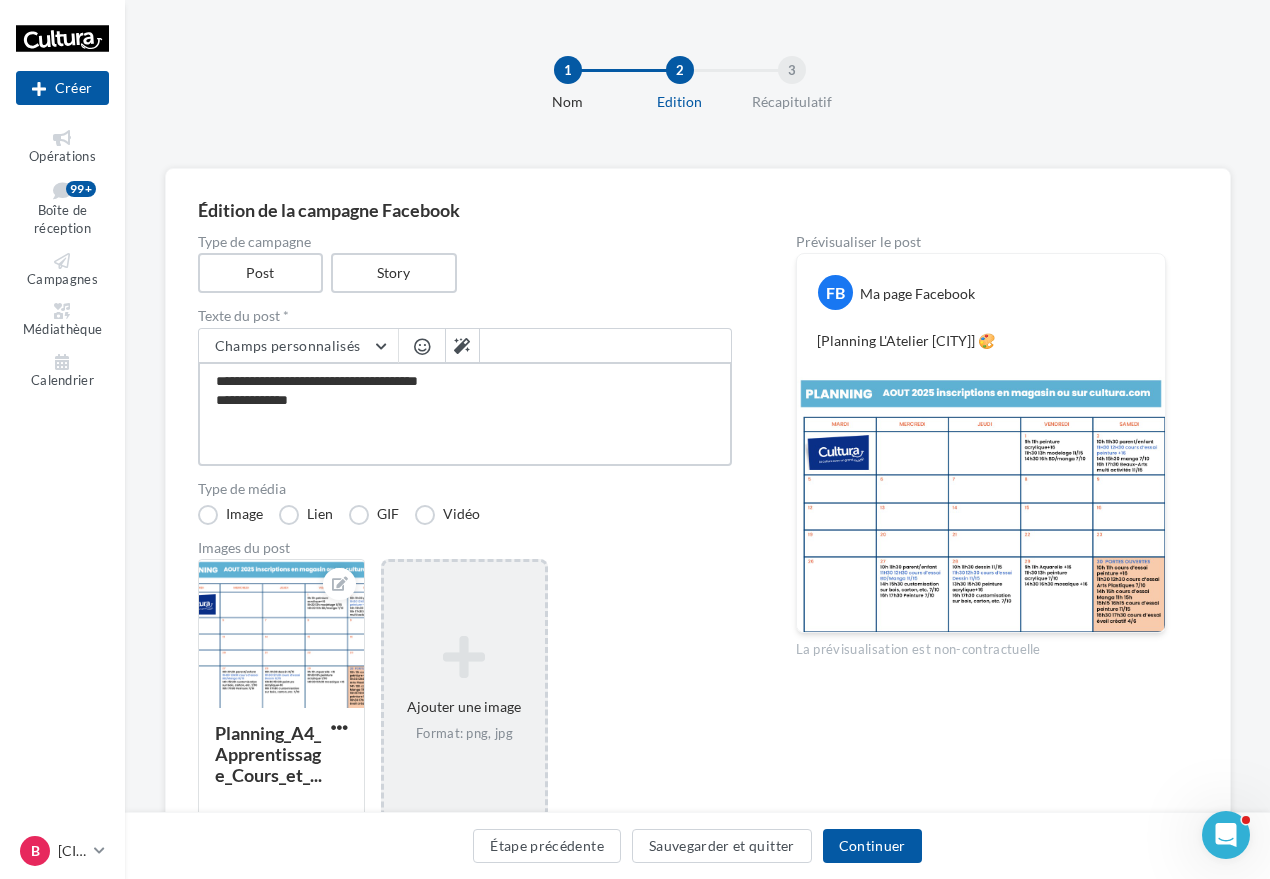 type on "**********" 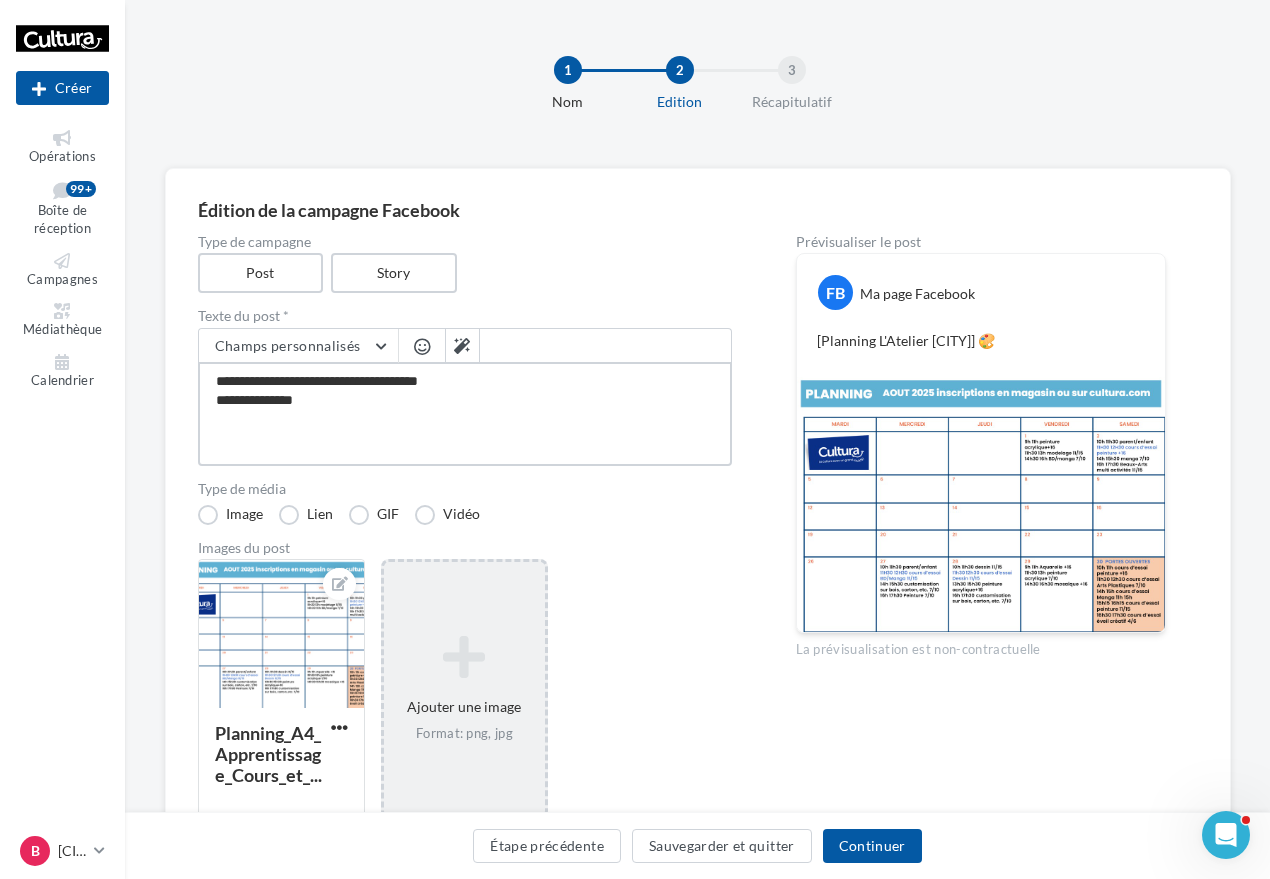type on "**********" 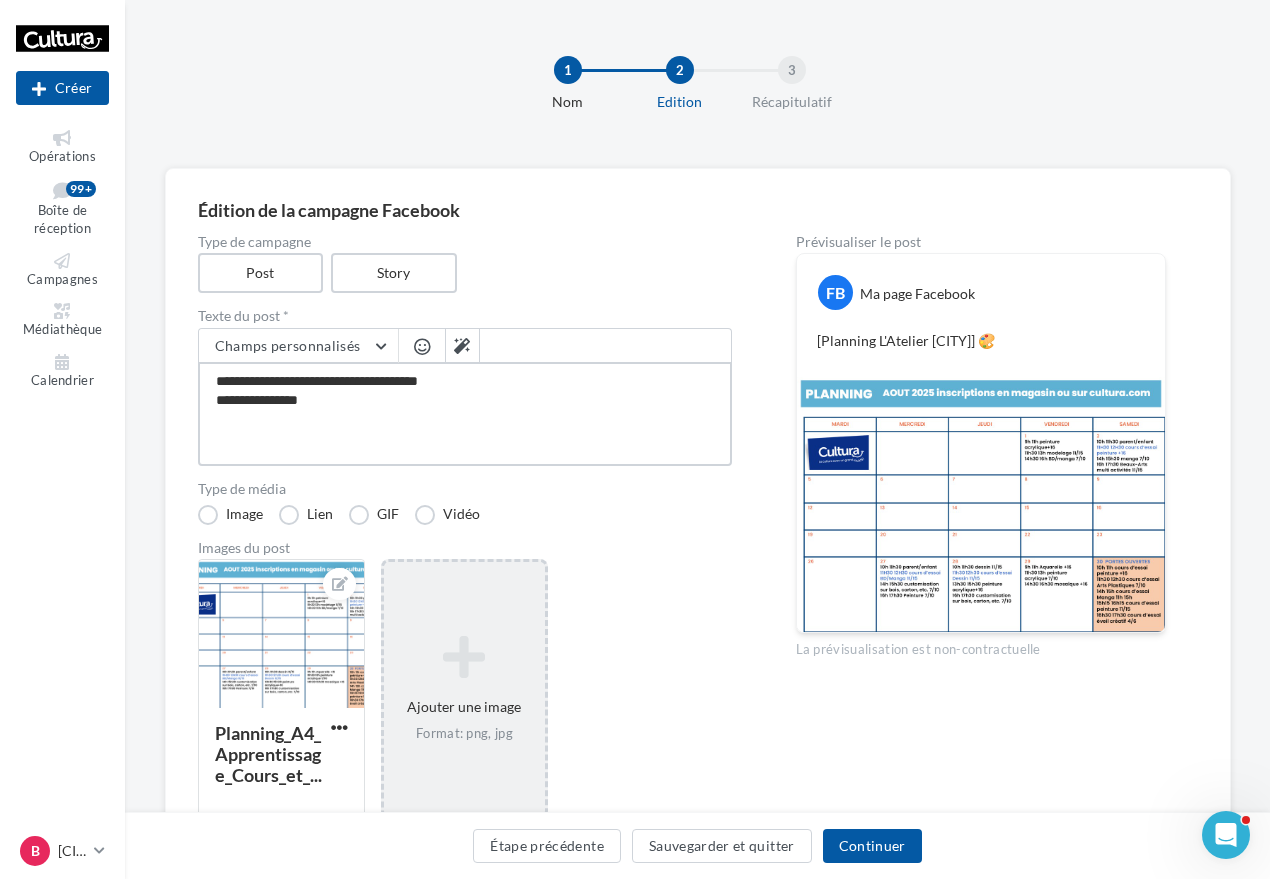 type on "**********" 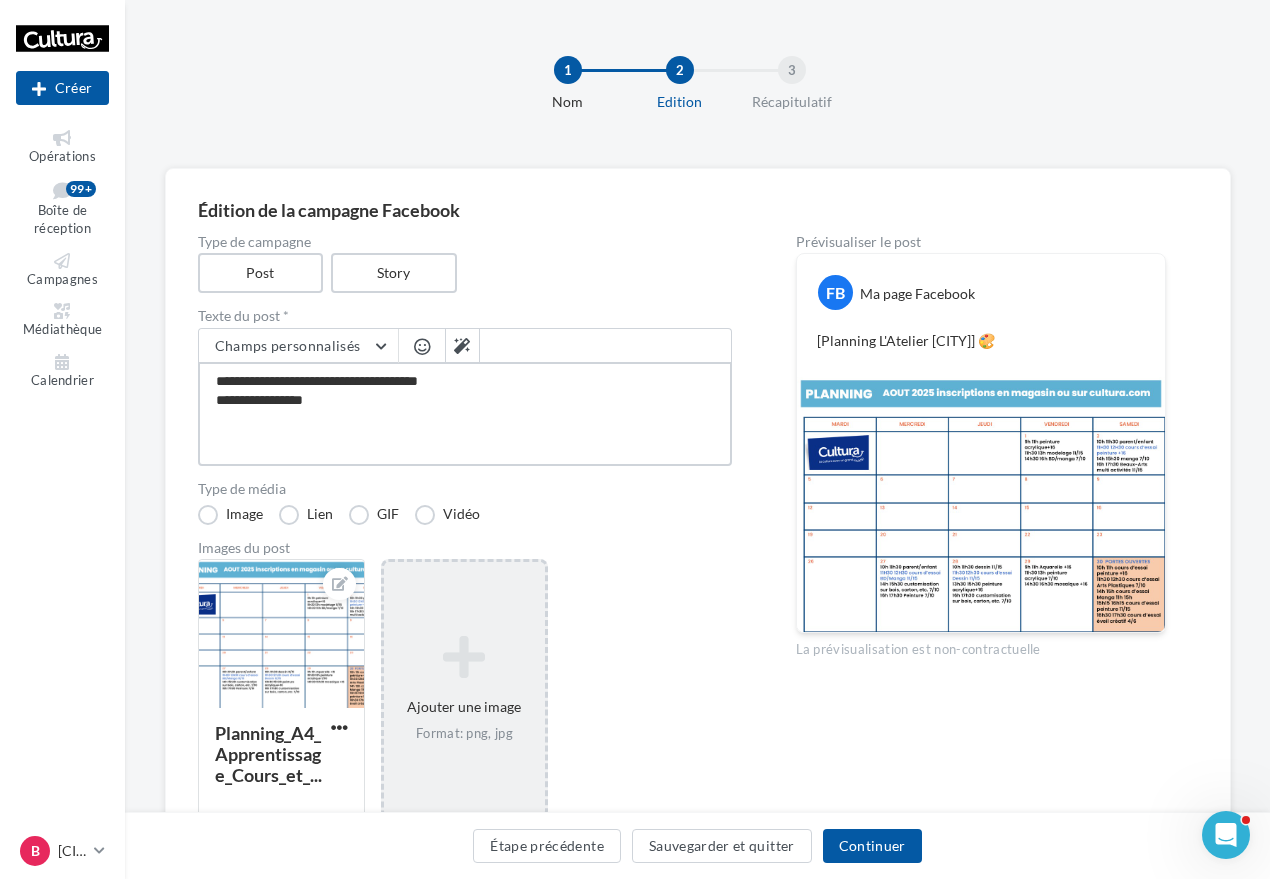 type on "**********" 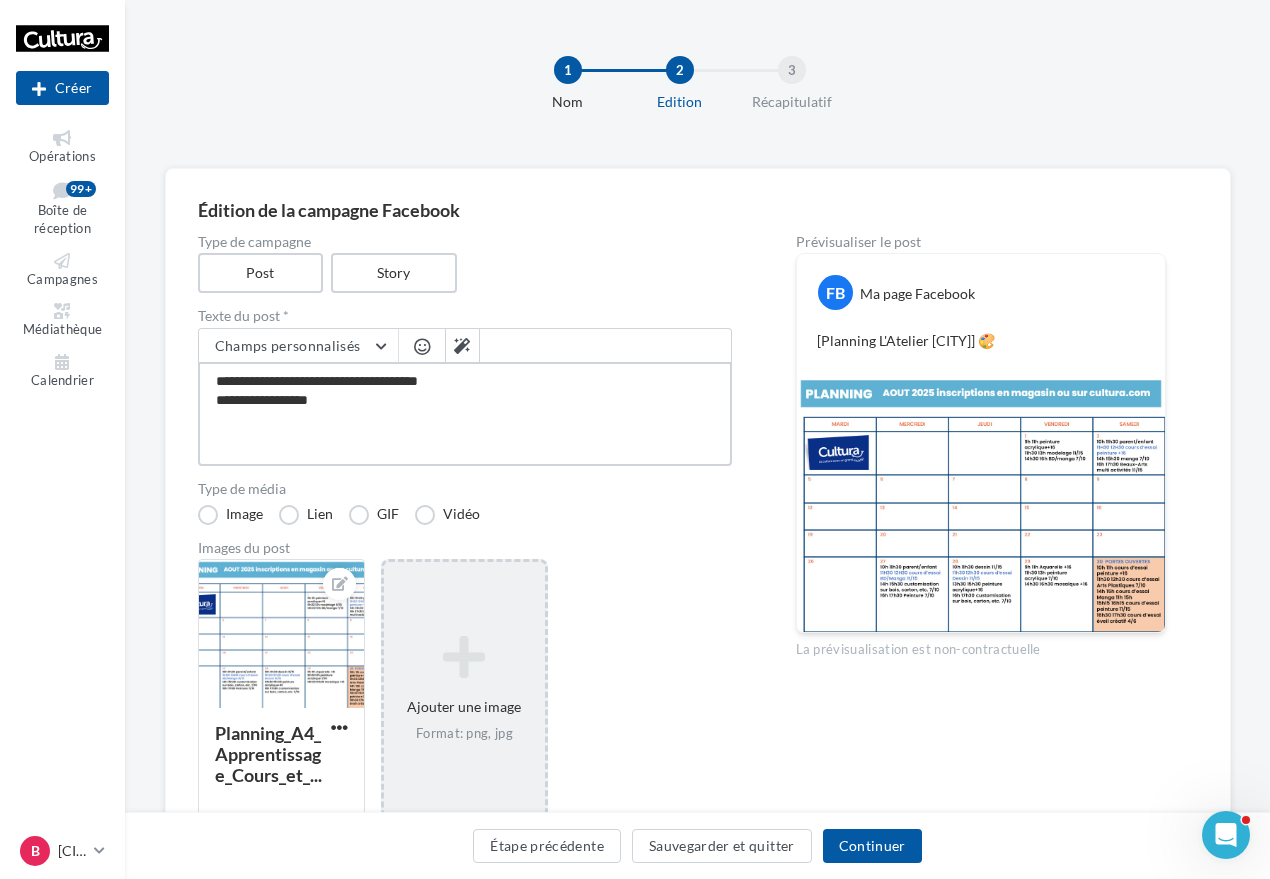 type on "**********" 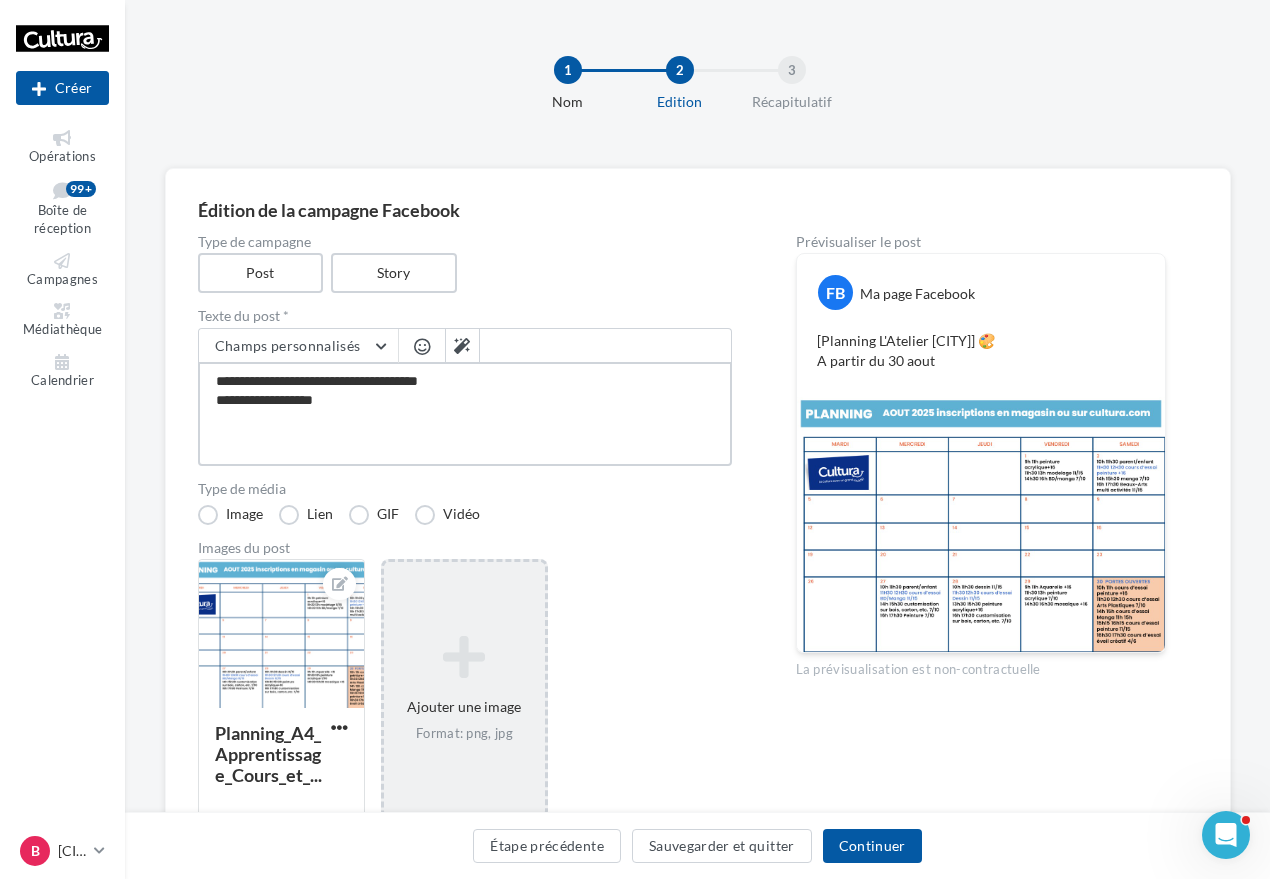 type on "**********" 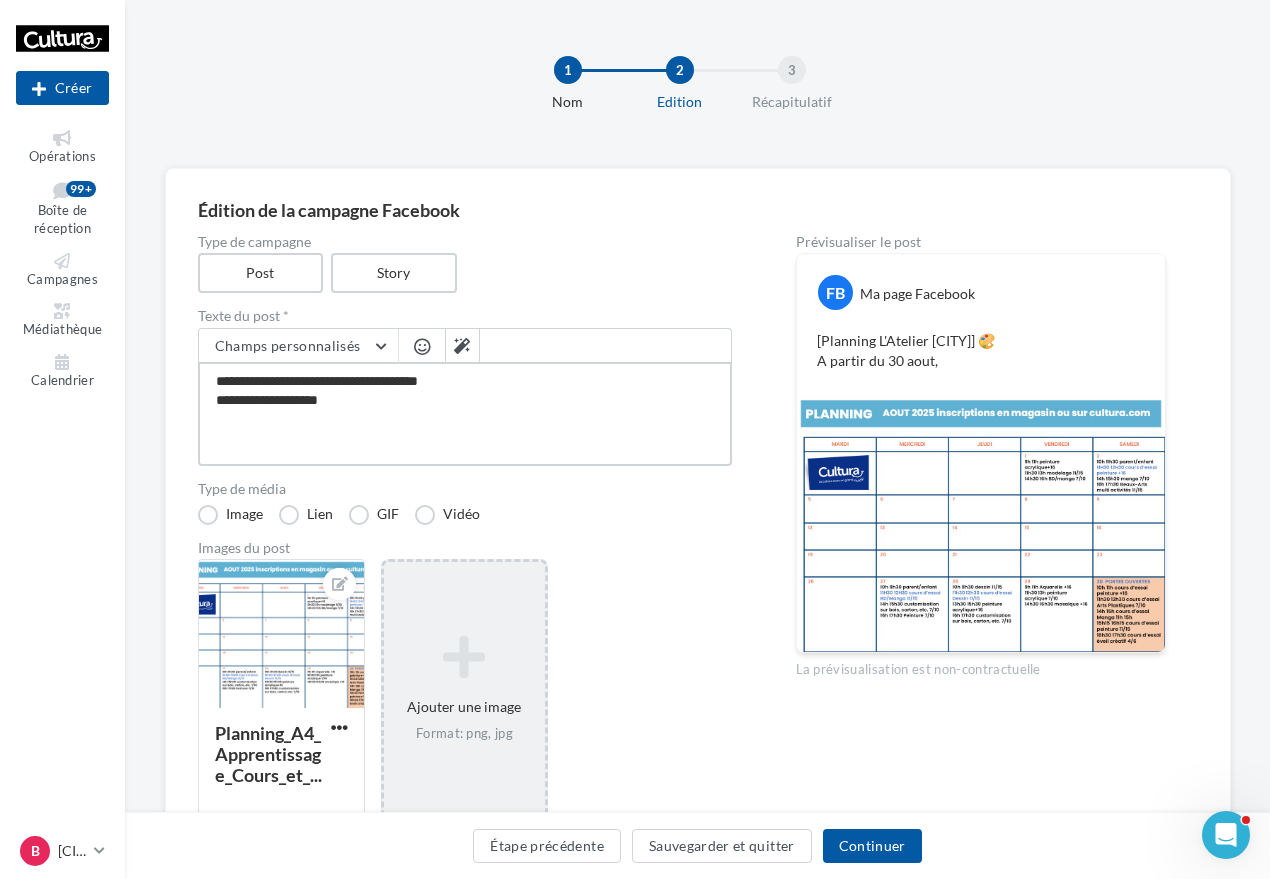 type on "**********" 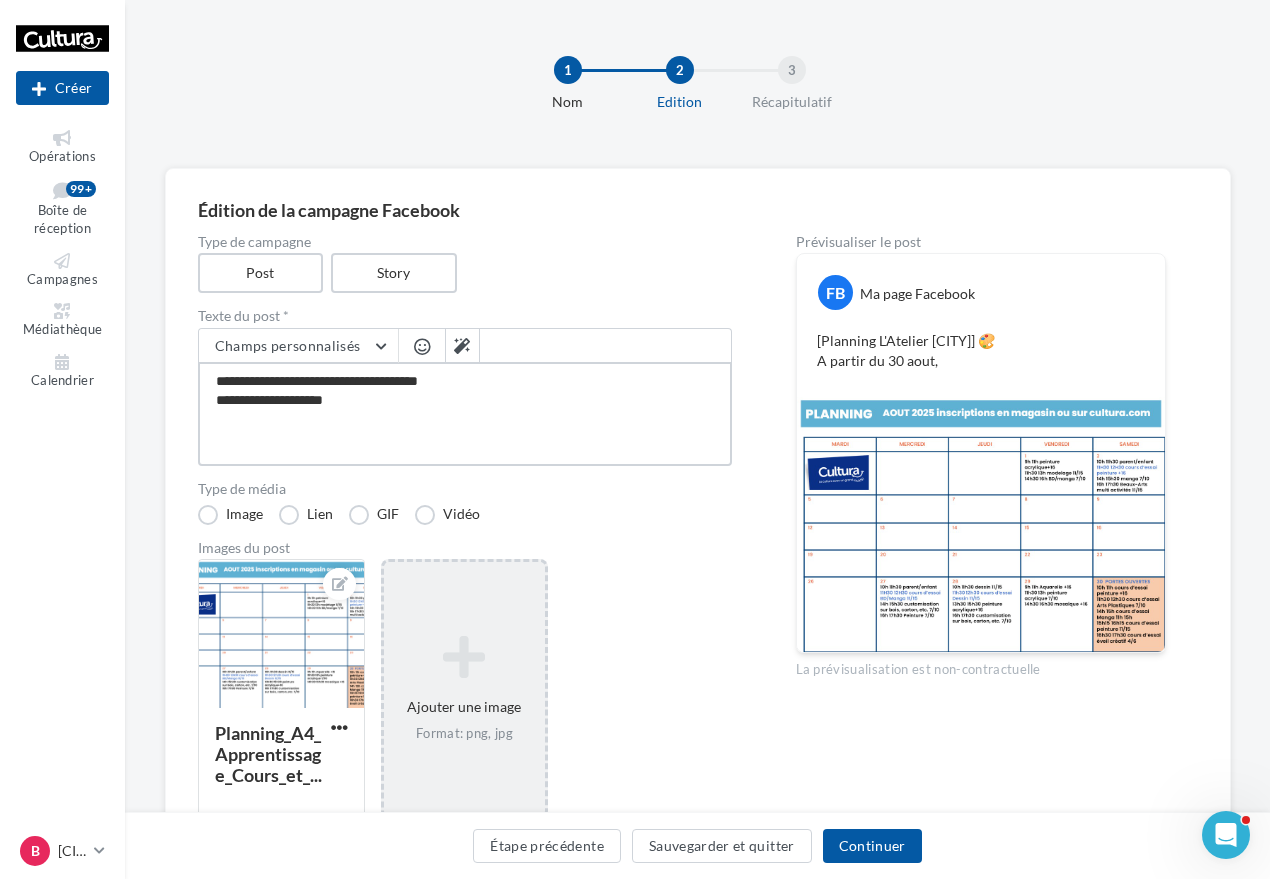type on "**********" 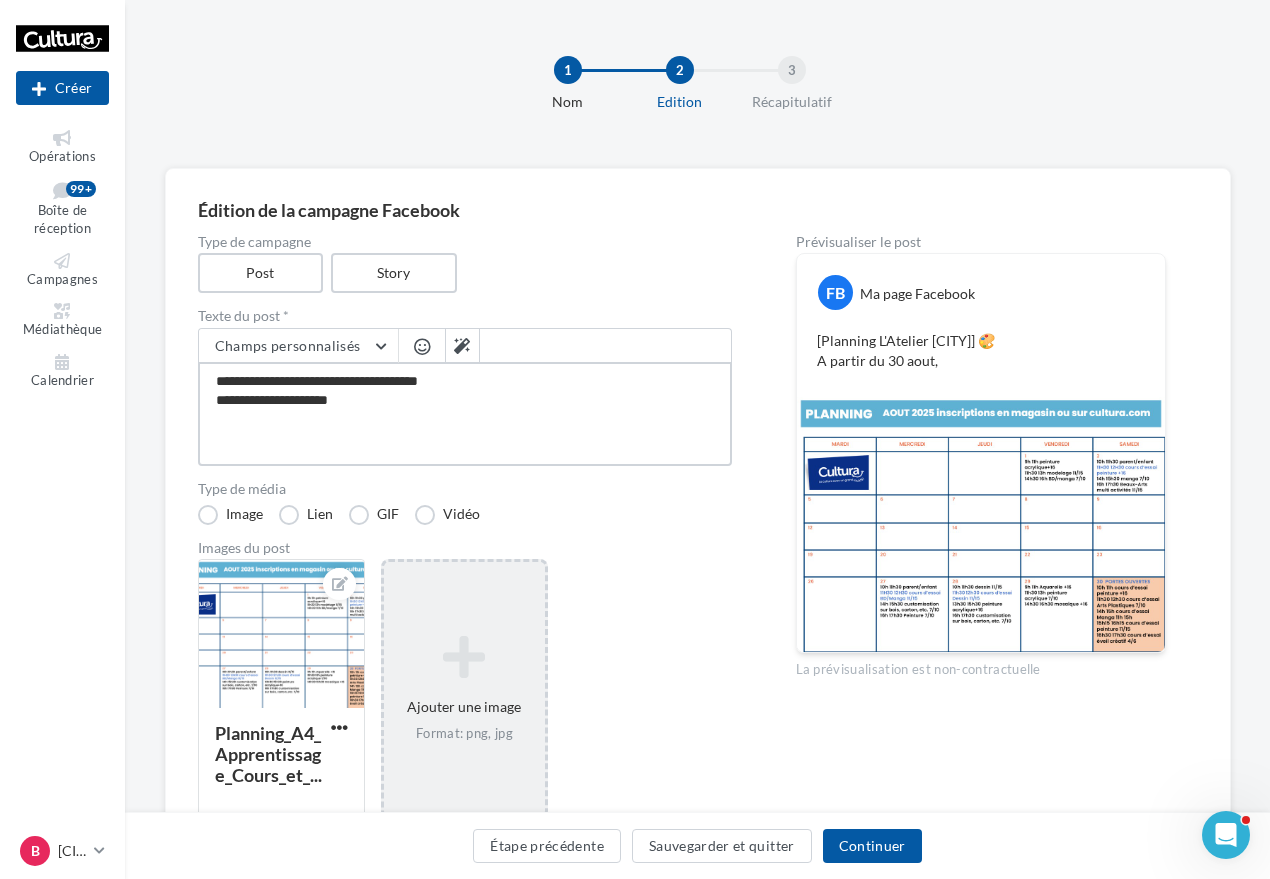 type on "**********" 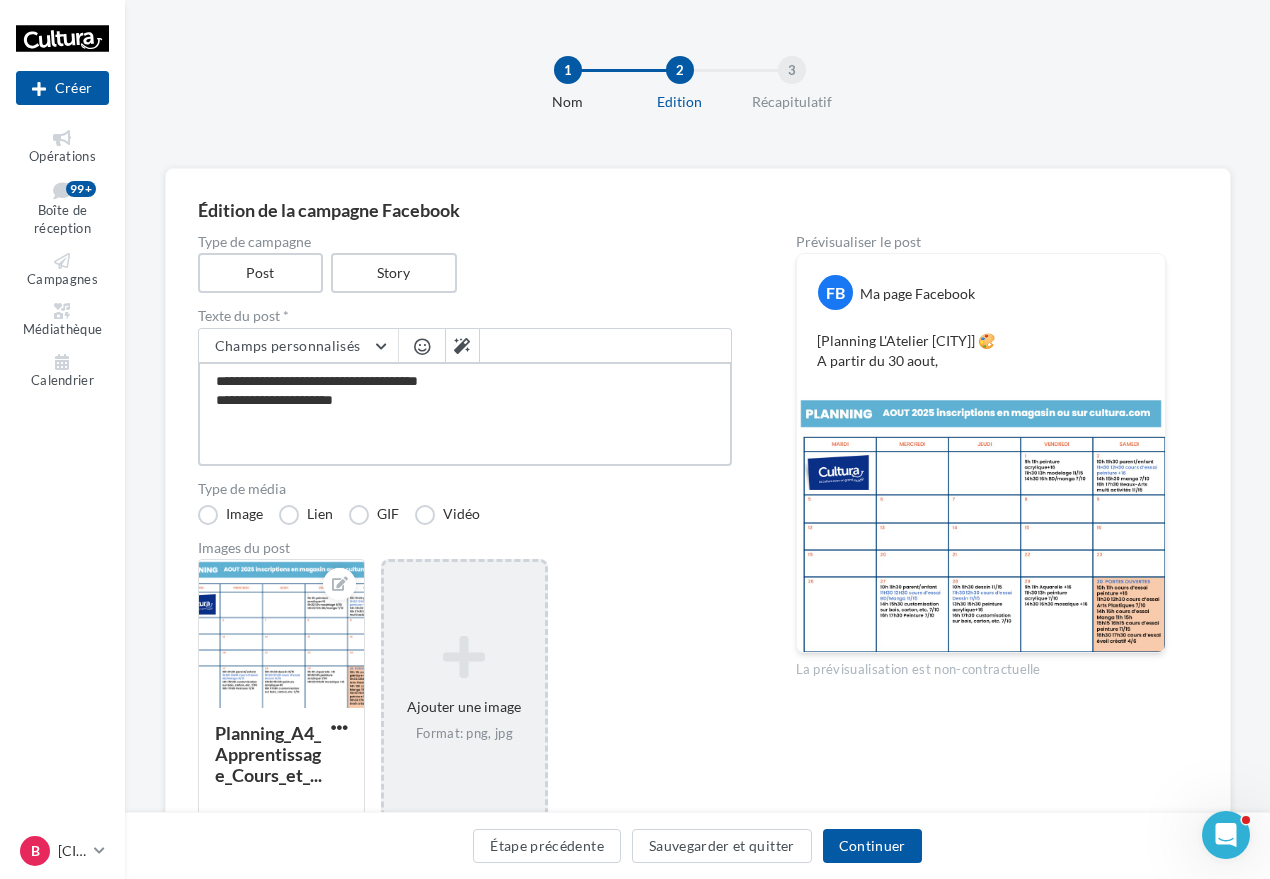 type on "**********" 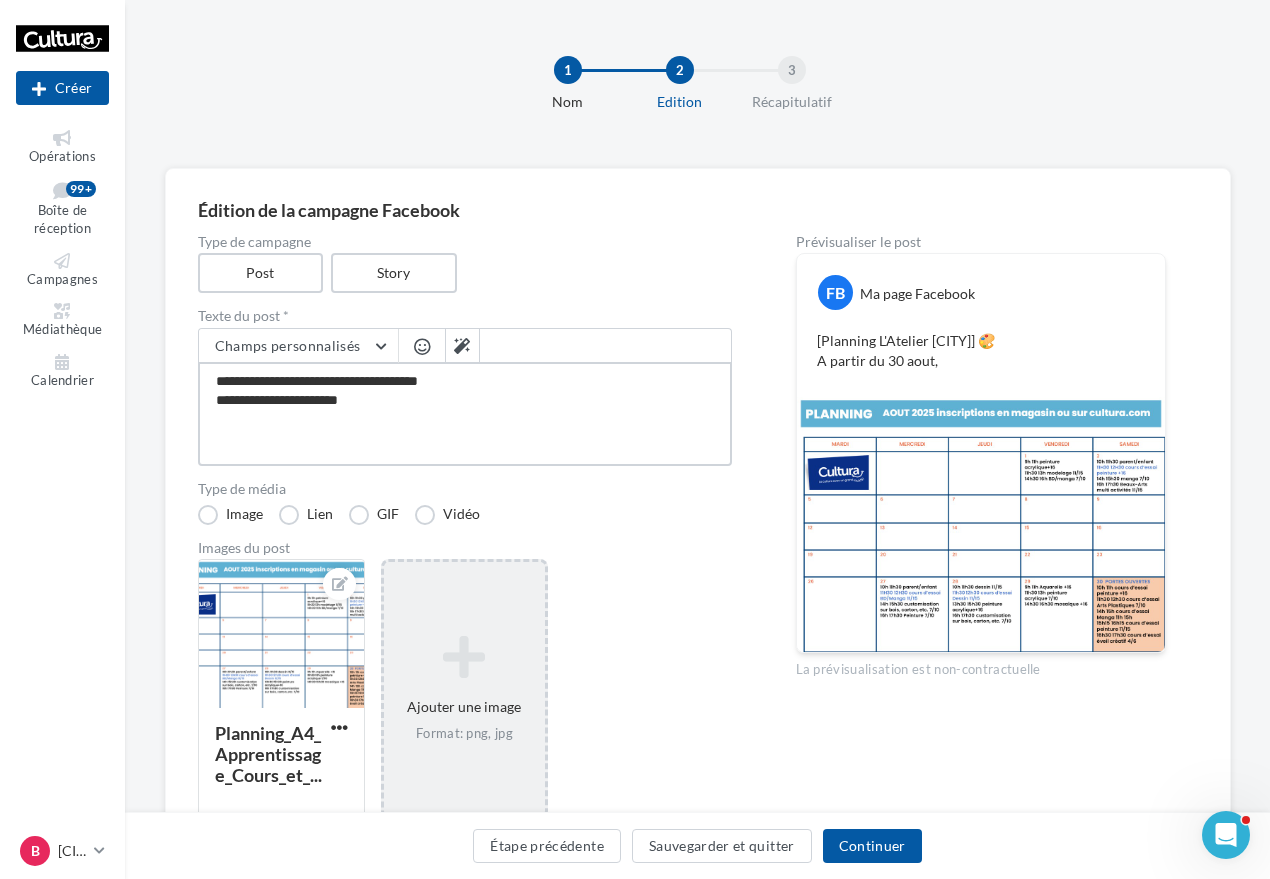 type on "**********" 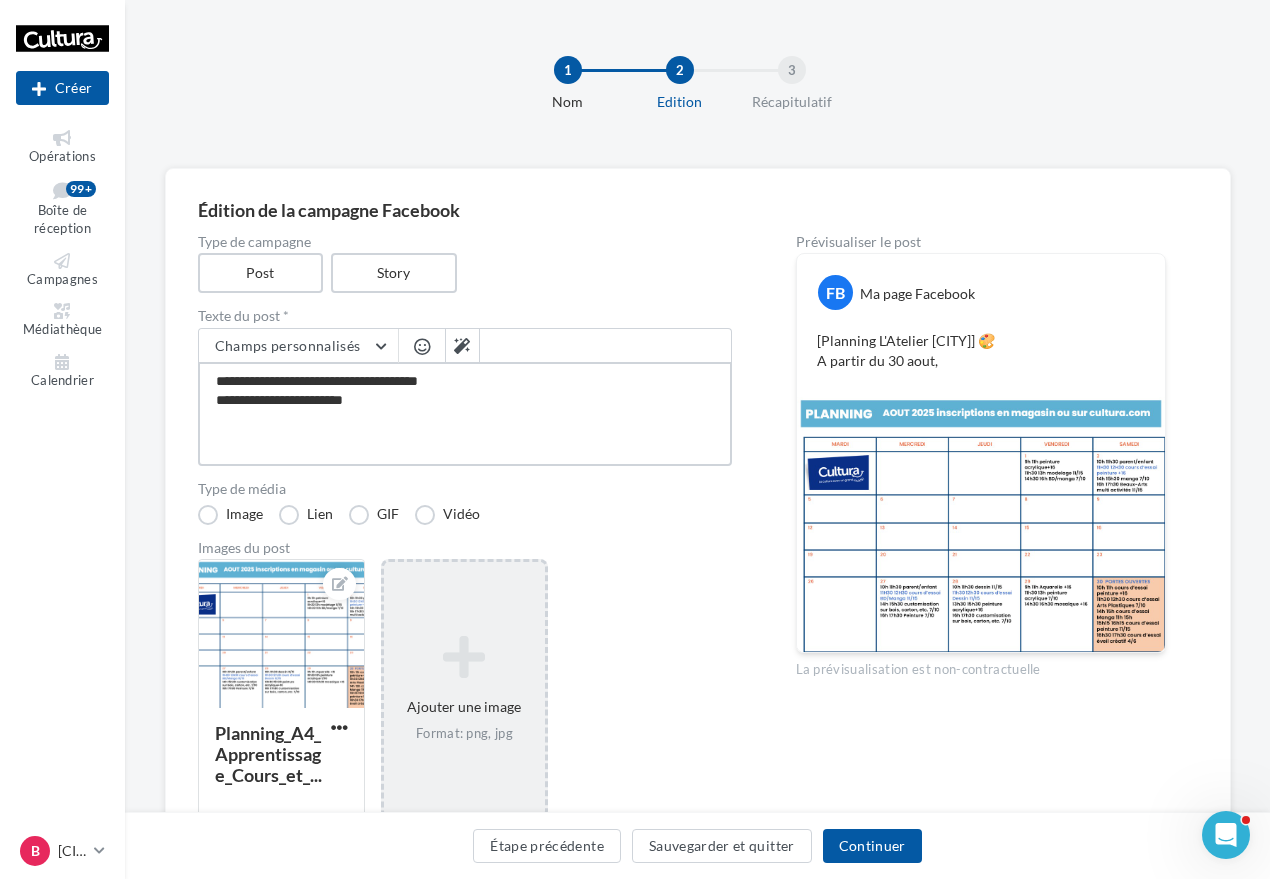 type on "**********" 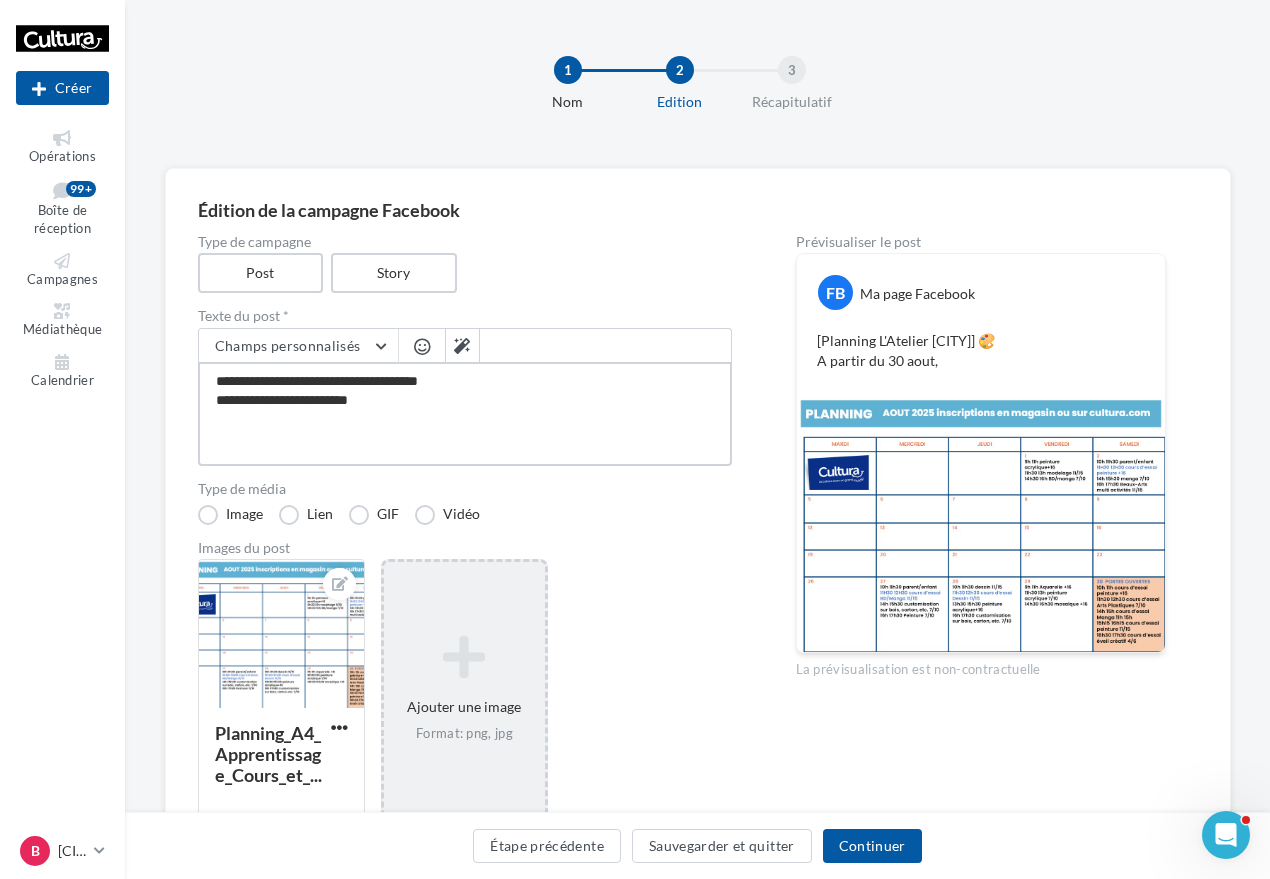 type on "**********" 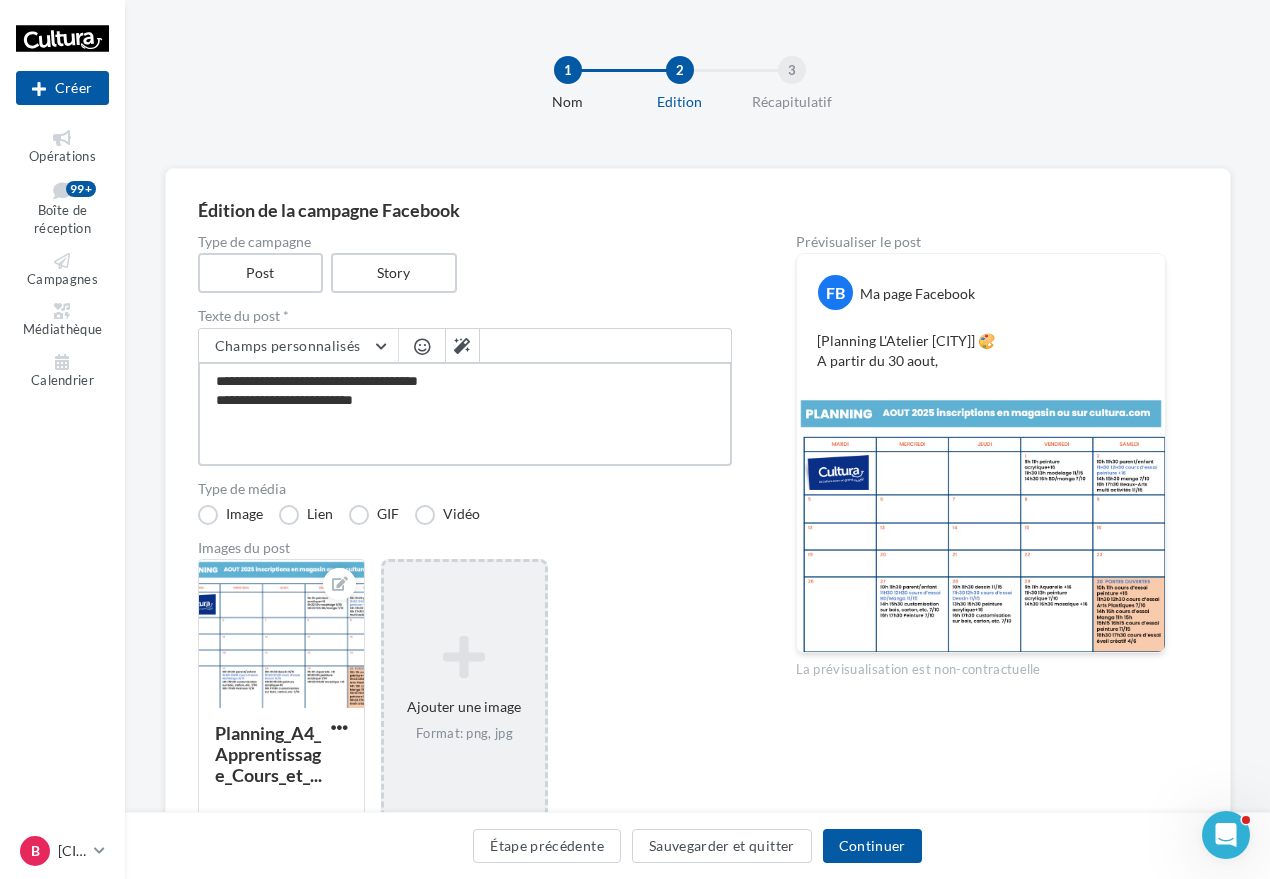 type on "**********" 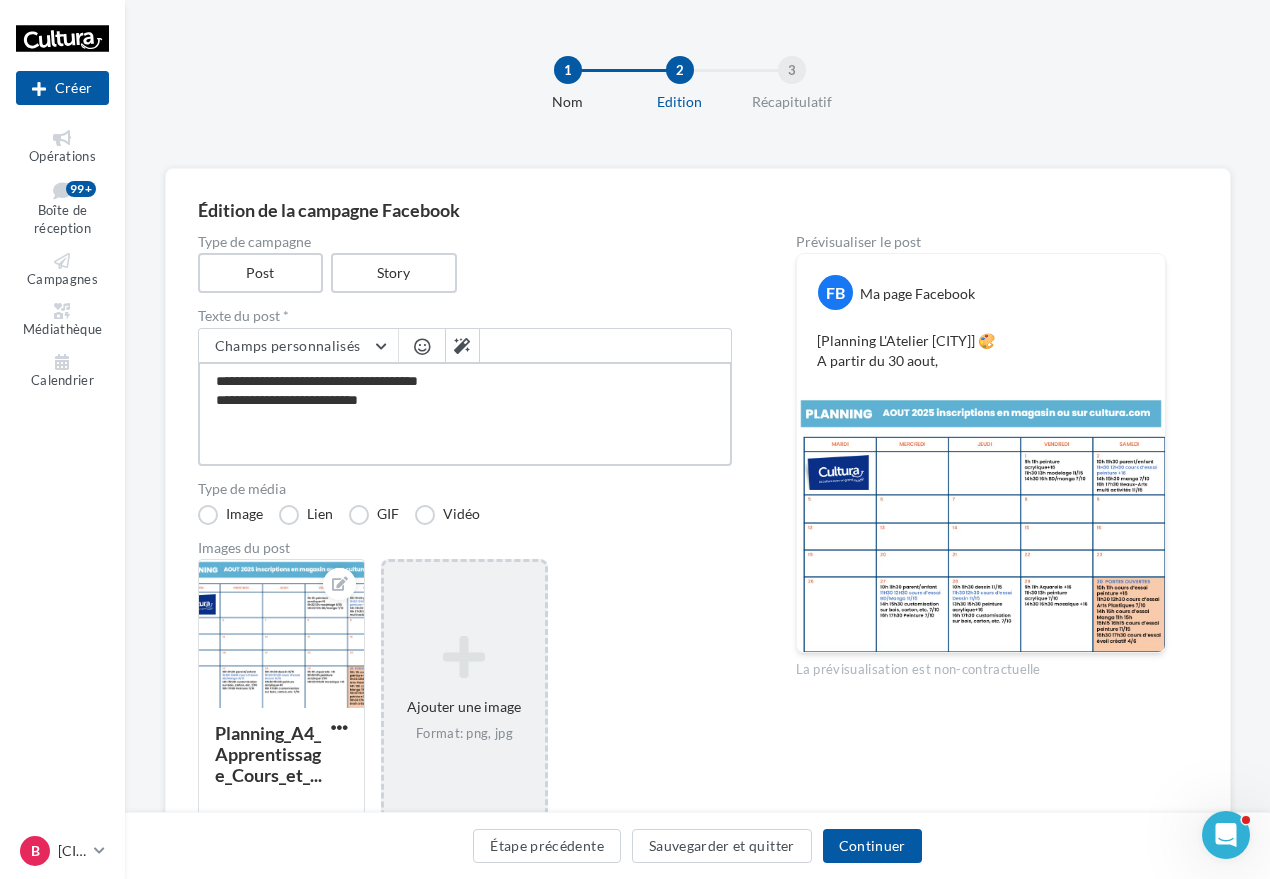type on "**********" 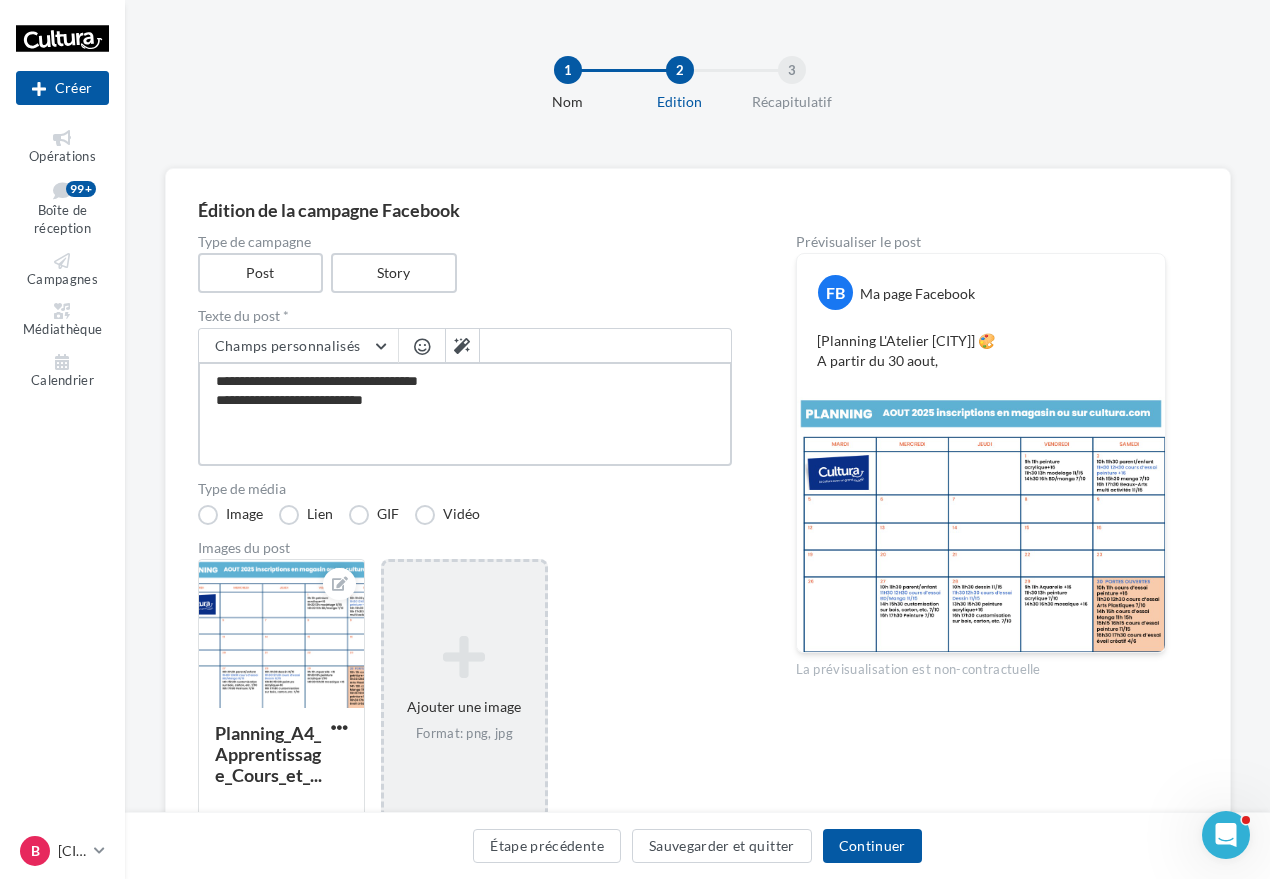 type on "**********" 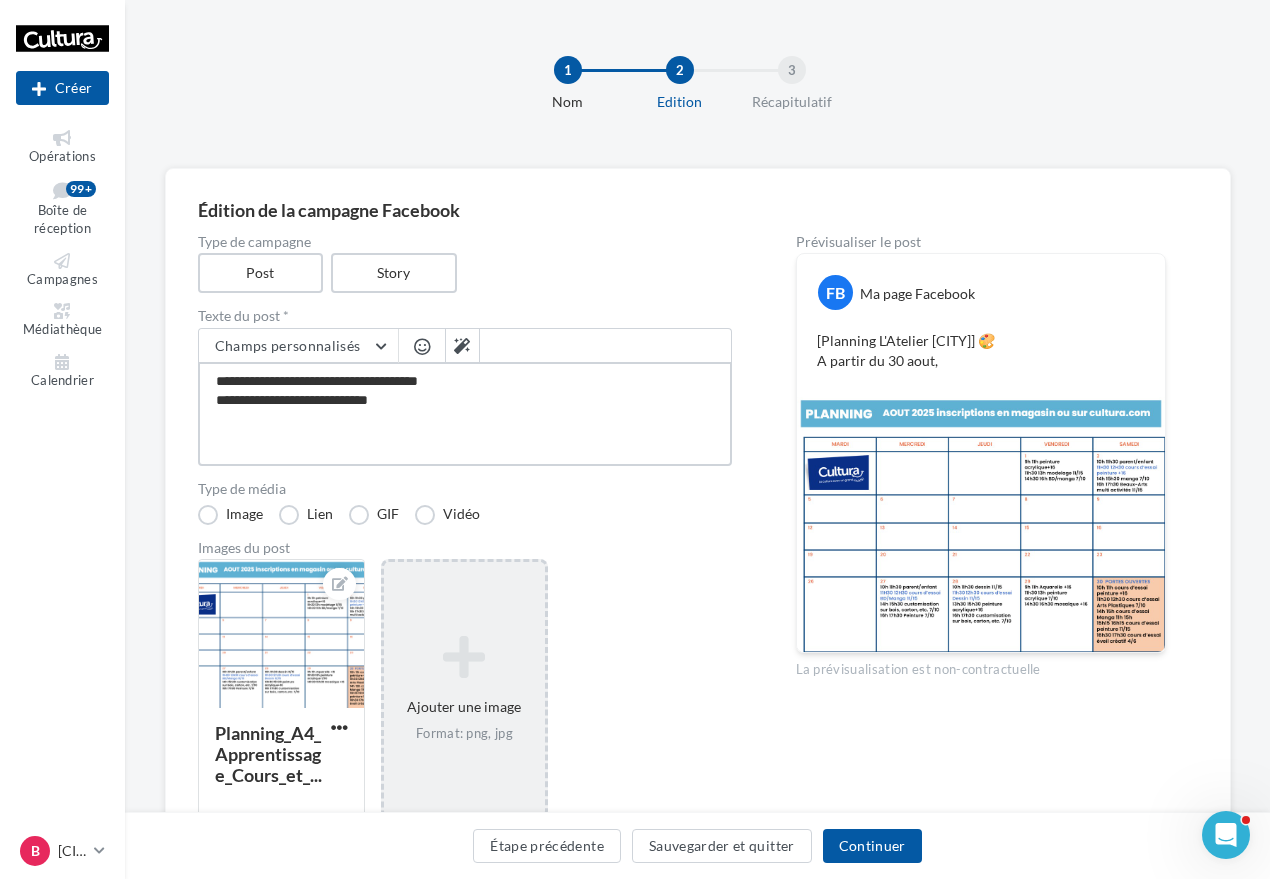 type on "**********" 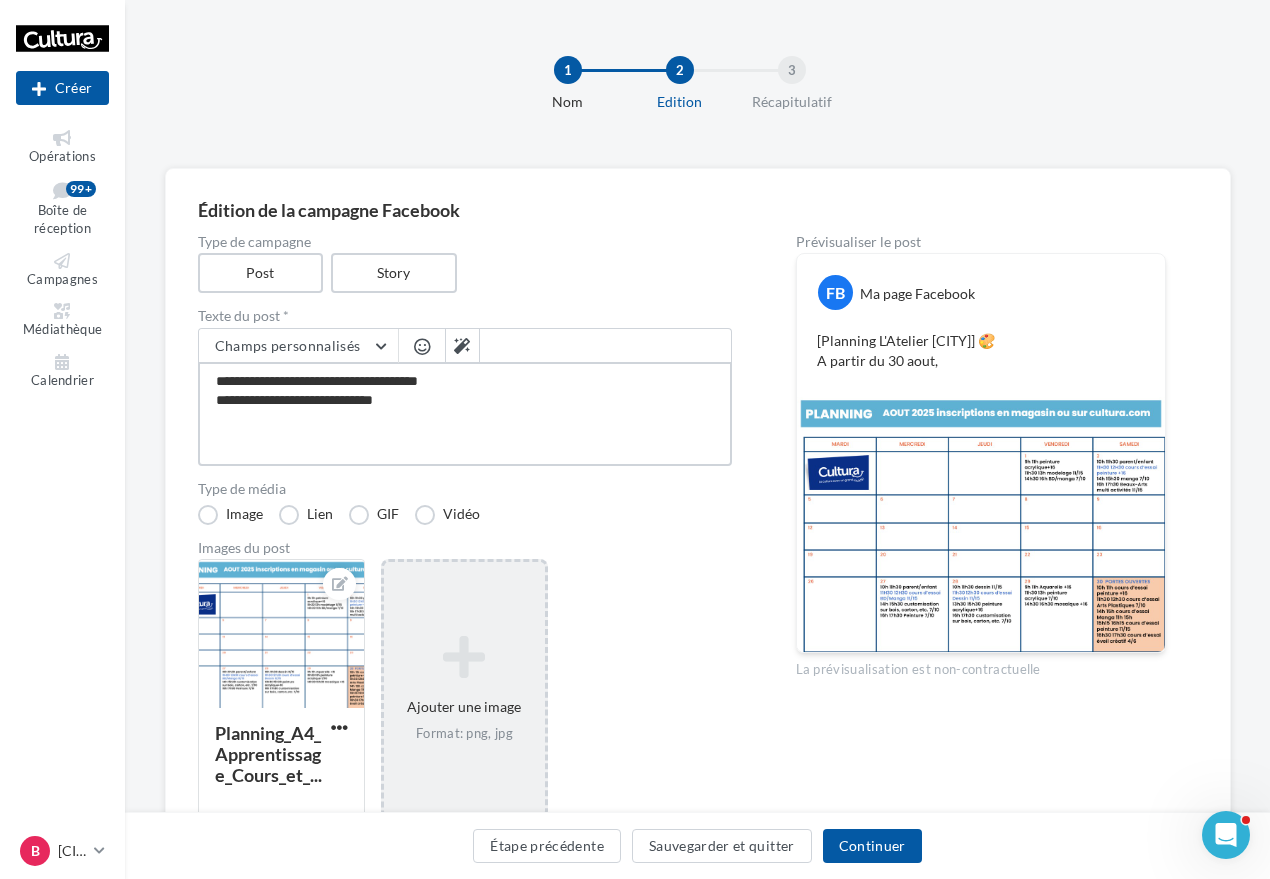 type on "**********" 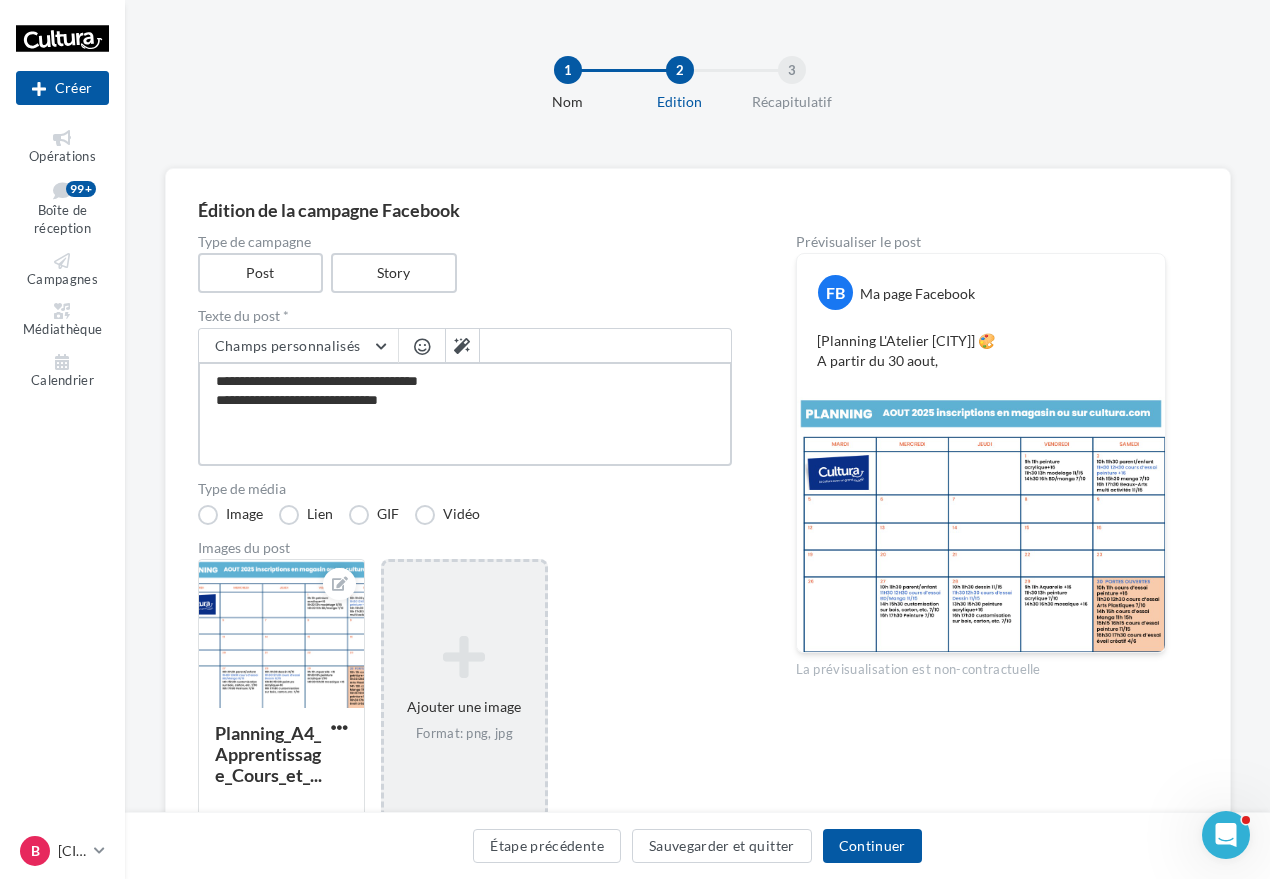 type on "**********" 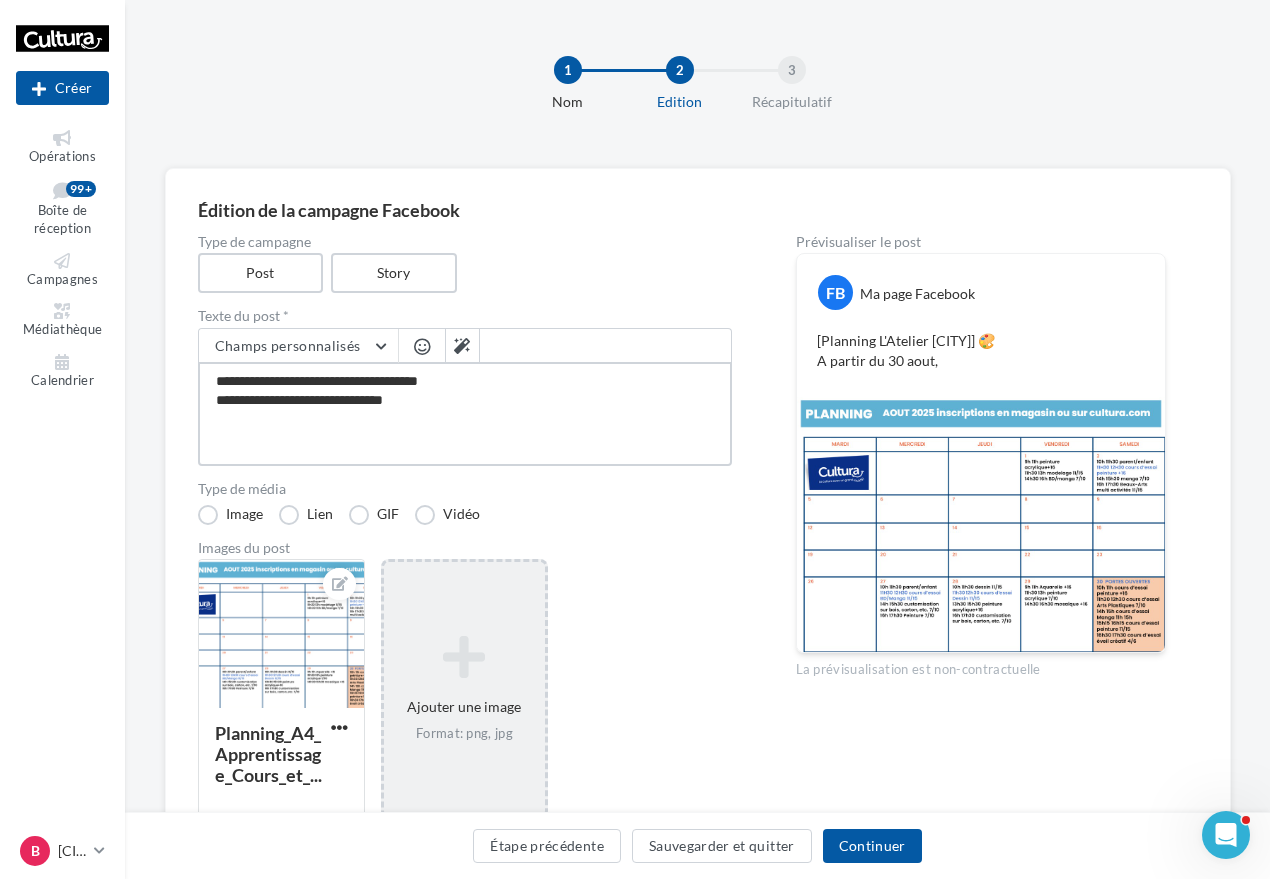 type on "**********" 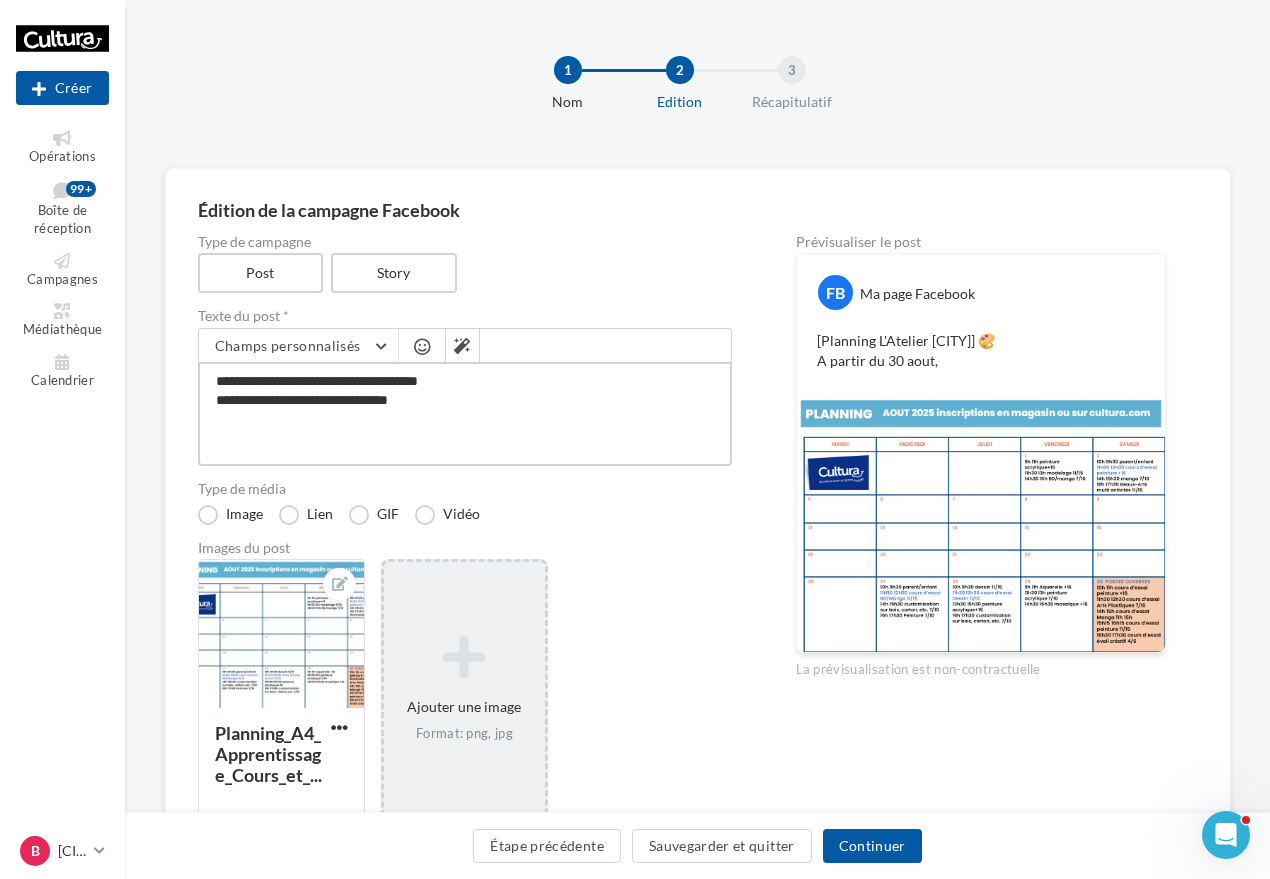 type on "**********" 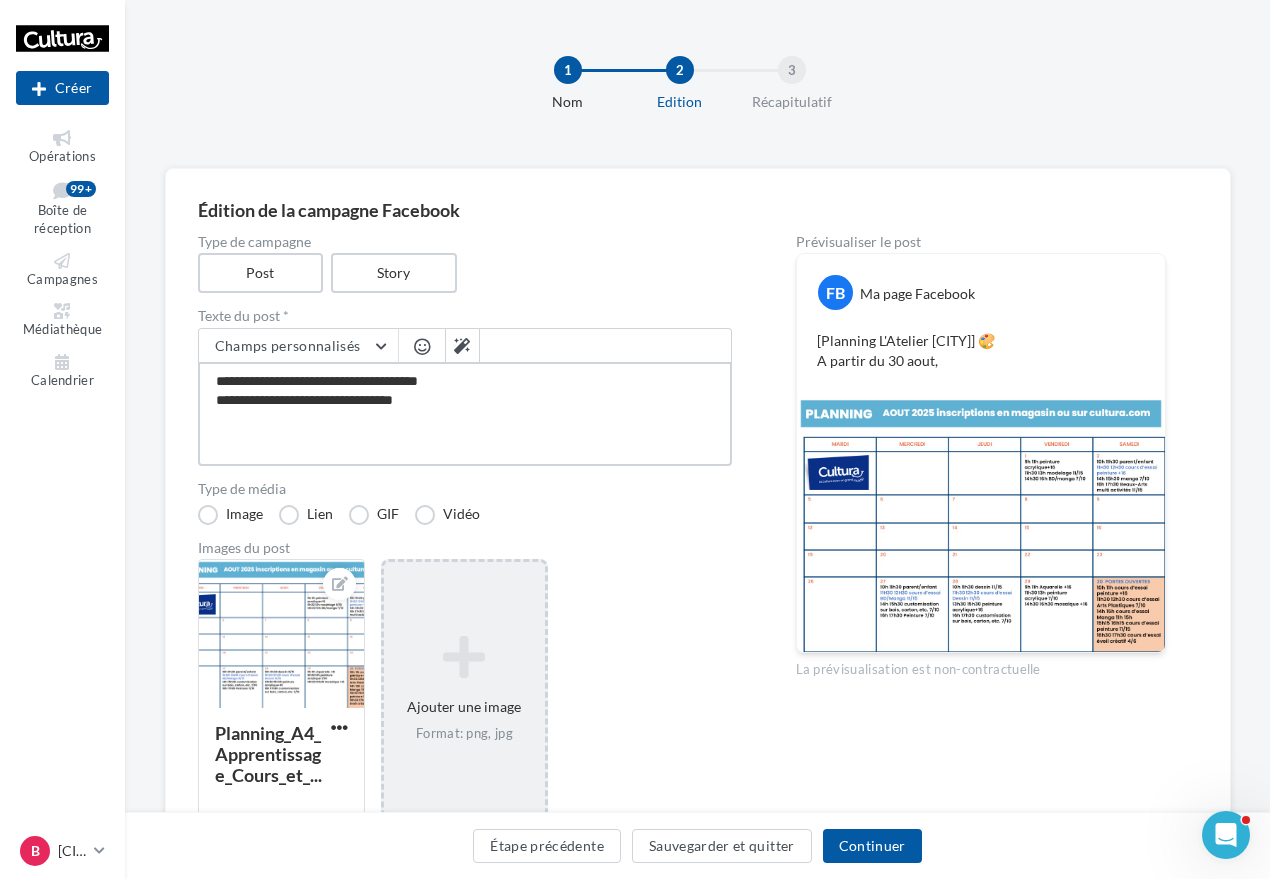 type on "**********" 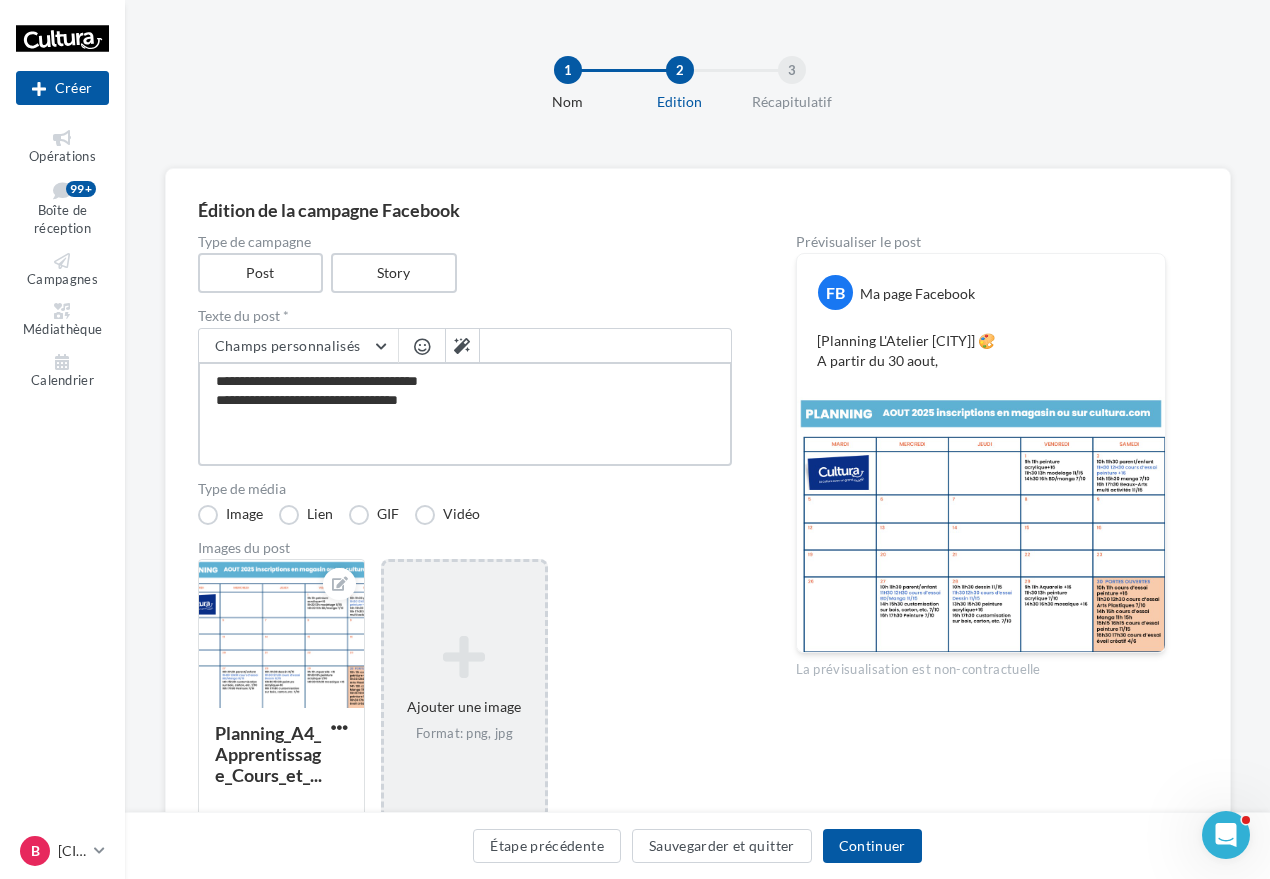 type on "**********" 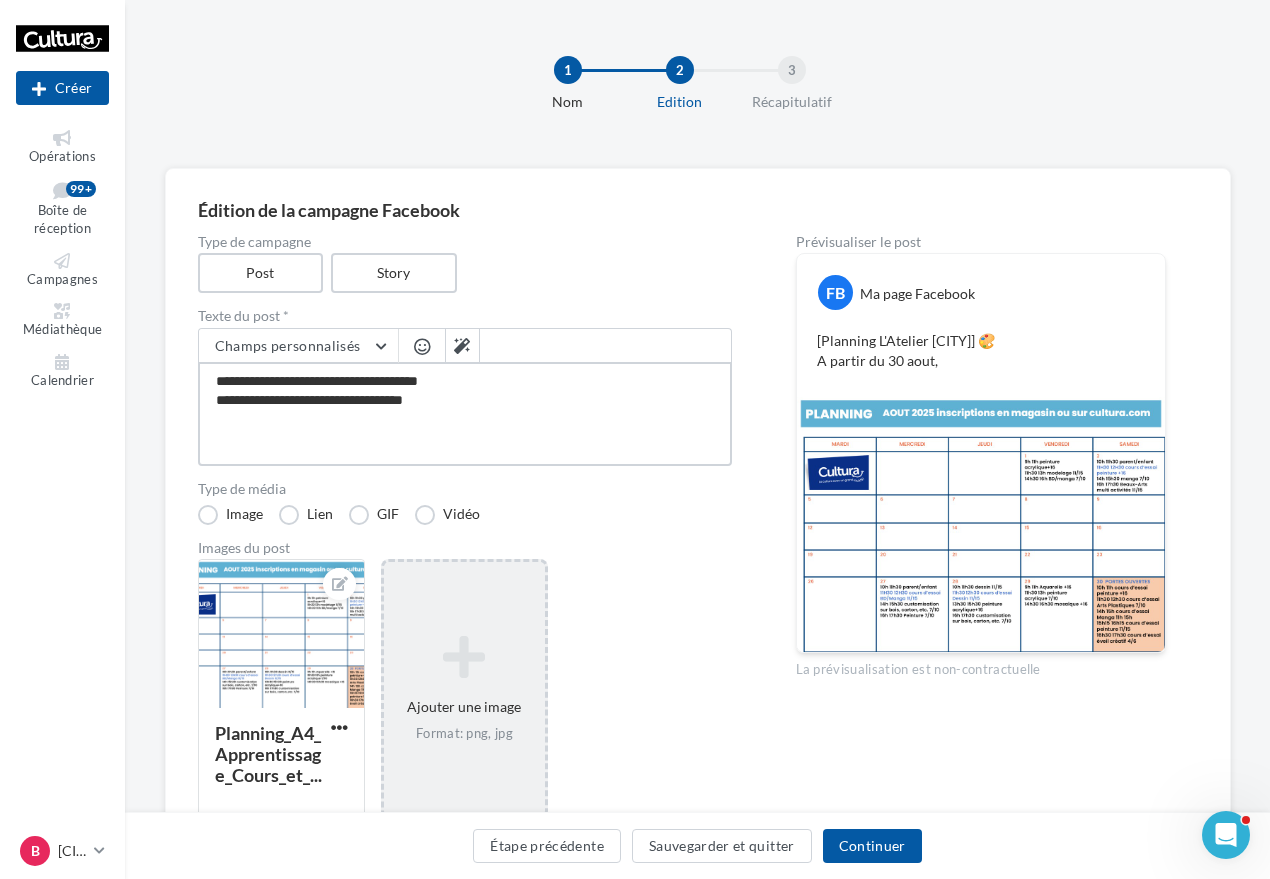 type on "**********" 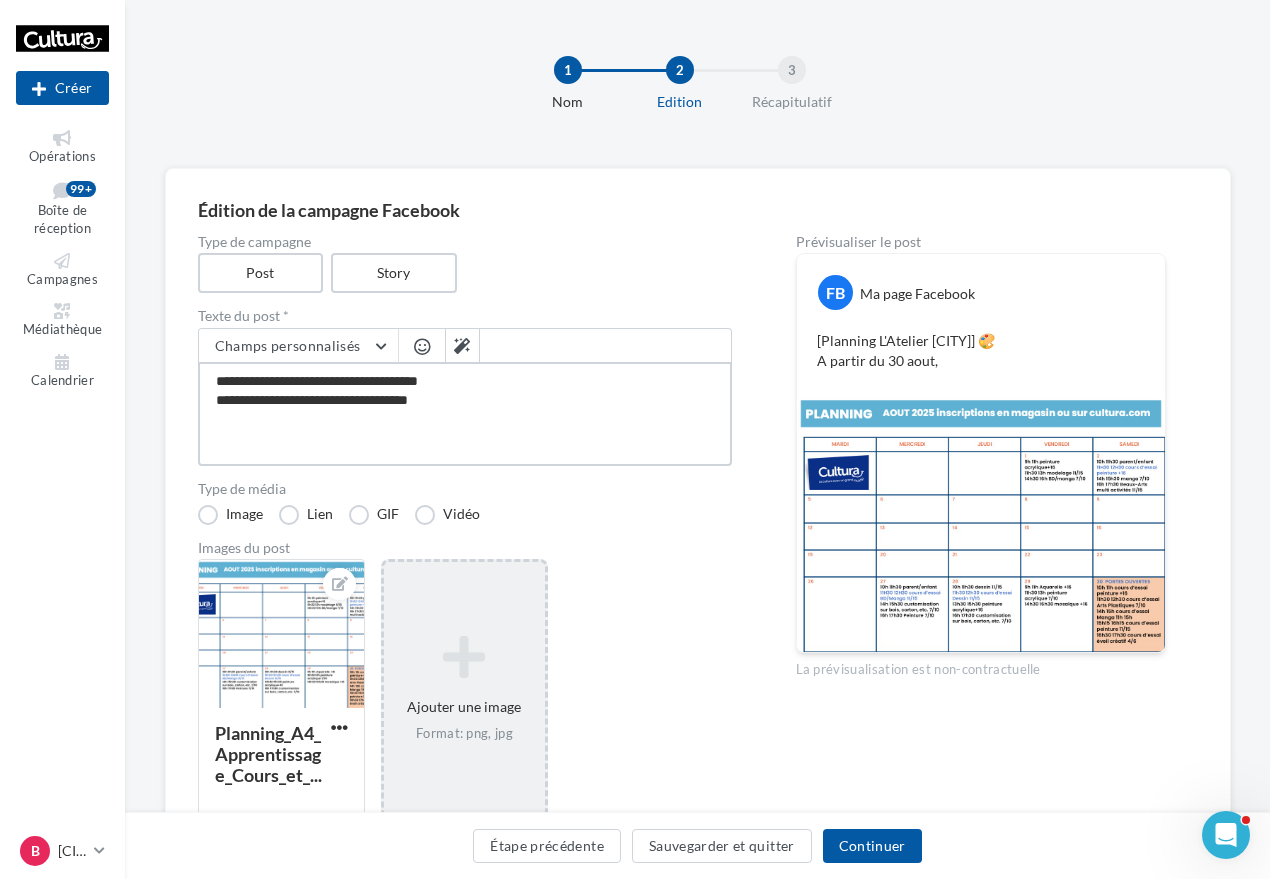 type on "**********" 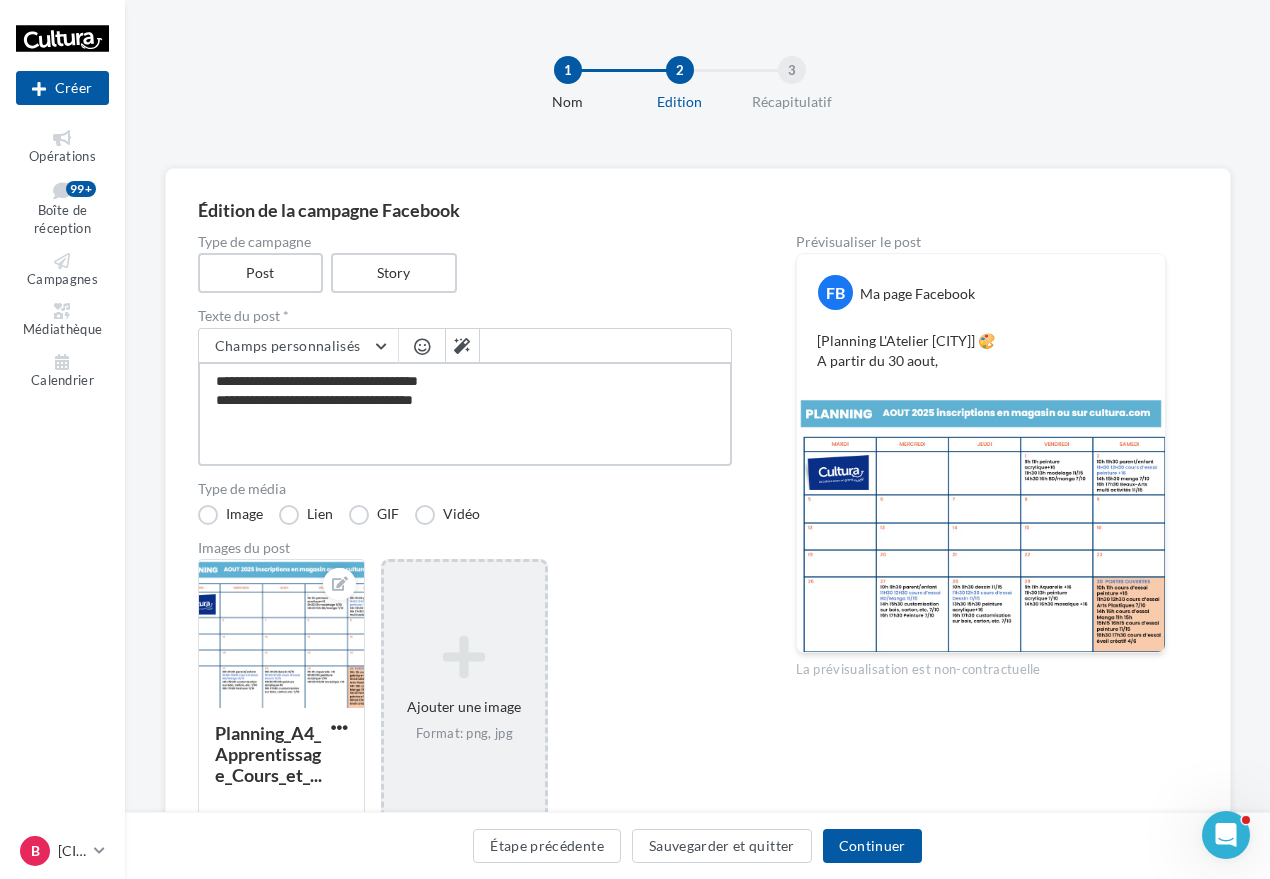 type on "**********" 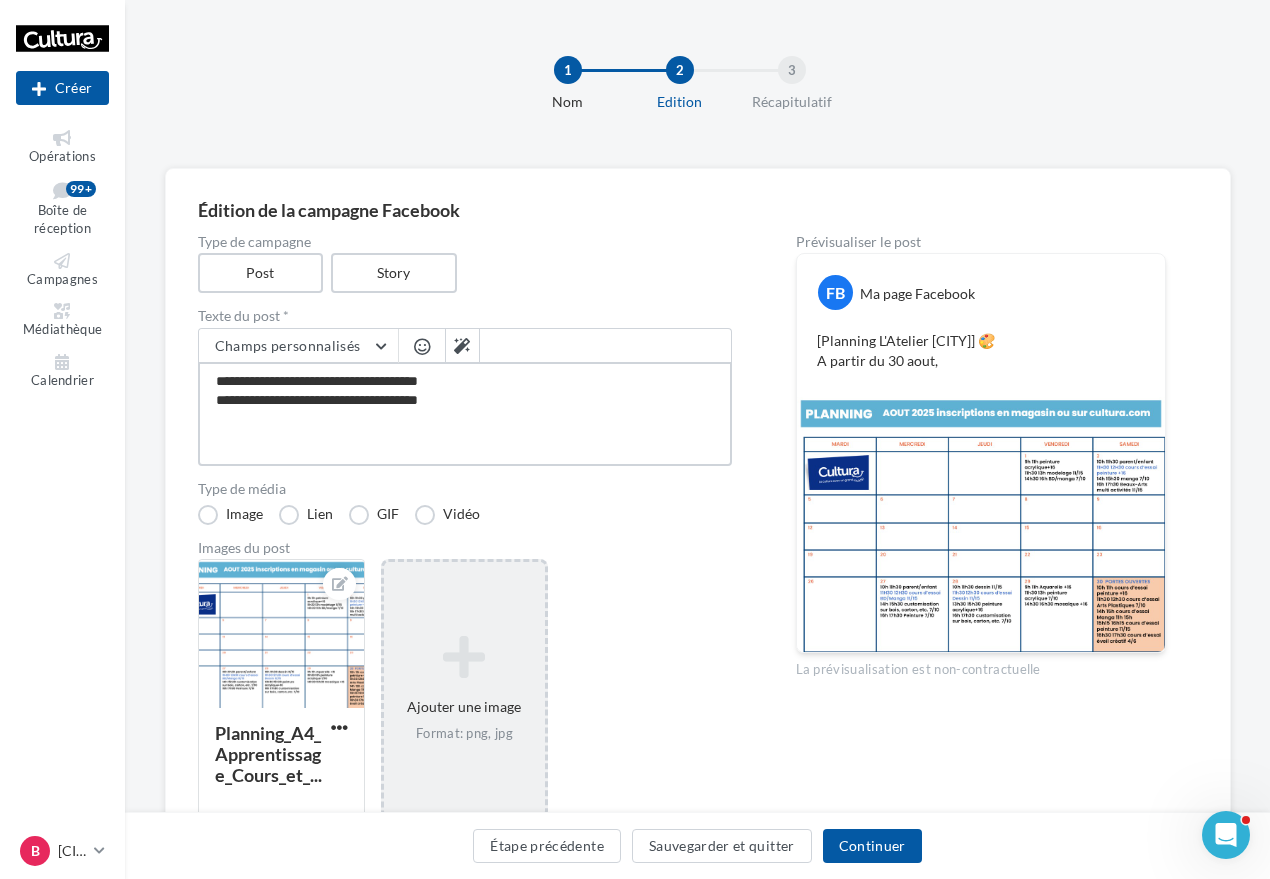 type on "**********" 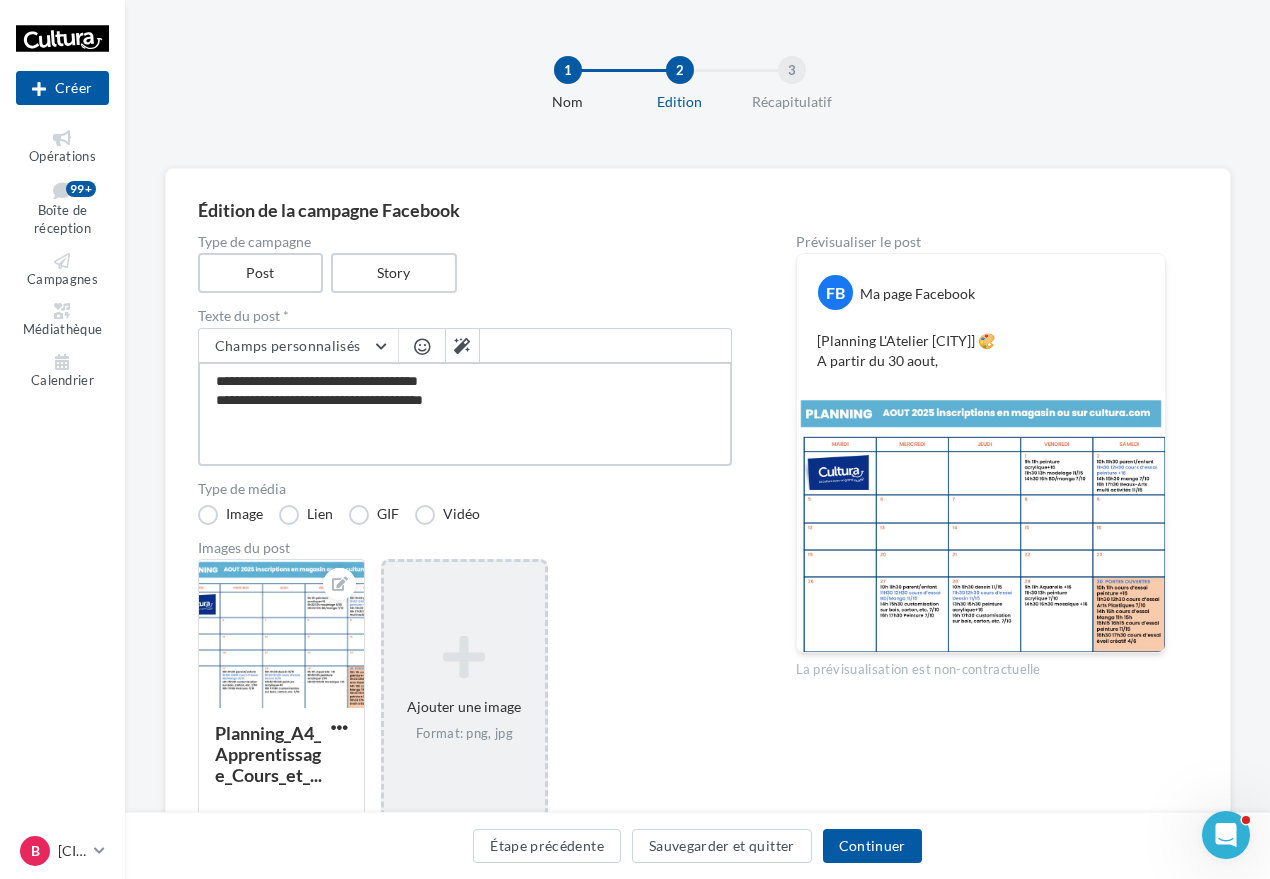 type on "**********" 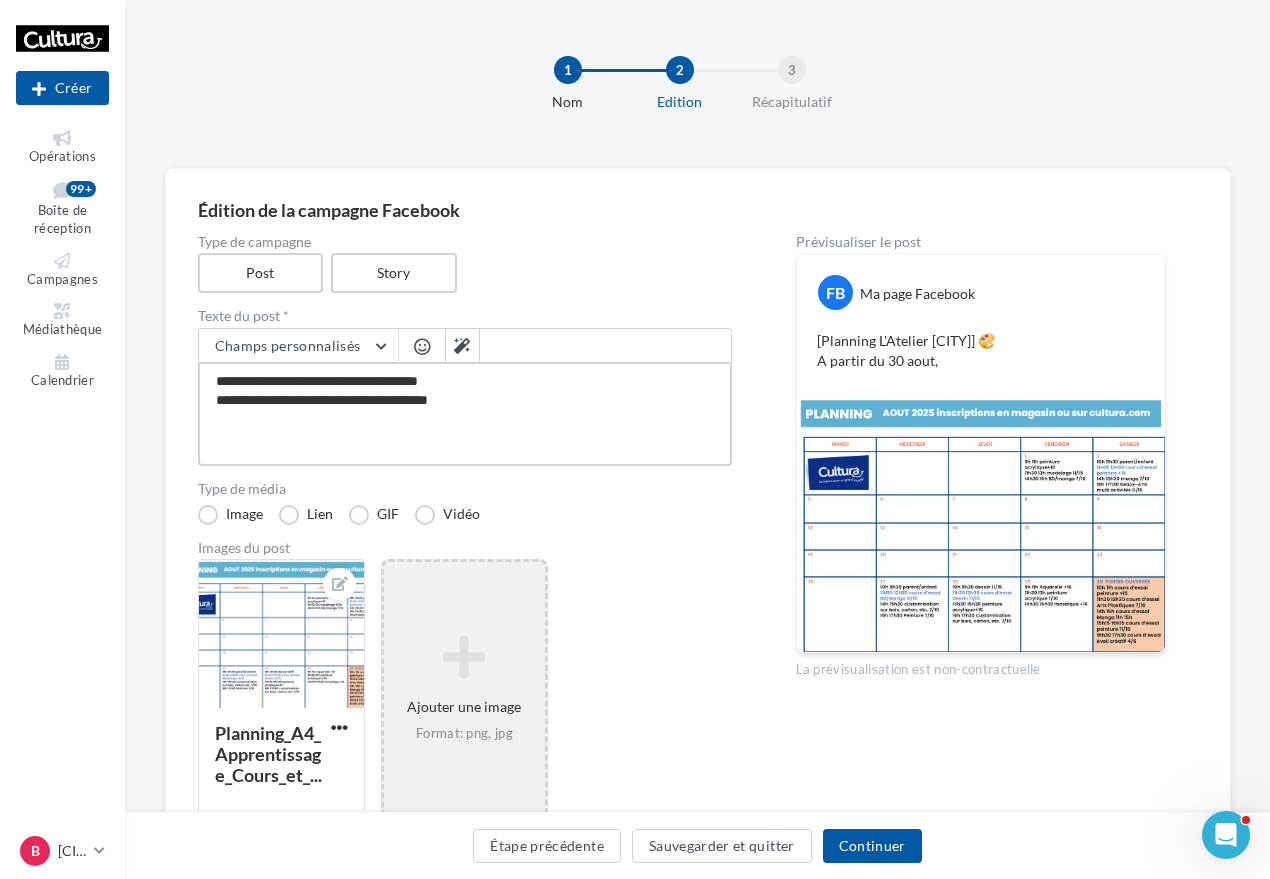 type on "**********" 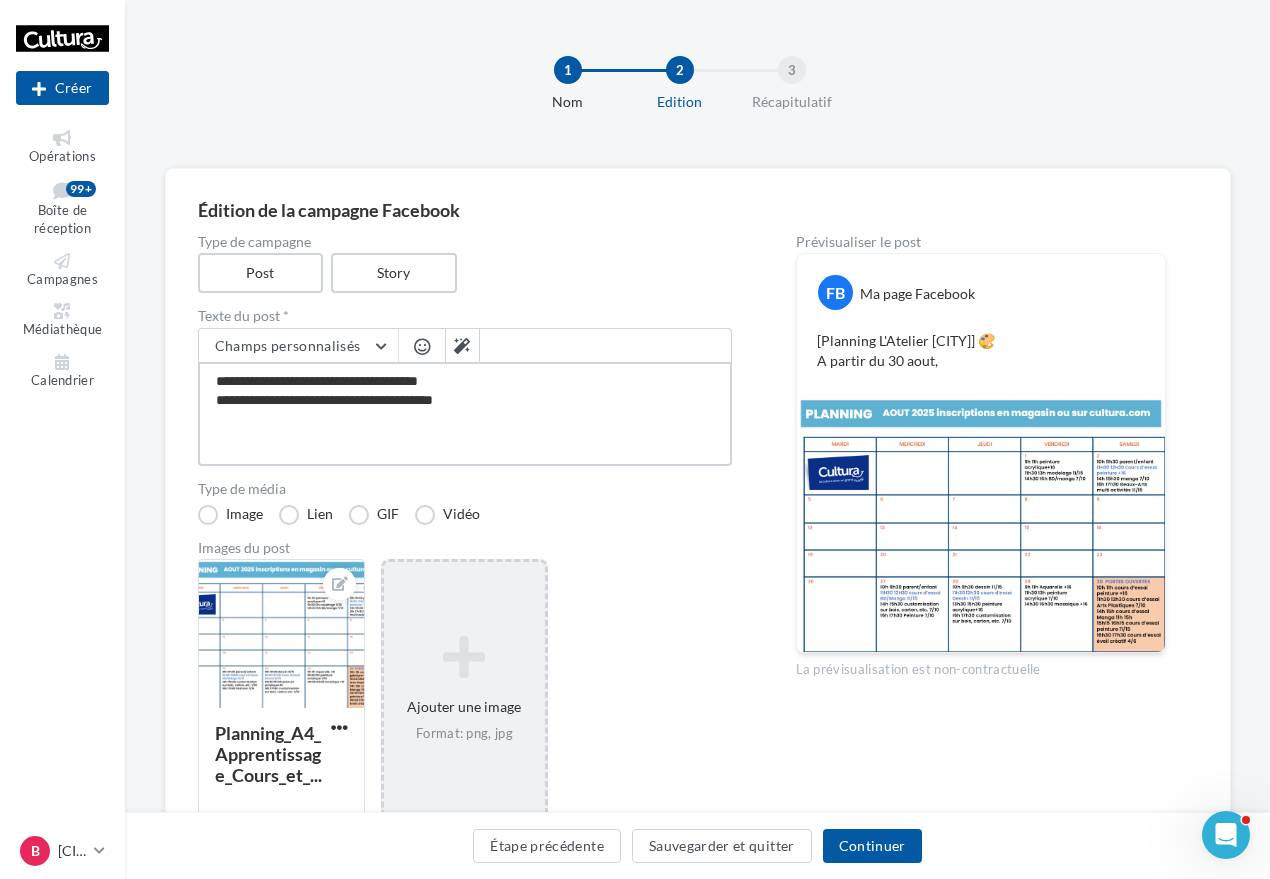 type on "**********" 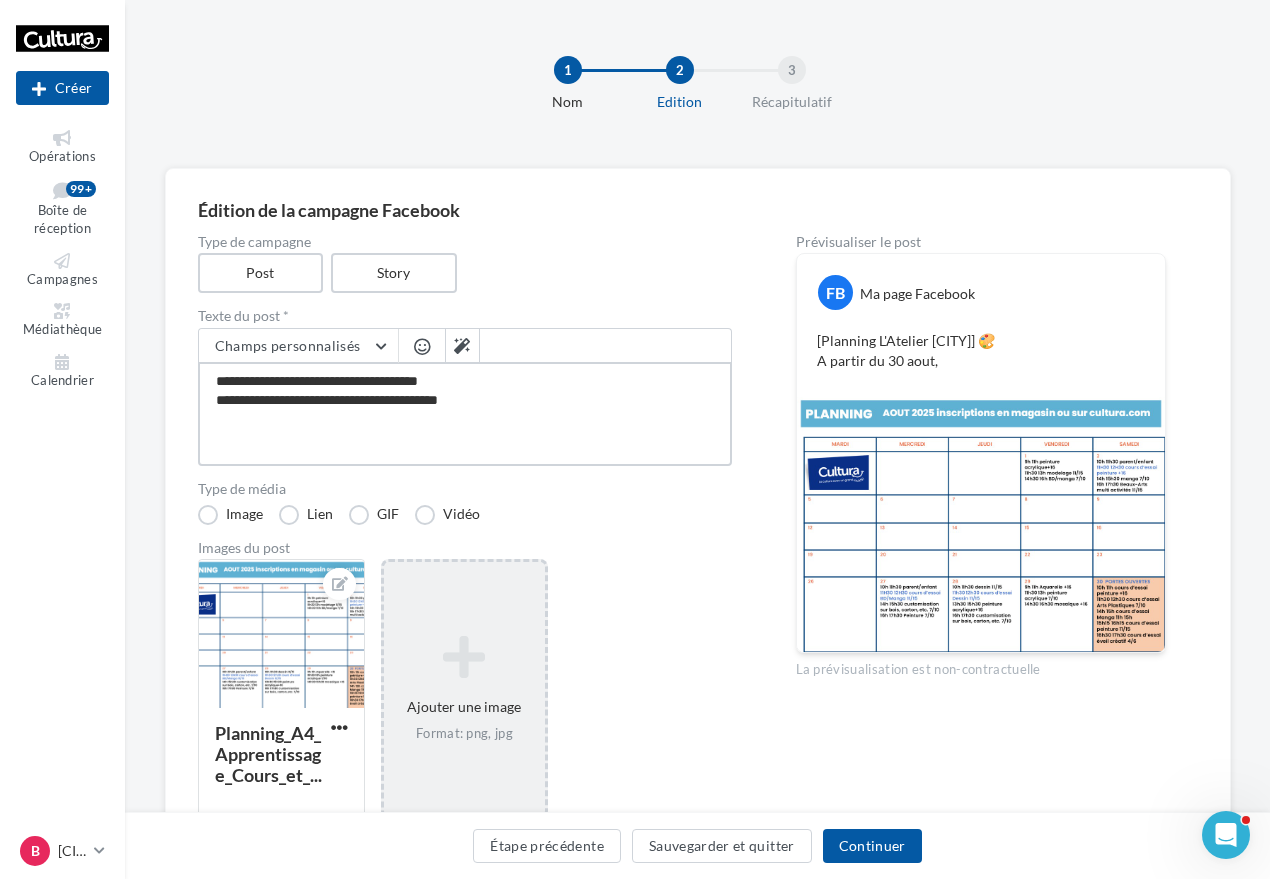 type on "**********" 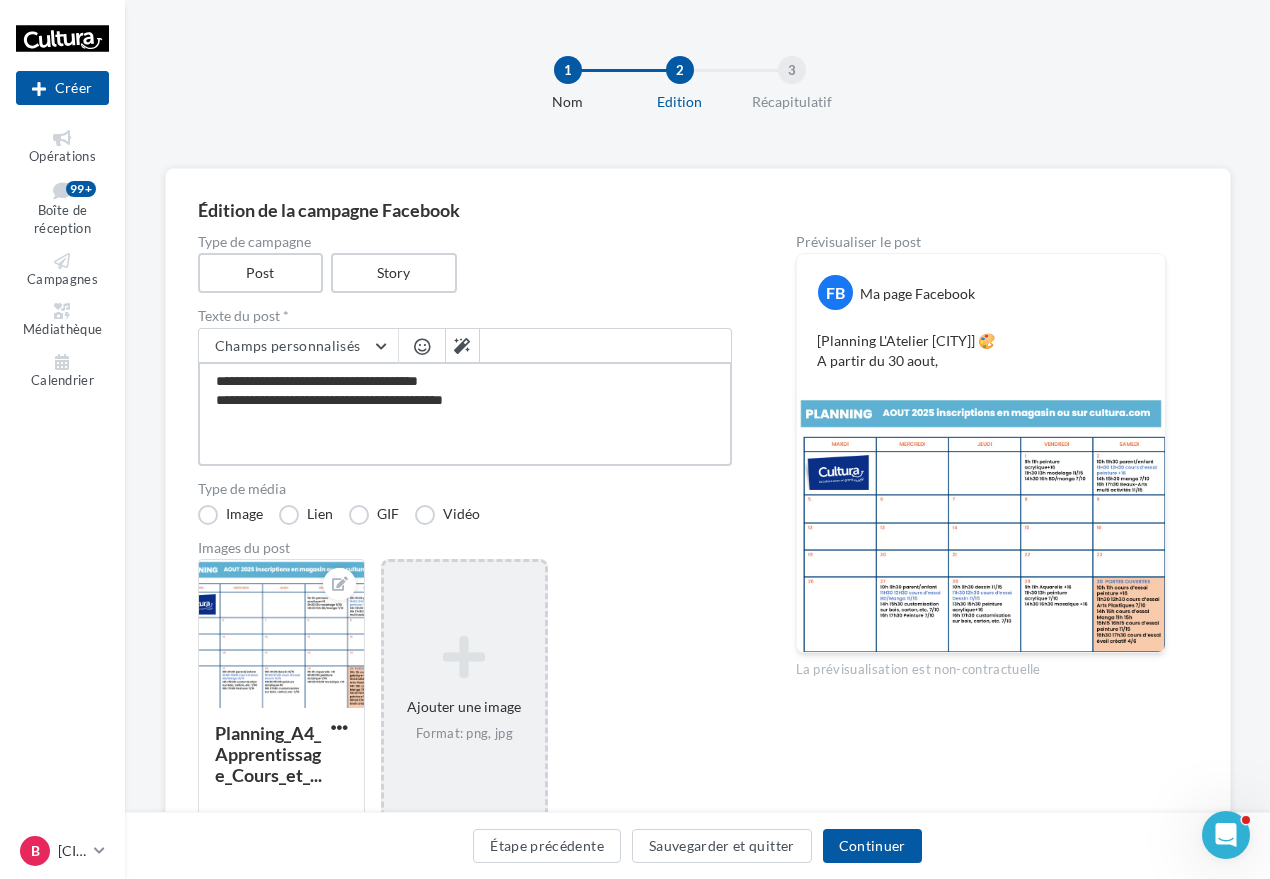 type on "**********" 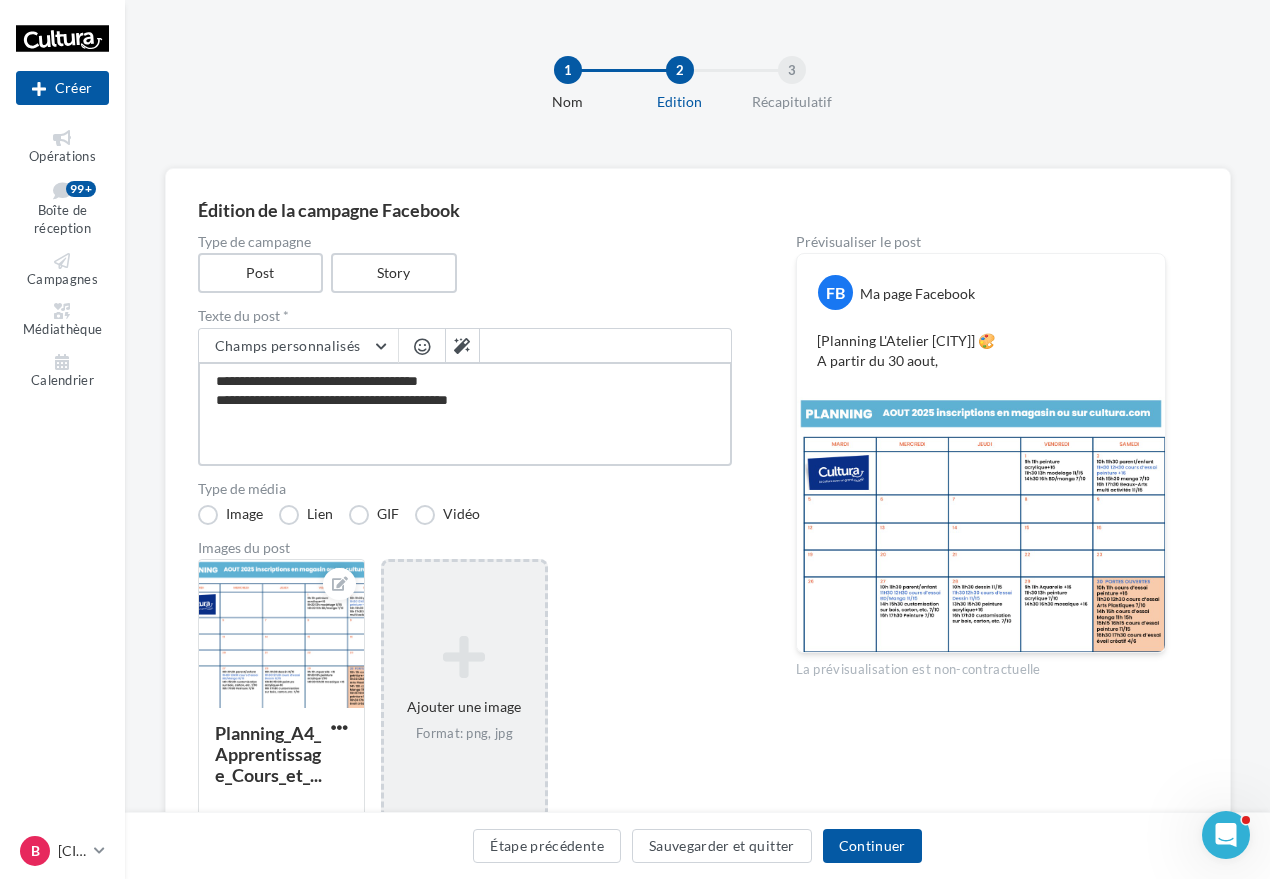 type on "**********" 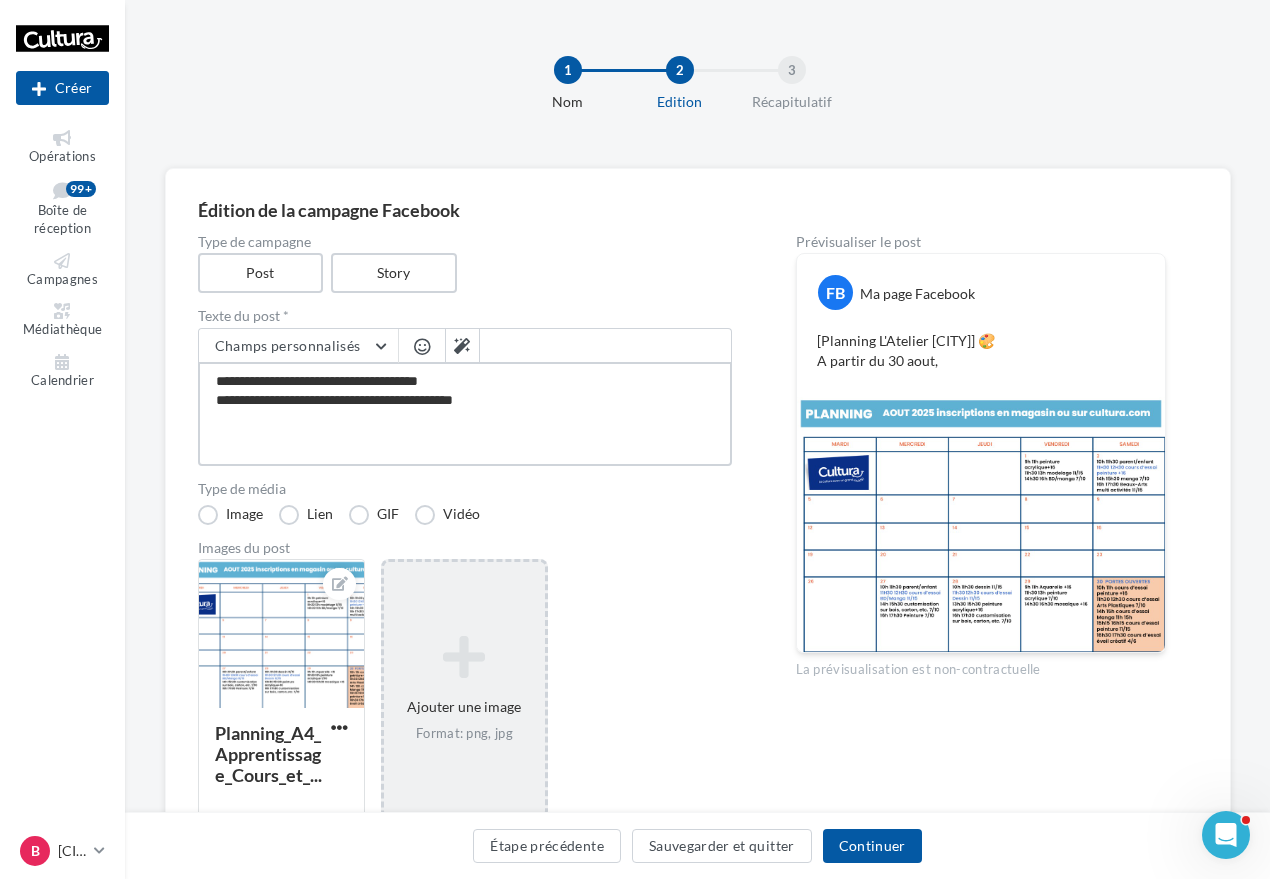 type on "**********" 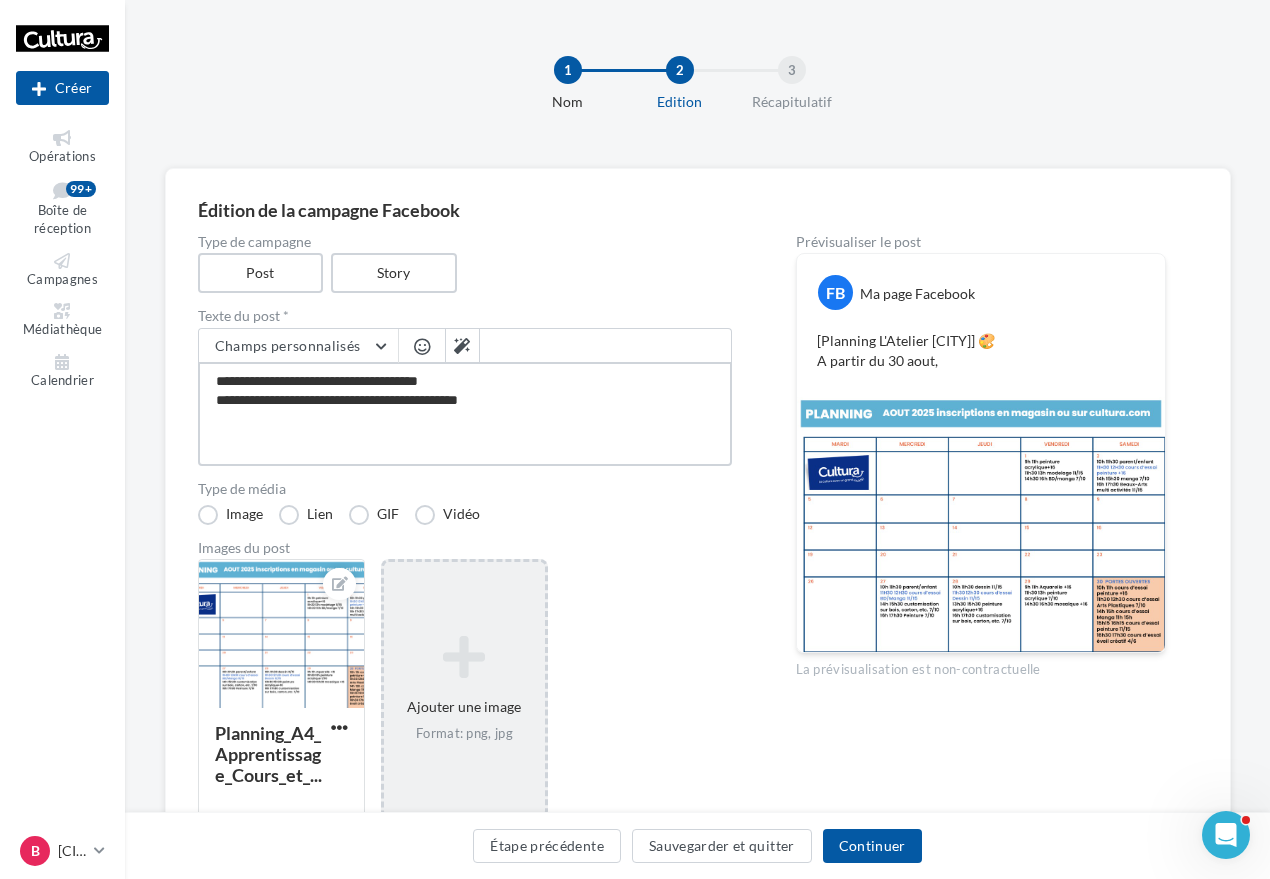 type on "**********" 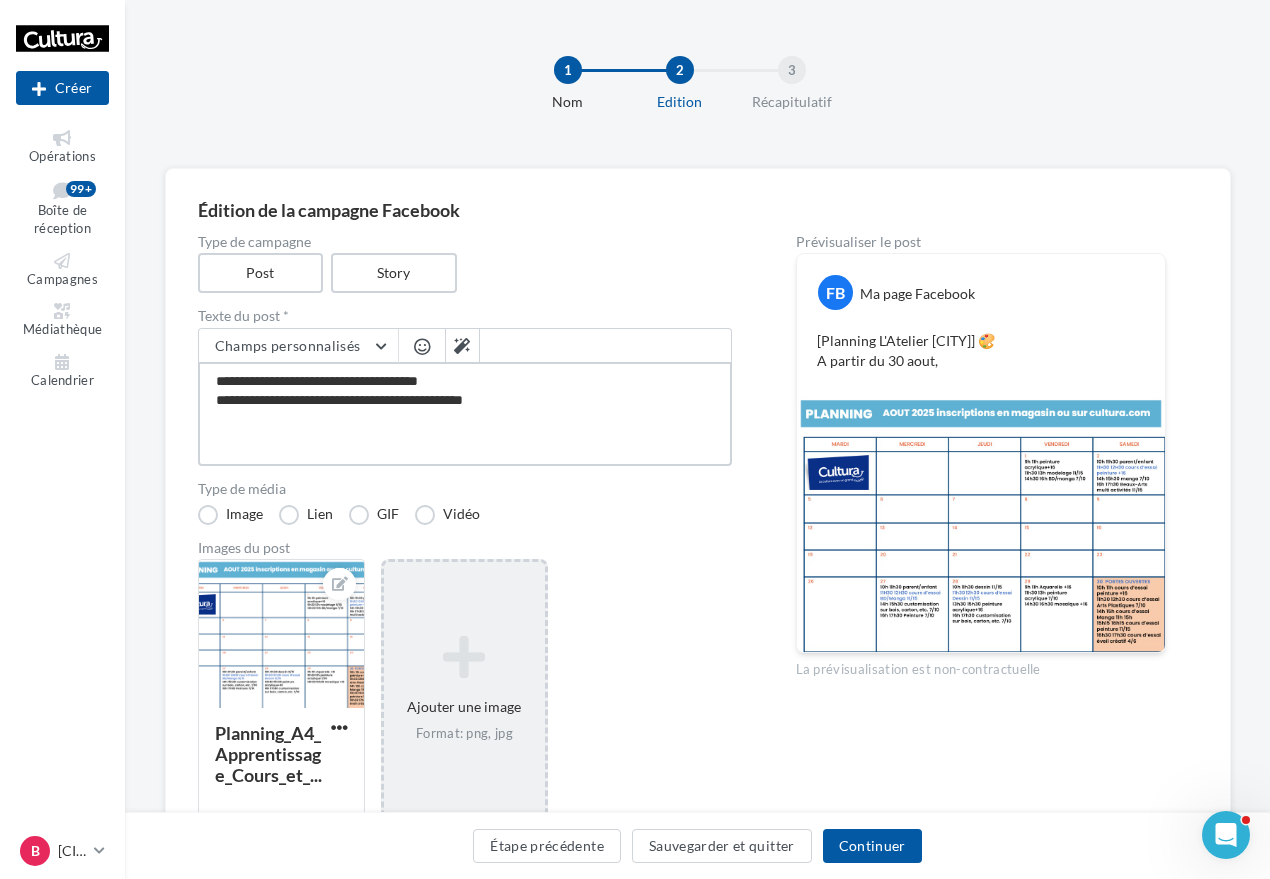type on "**********" 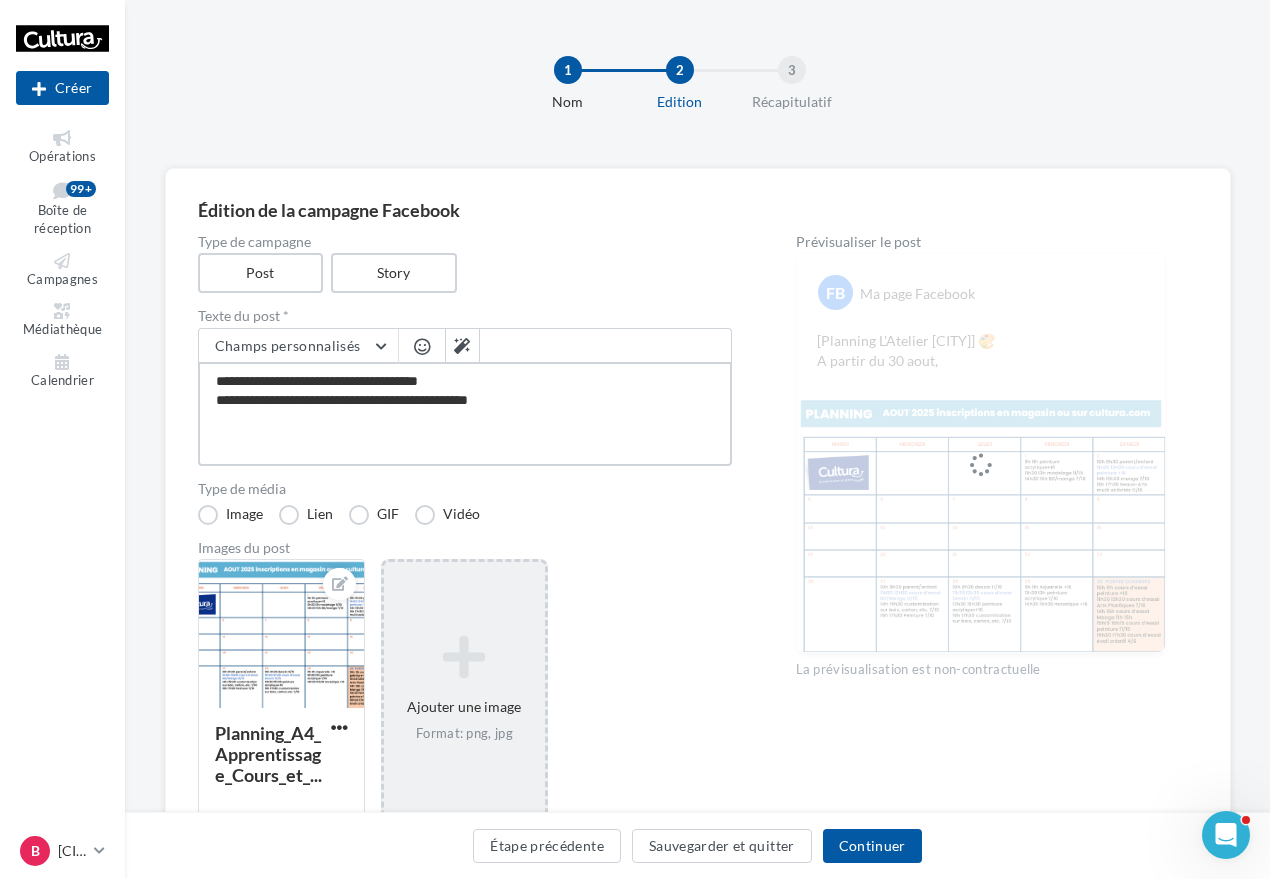 type on "**********" 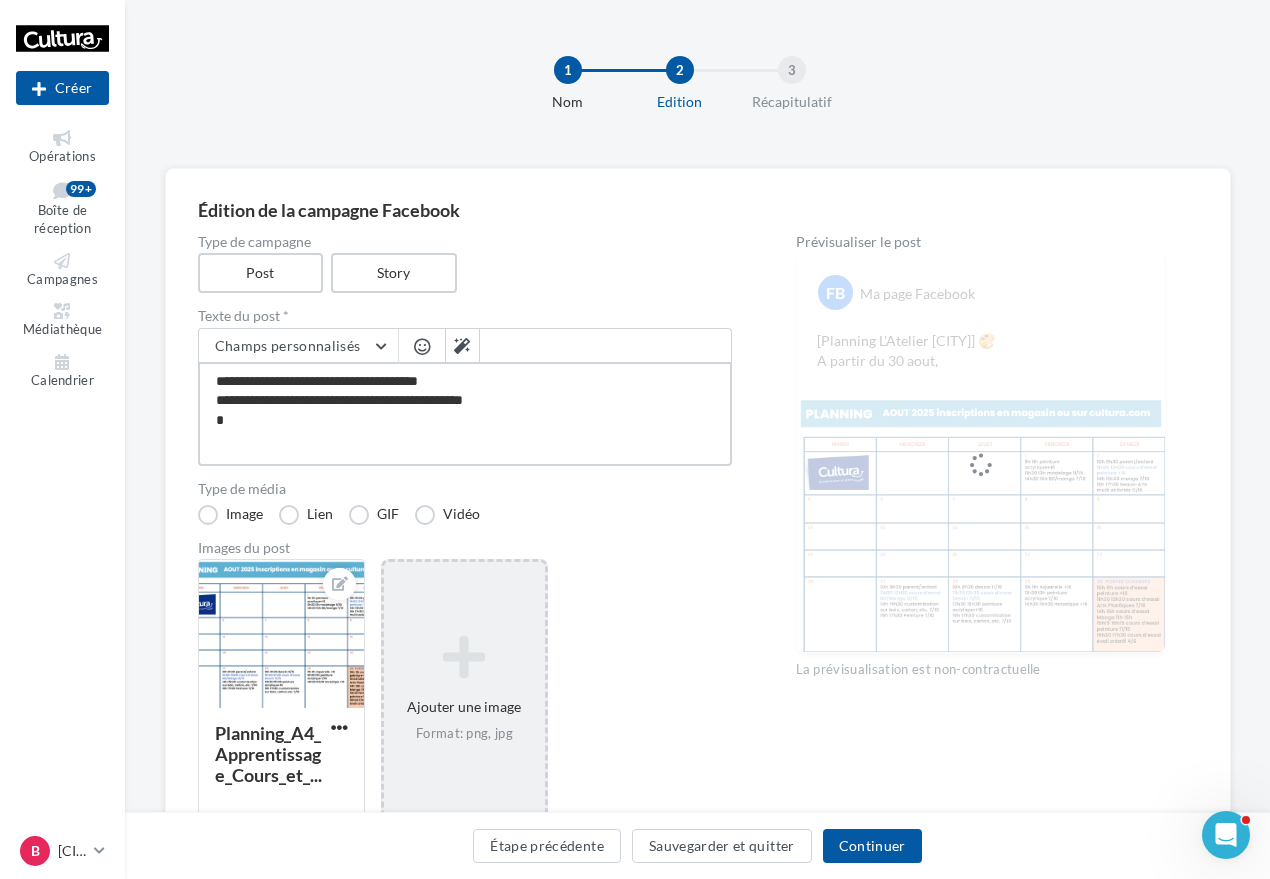 type on "**********" 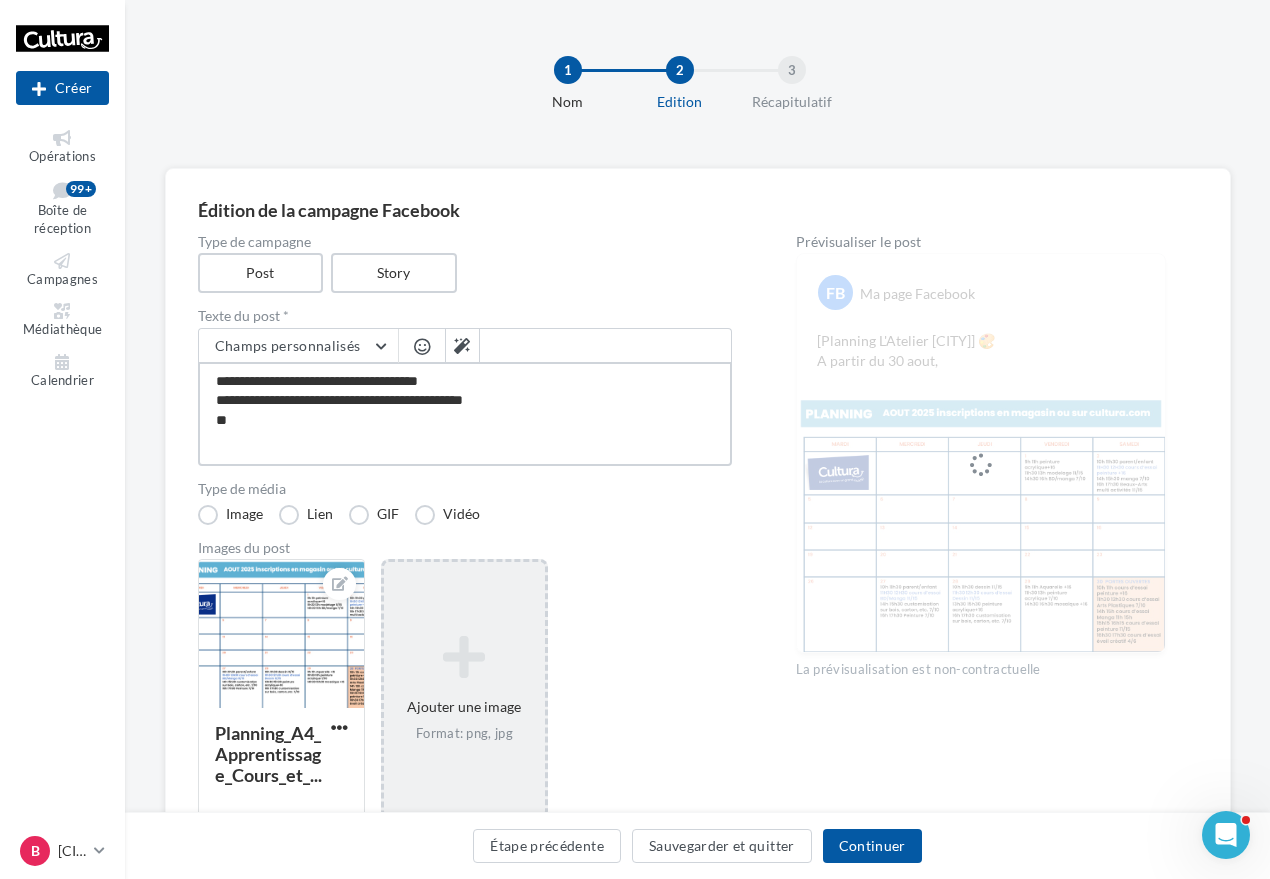type on "**********" 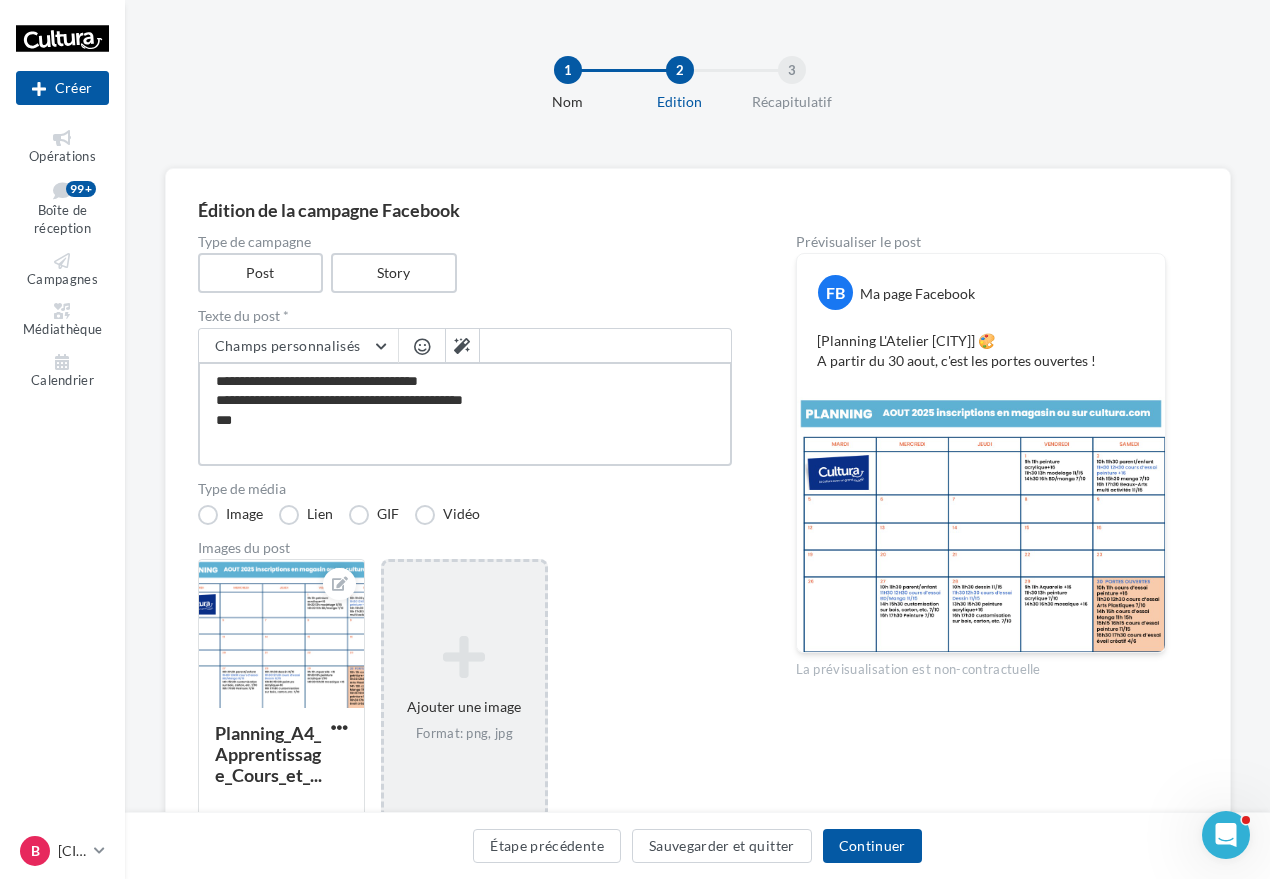 type on "**********" 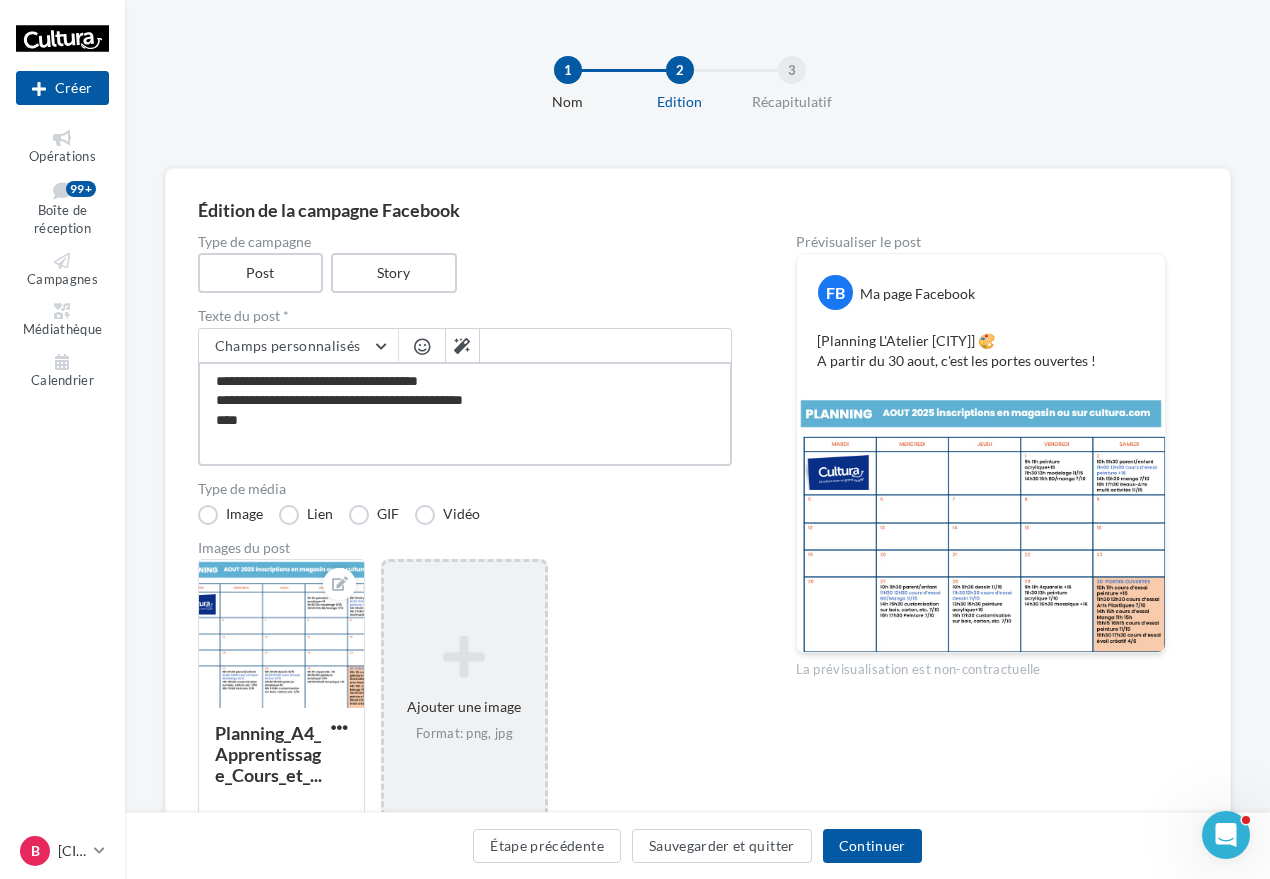 type on "**********" 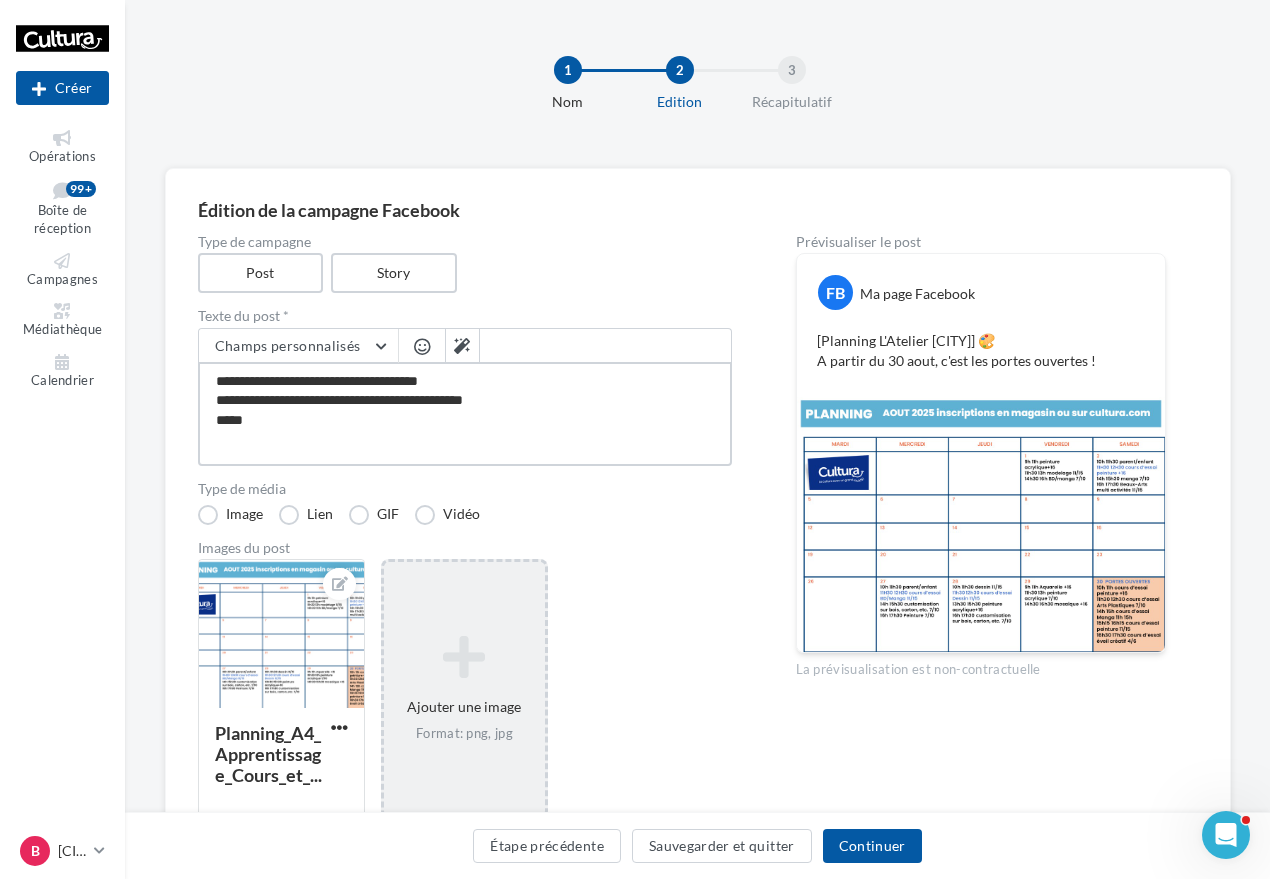 type on "**********" 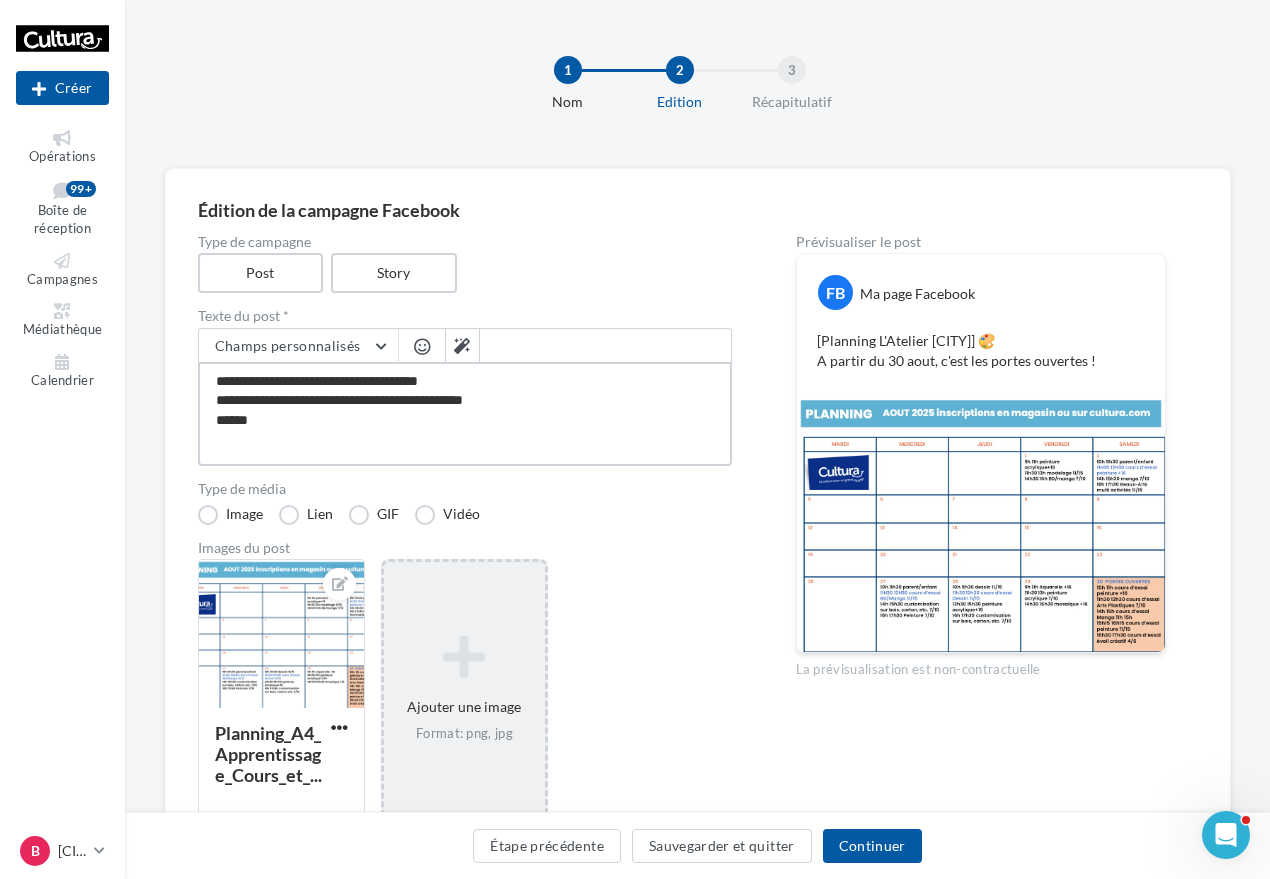 type on "**********" 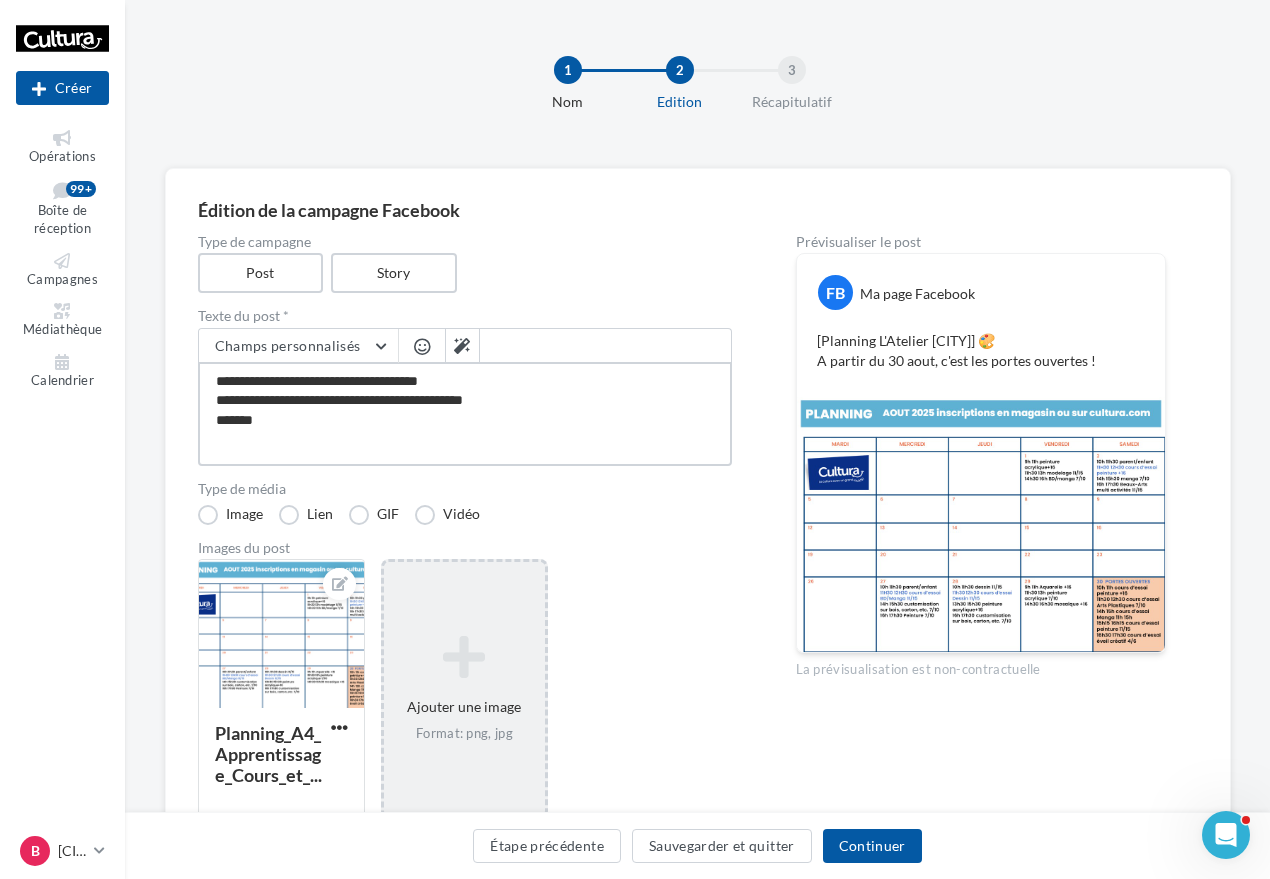 type on "**********" 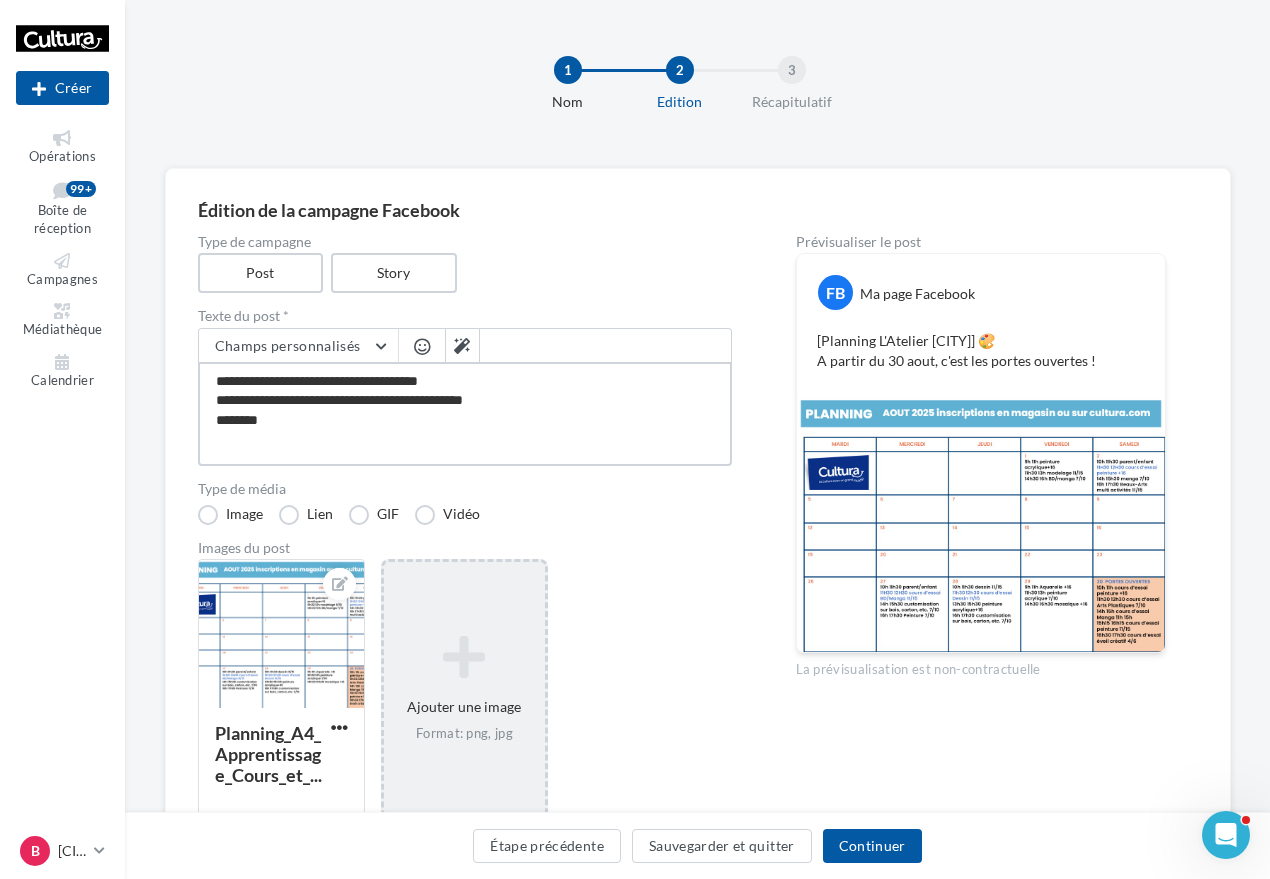 type on "**********" 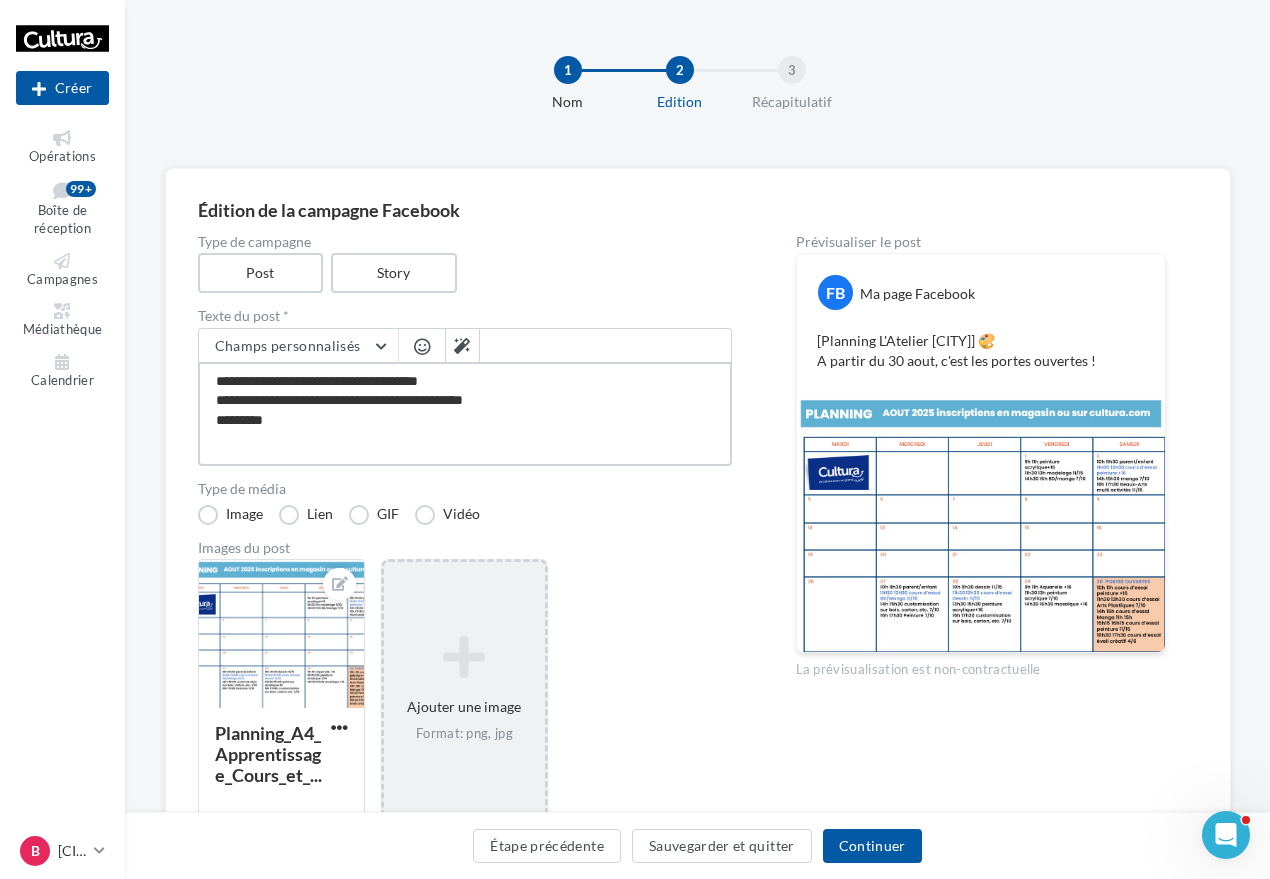 type on "**********" 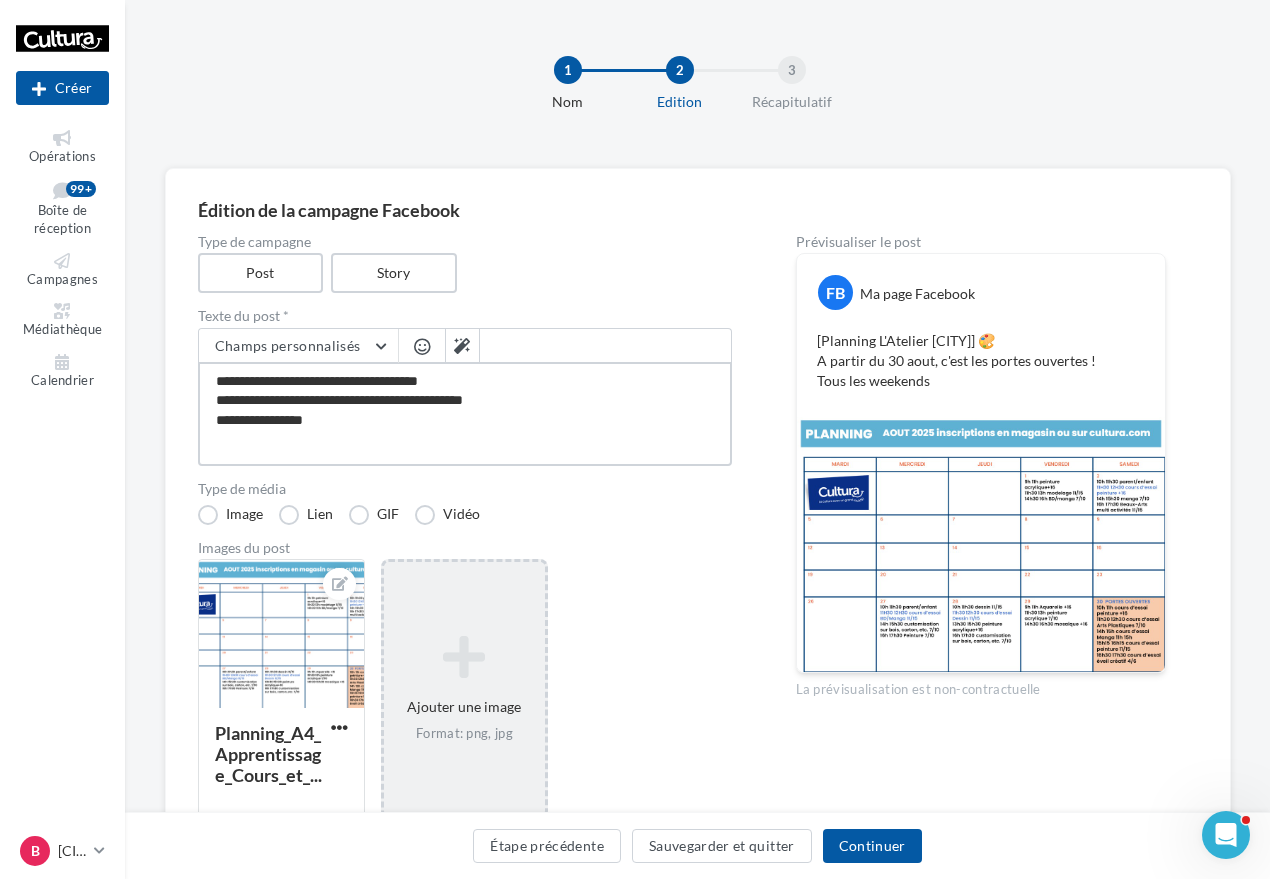 click on "**********" at bounding box center (465, 414) 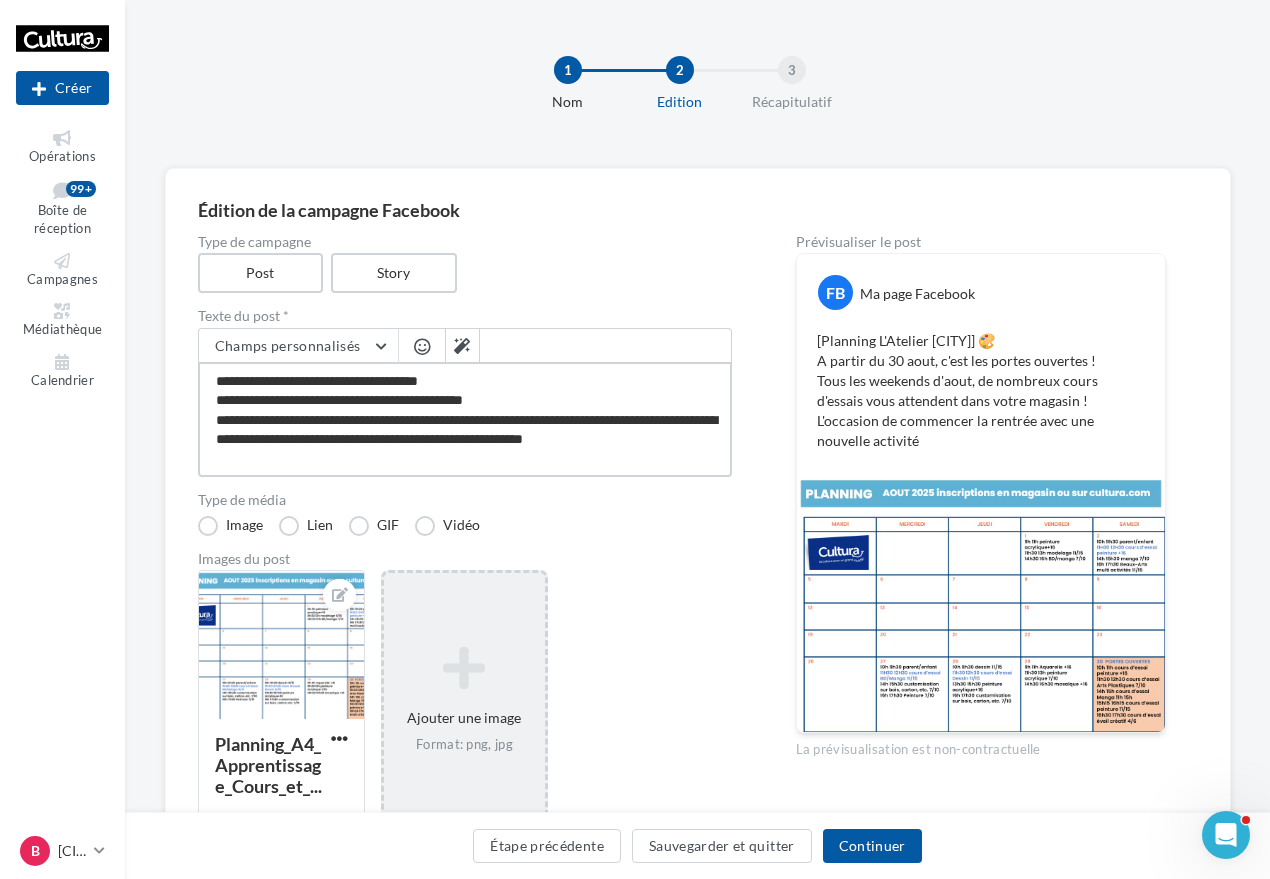 scroll, scrollTop: 1, scrollLeft: 0, axis: vertical 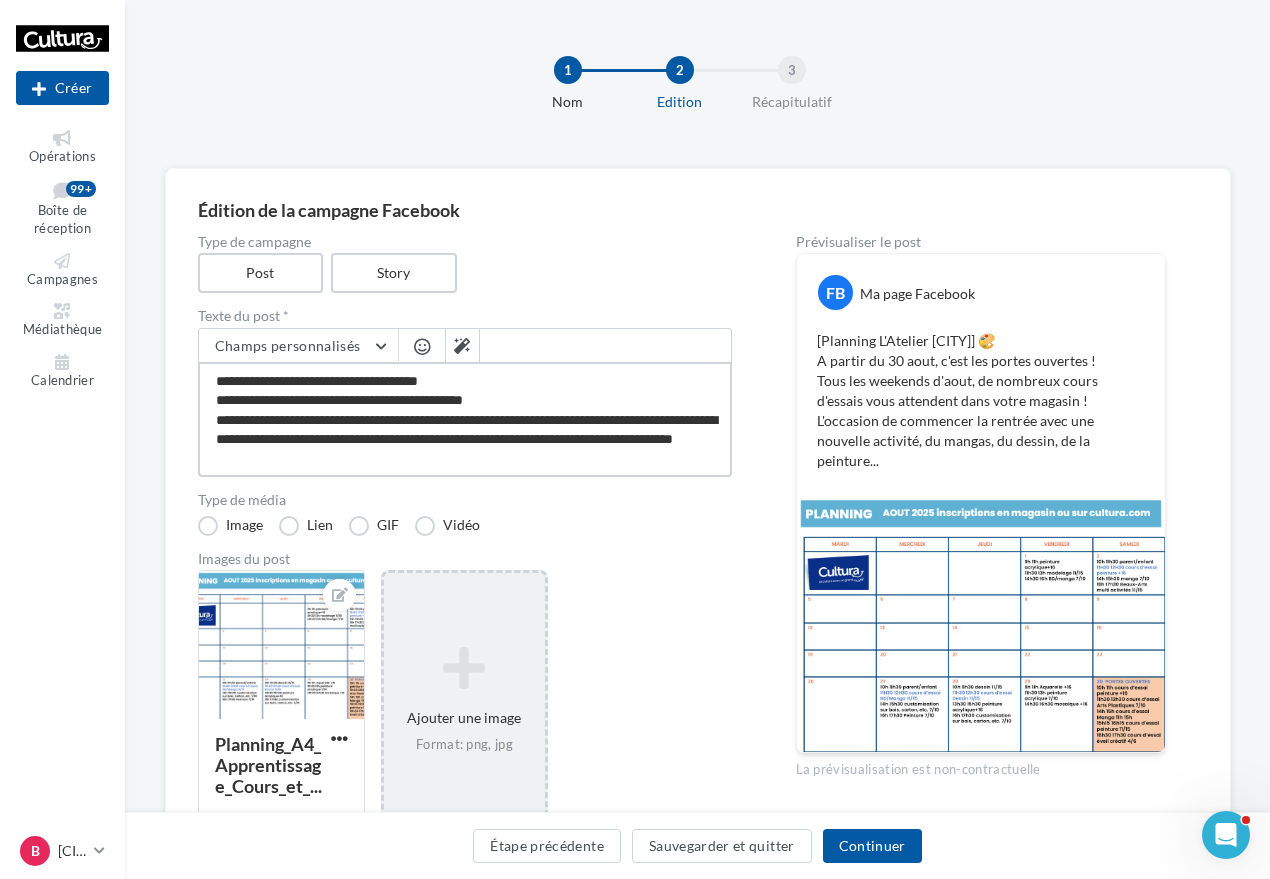 drag, startPoint x: 592, startPoint y: 463, endPoint x: 435, endPoint y: 468, distance: 157.0796 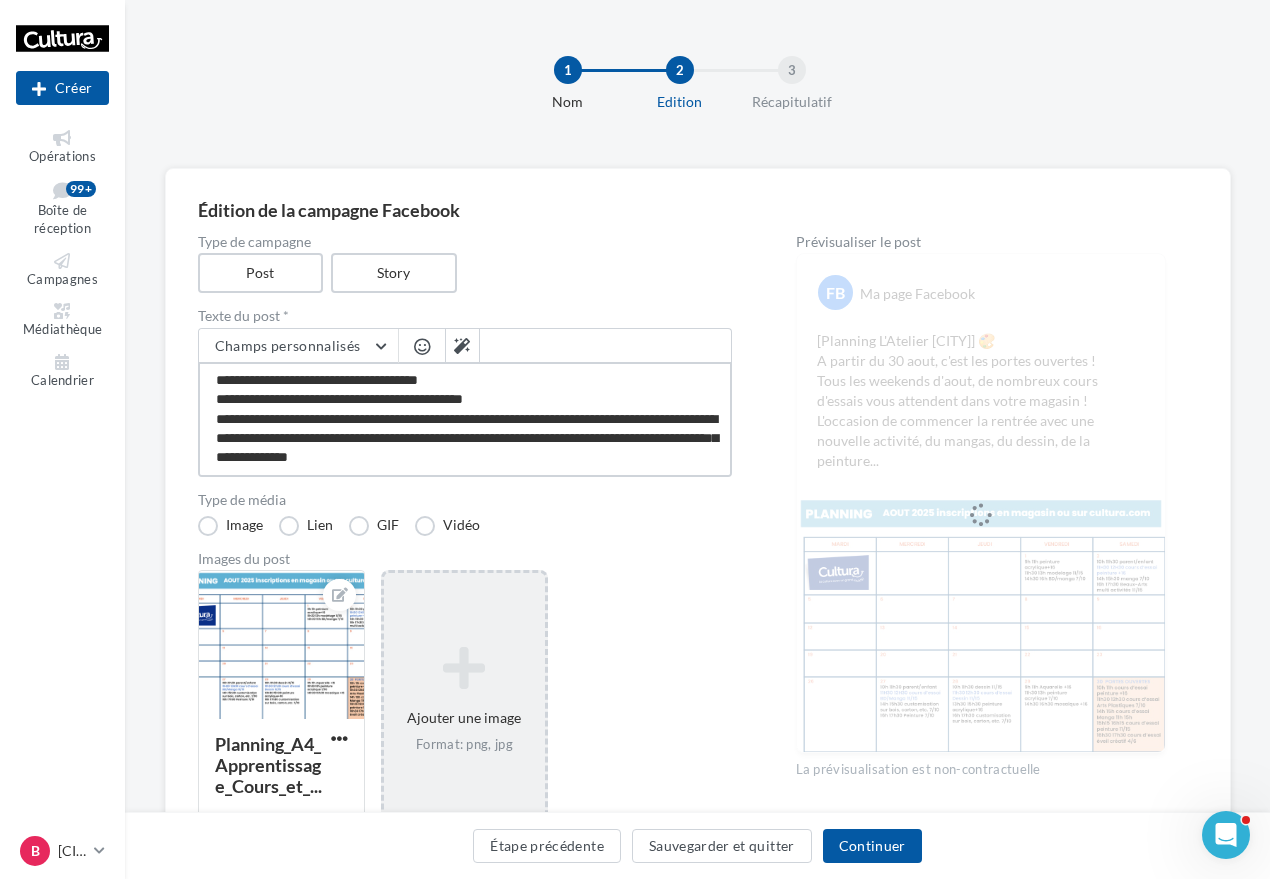 click on "**********" at bounding box center (465, 419) 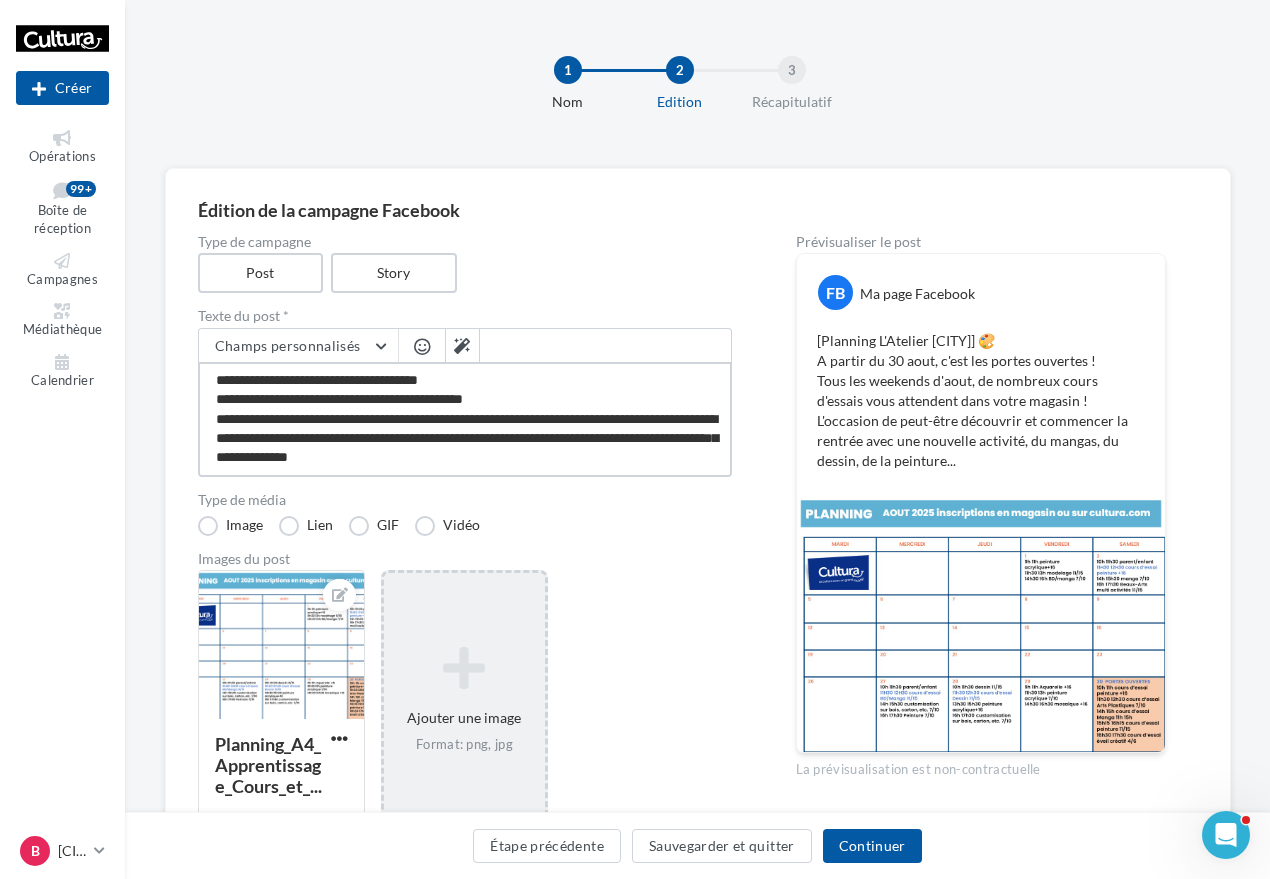 click on "**********" at bounding box center [465, 419] 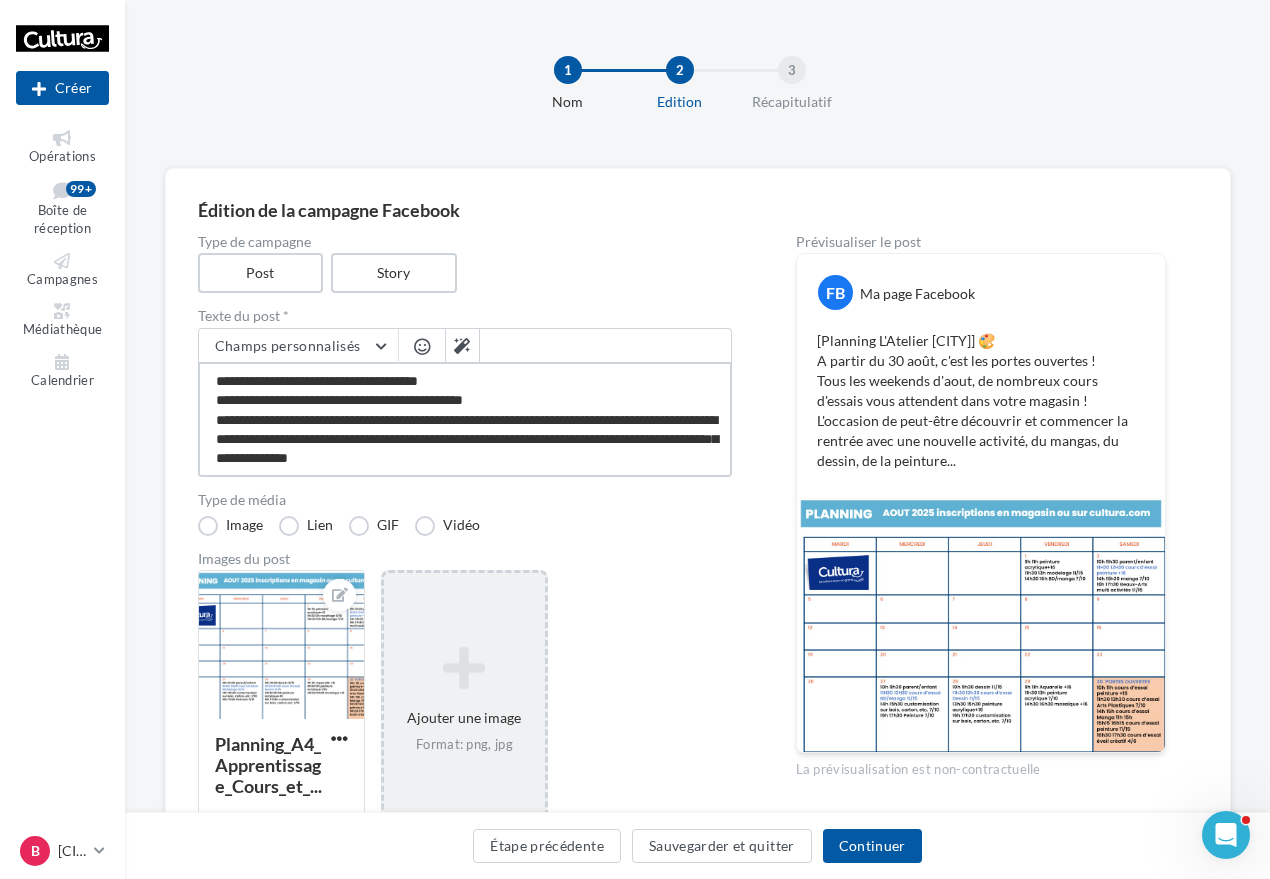 scroll, scrollTop: 1, scrollLeft: 0, axis: vertical 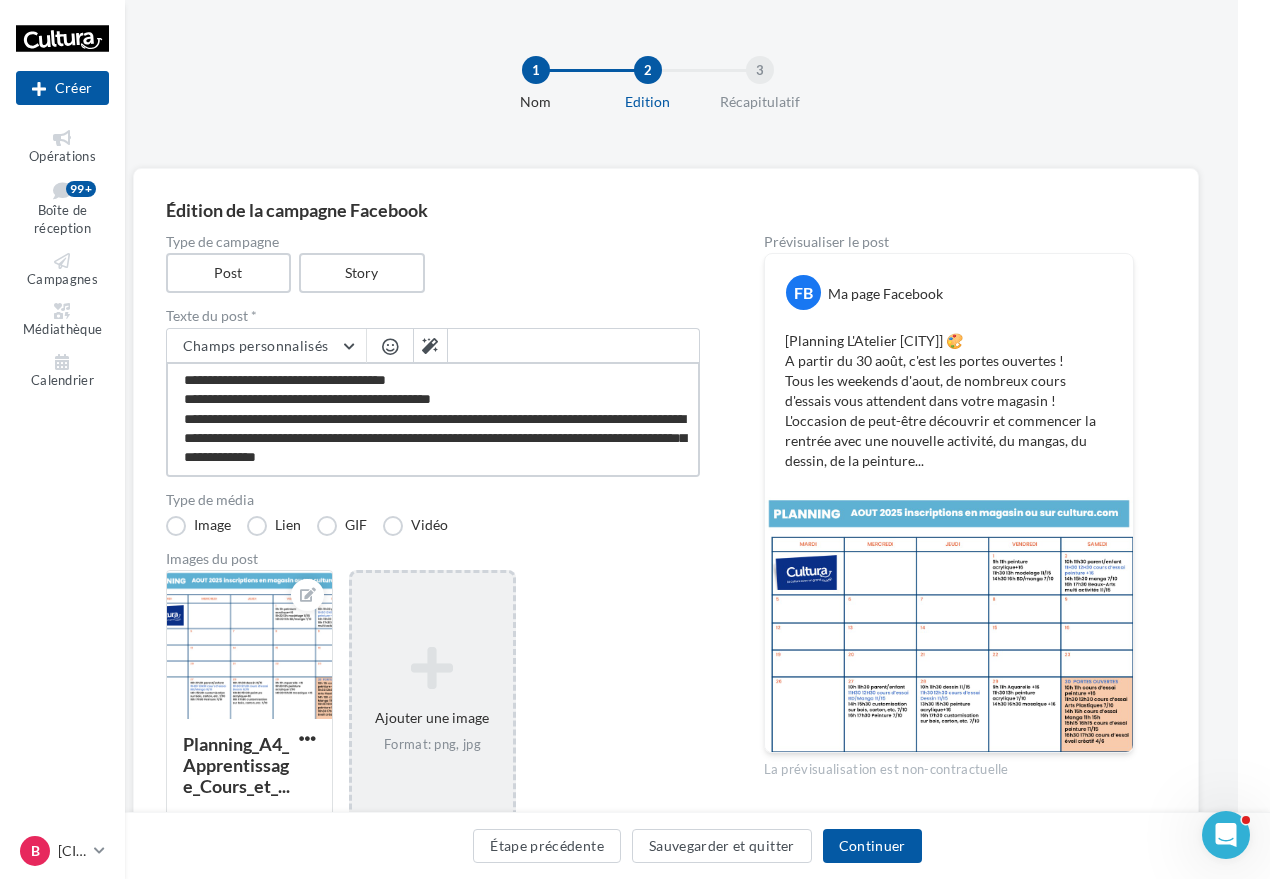 drag, startPoint x: 668, startPoint y: 467, endPoint x: 466, endPoint y: 494, distance: 203.79646 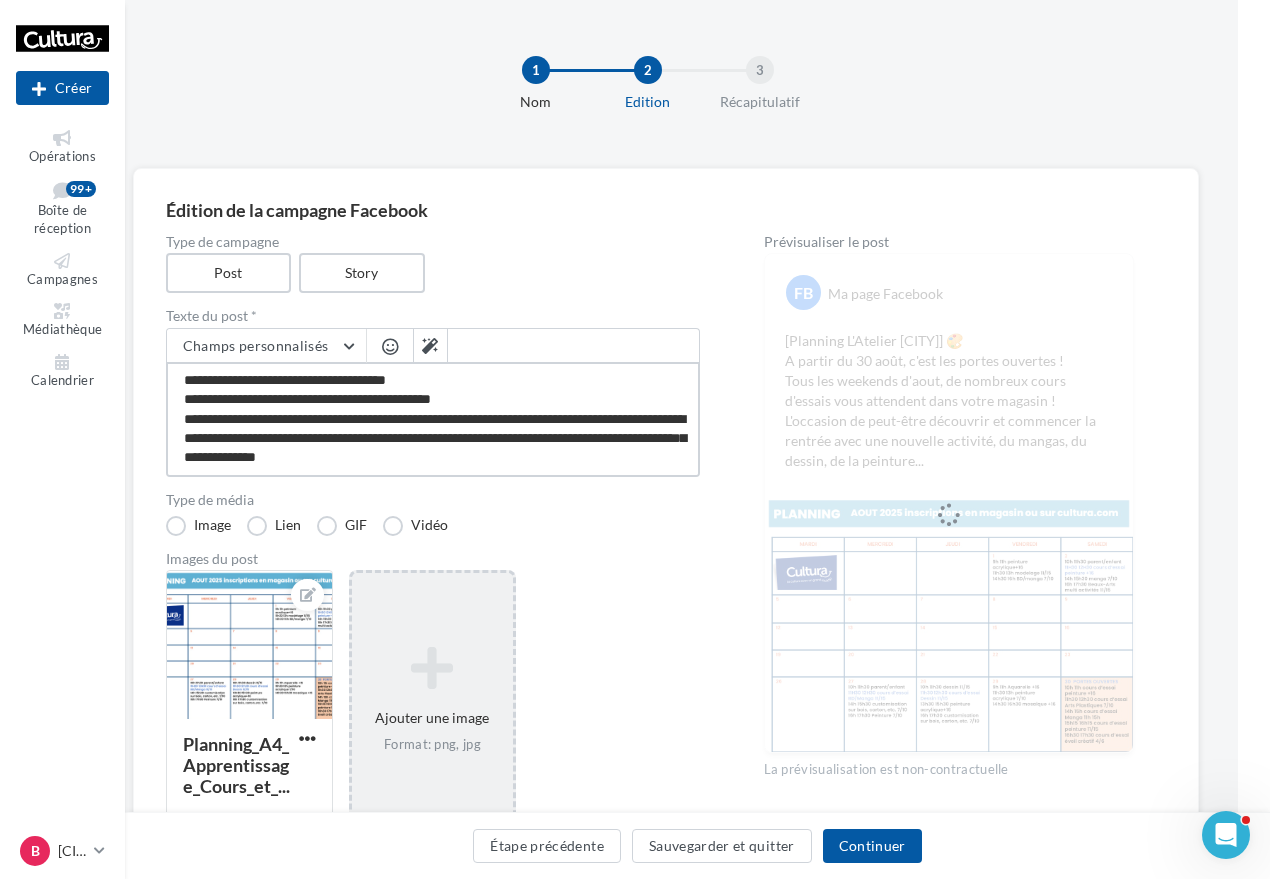 click on "**********" at bounding box center (433, 419) 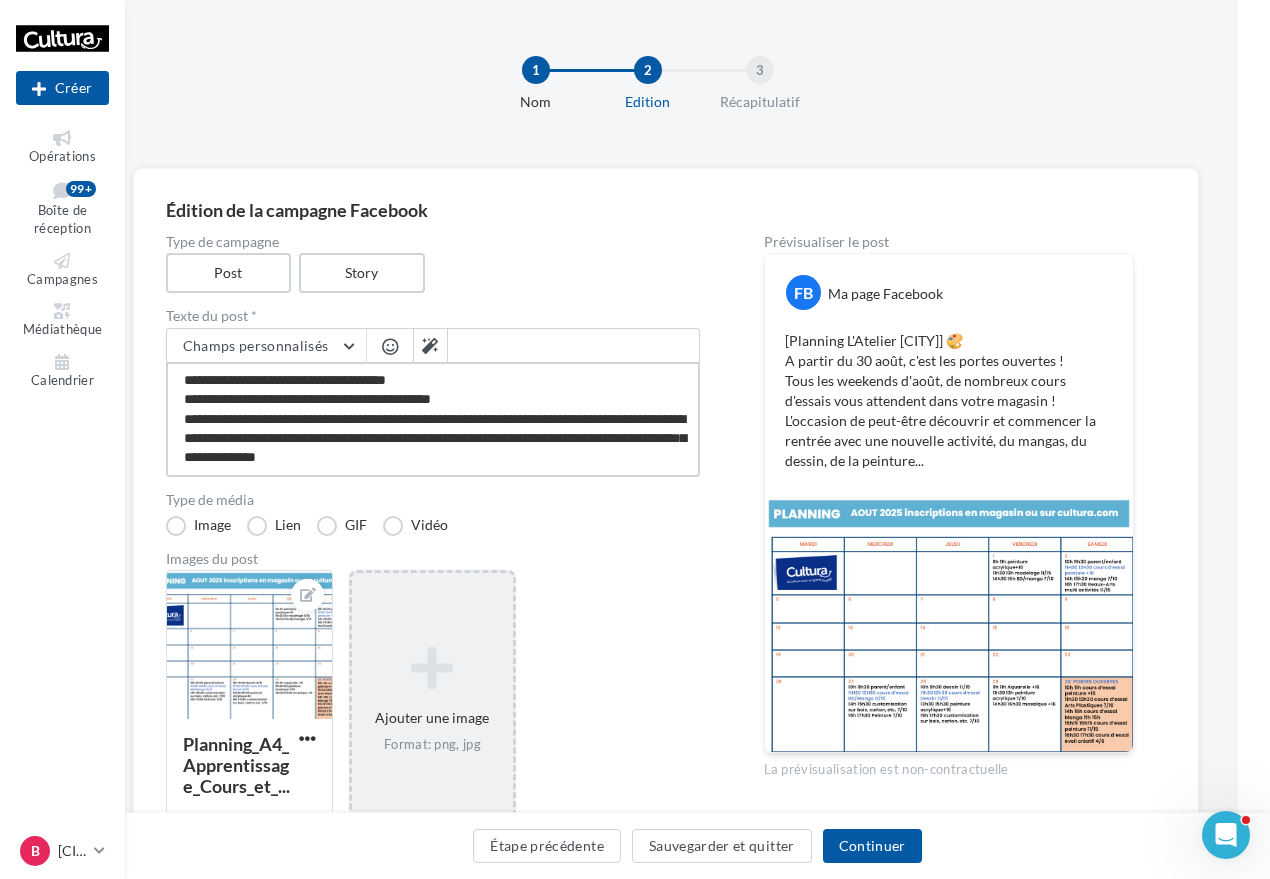 scroll, scrollTop: 0, scrollLeft: 0, axis: both 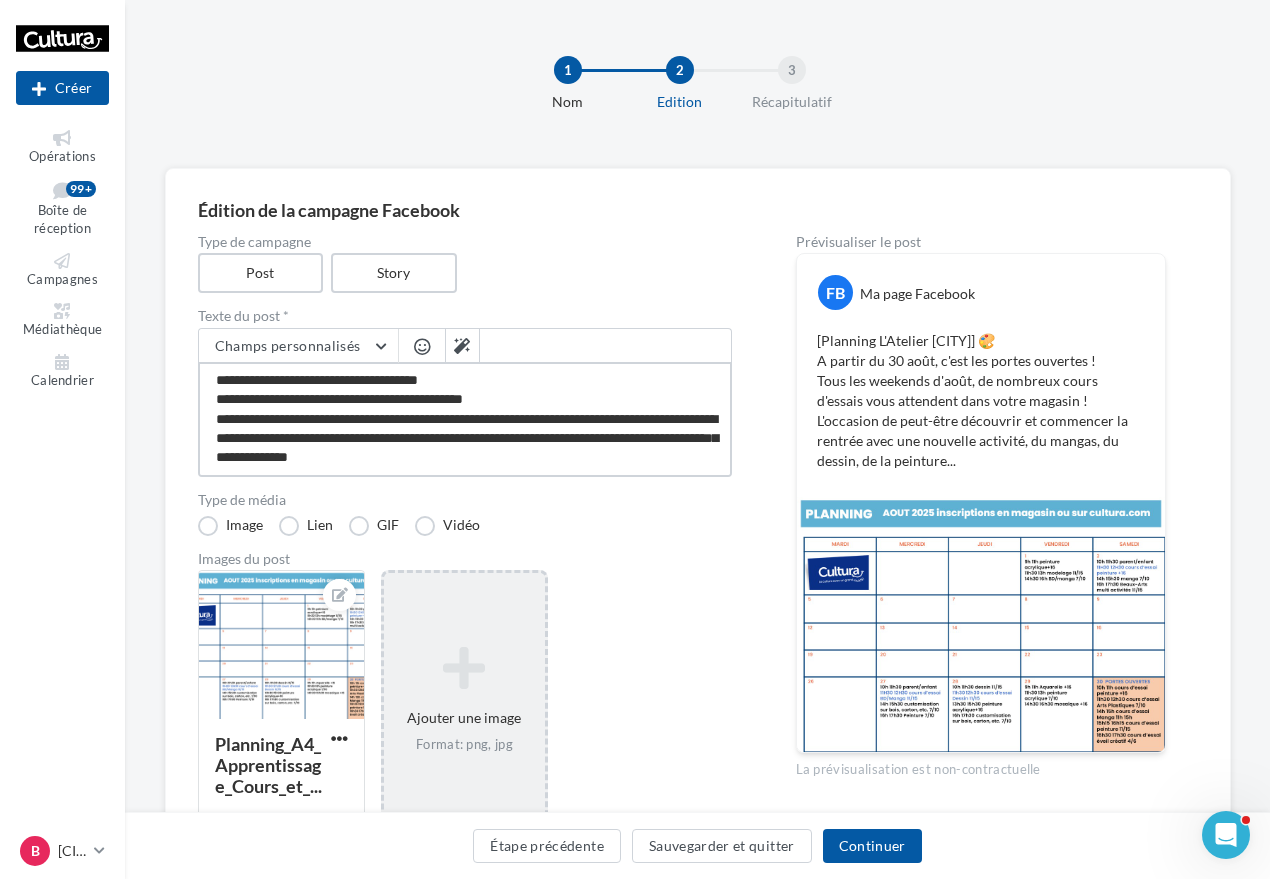 drag, startPoint x: 606, startPoint y: 454, endPoint x: 555, endPoint y: 469, distance: 53.160137 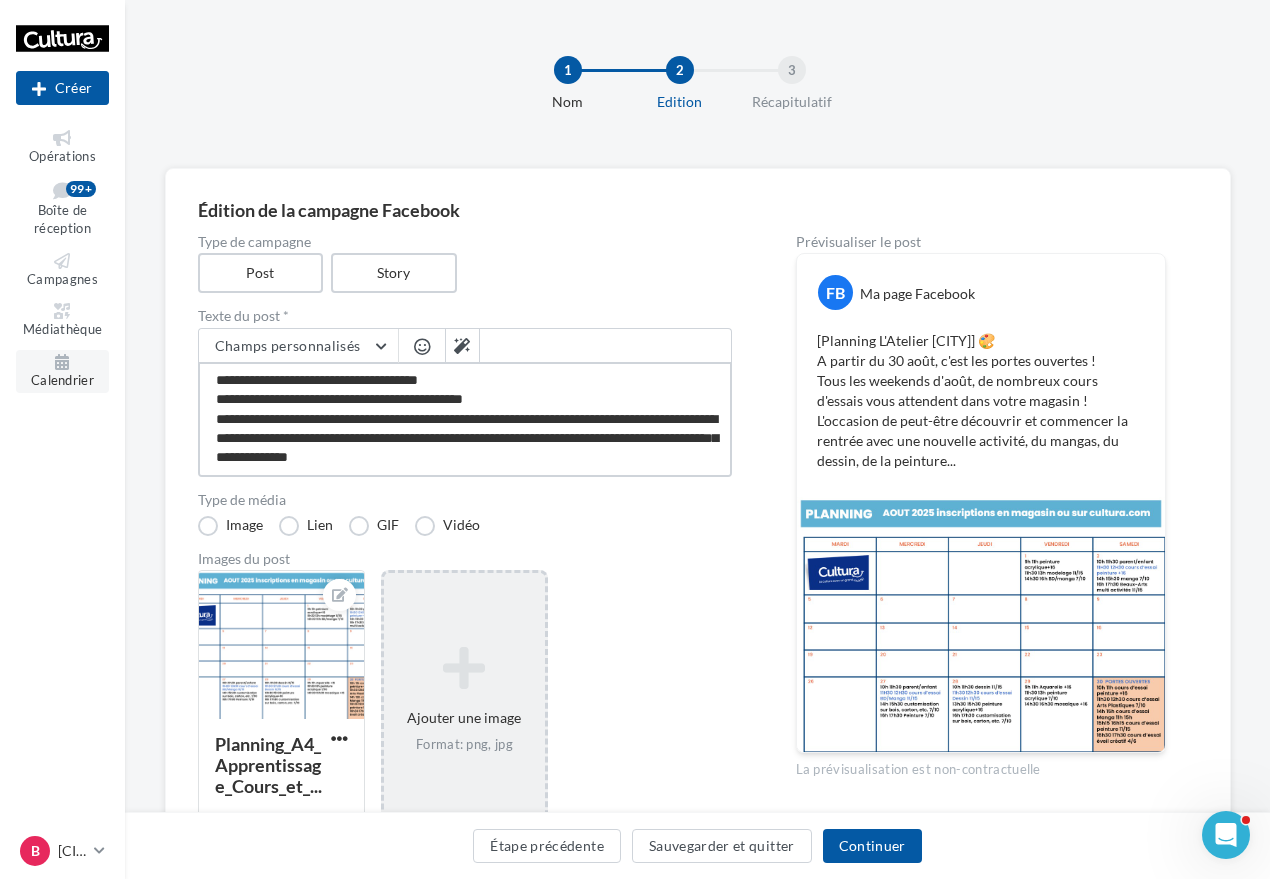 scroll, scrollTop: 0, scrollLeft: 0, axis: both 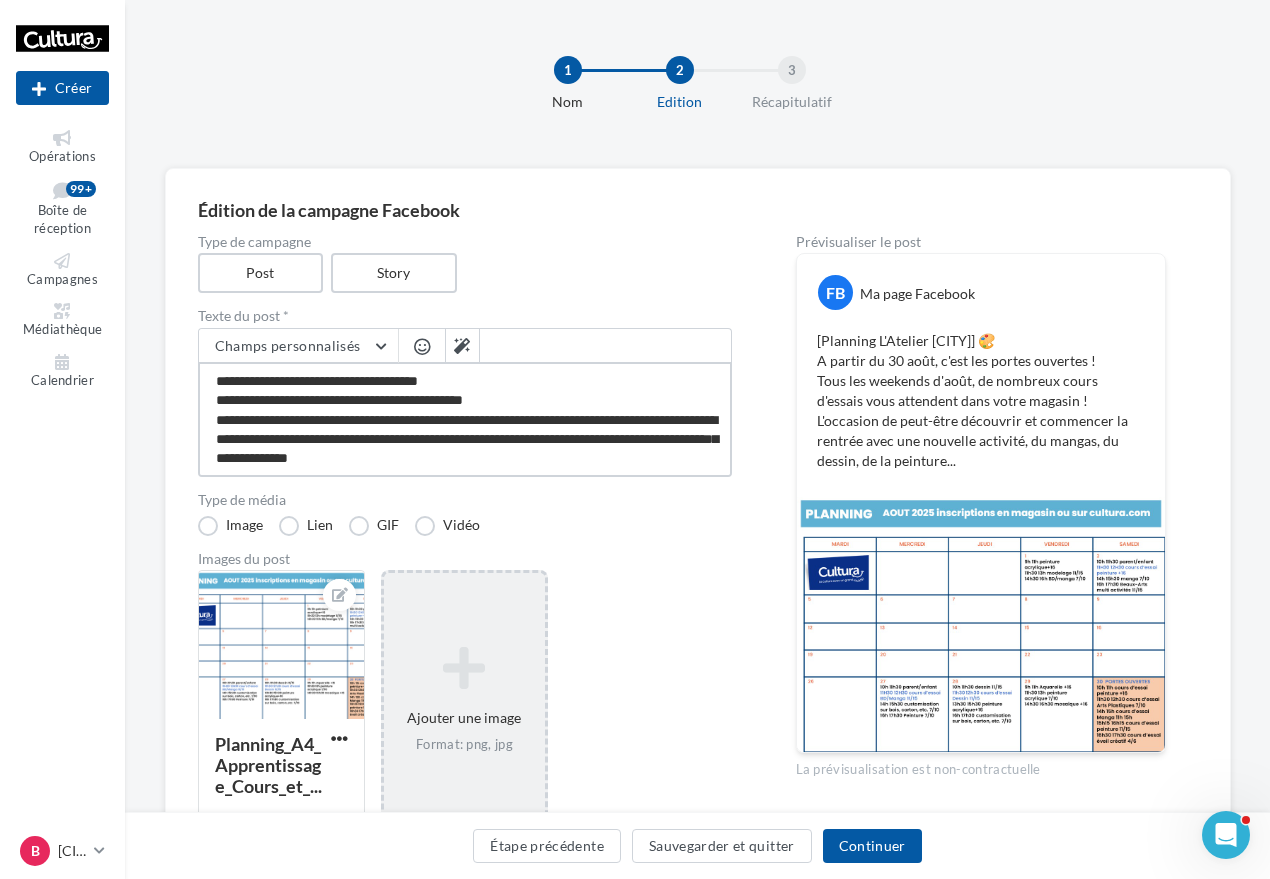 drag, startPoint x: 581, startPoint y: 459, endPoint x: 768, endPoint y: 452, distance: 187.13097 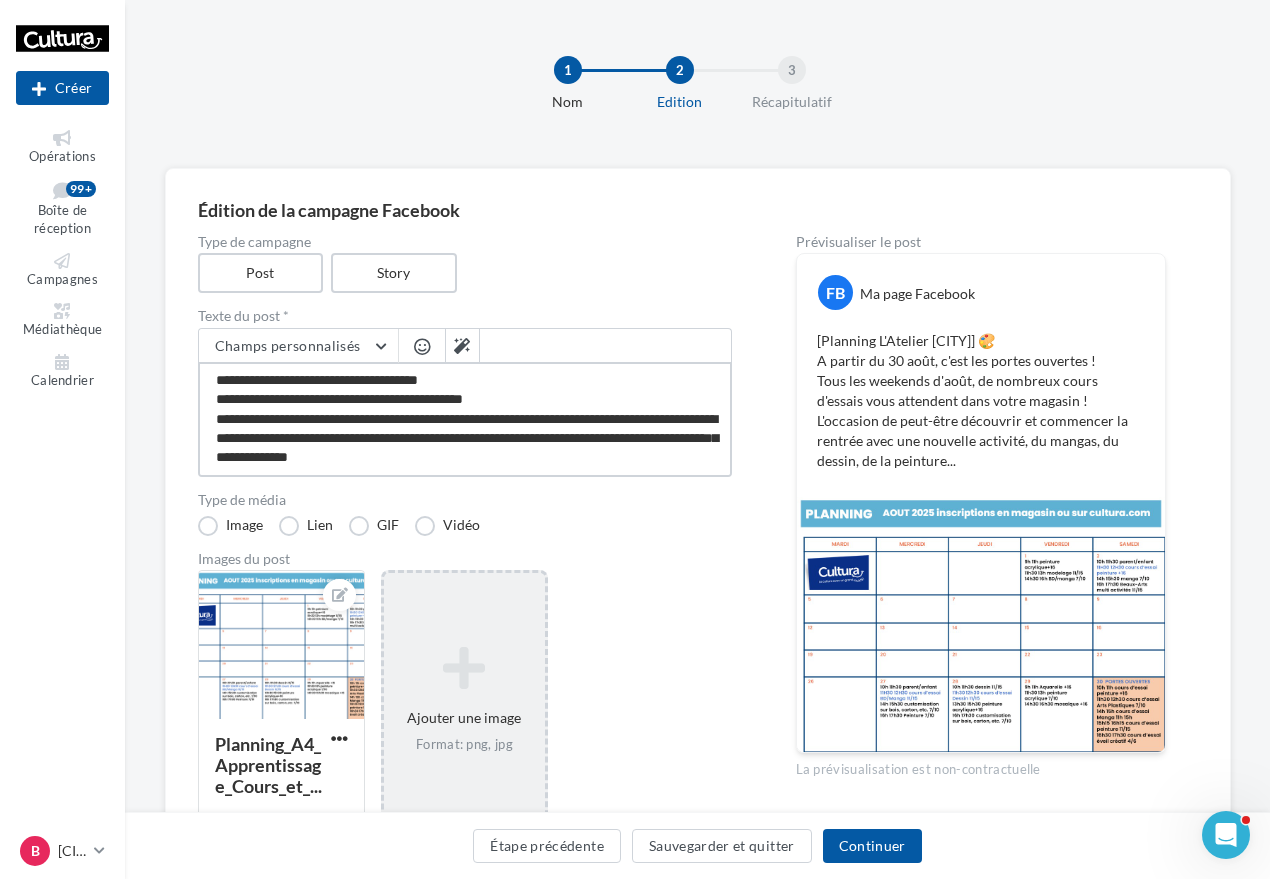 drag, startPoint x: 622, startPoint y: 466, endPoint x: 612, endPoint y: 462, distance: 10.770329 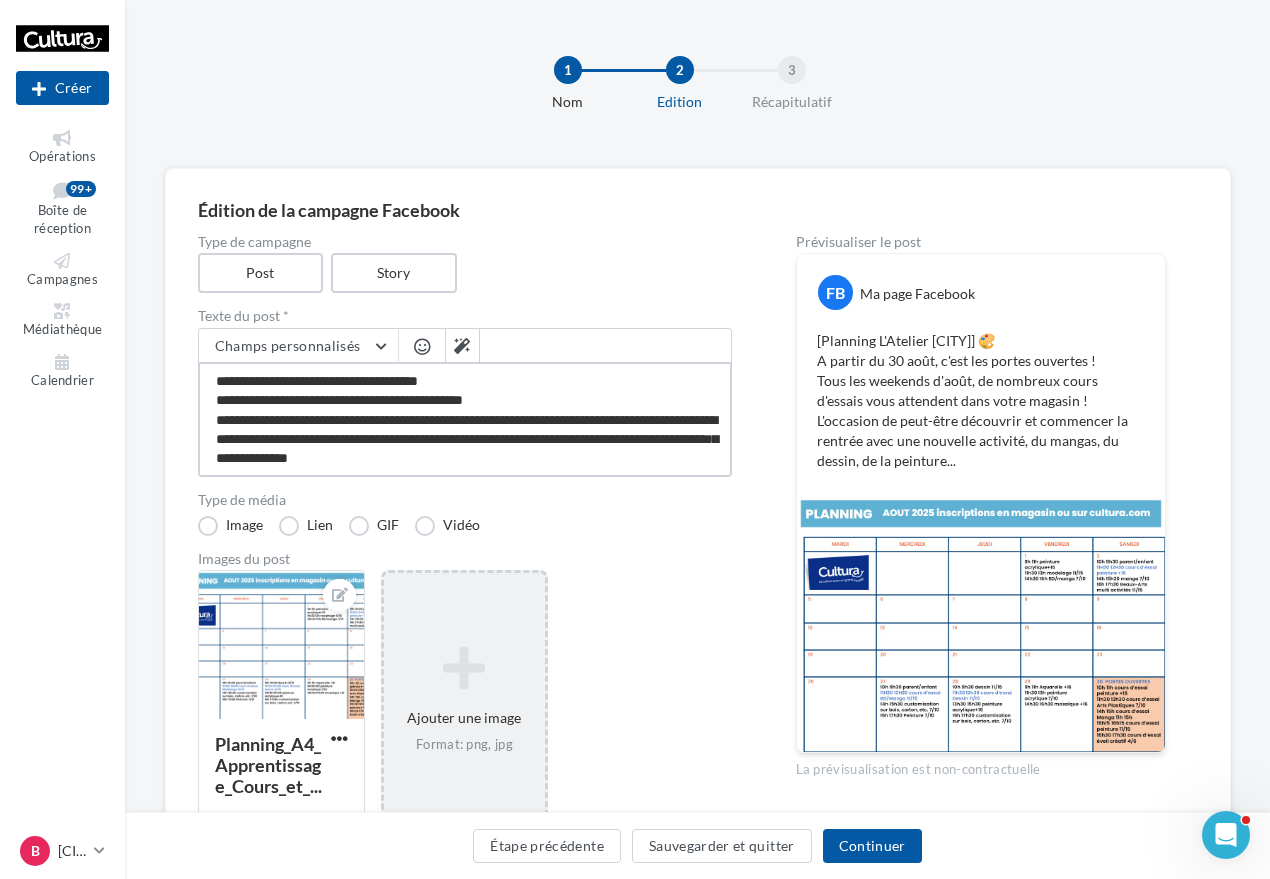 drag, startPoint x: 612, startPoint y: 462, endPoint x: 121, endPoint y: 295, distance: 518.62317 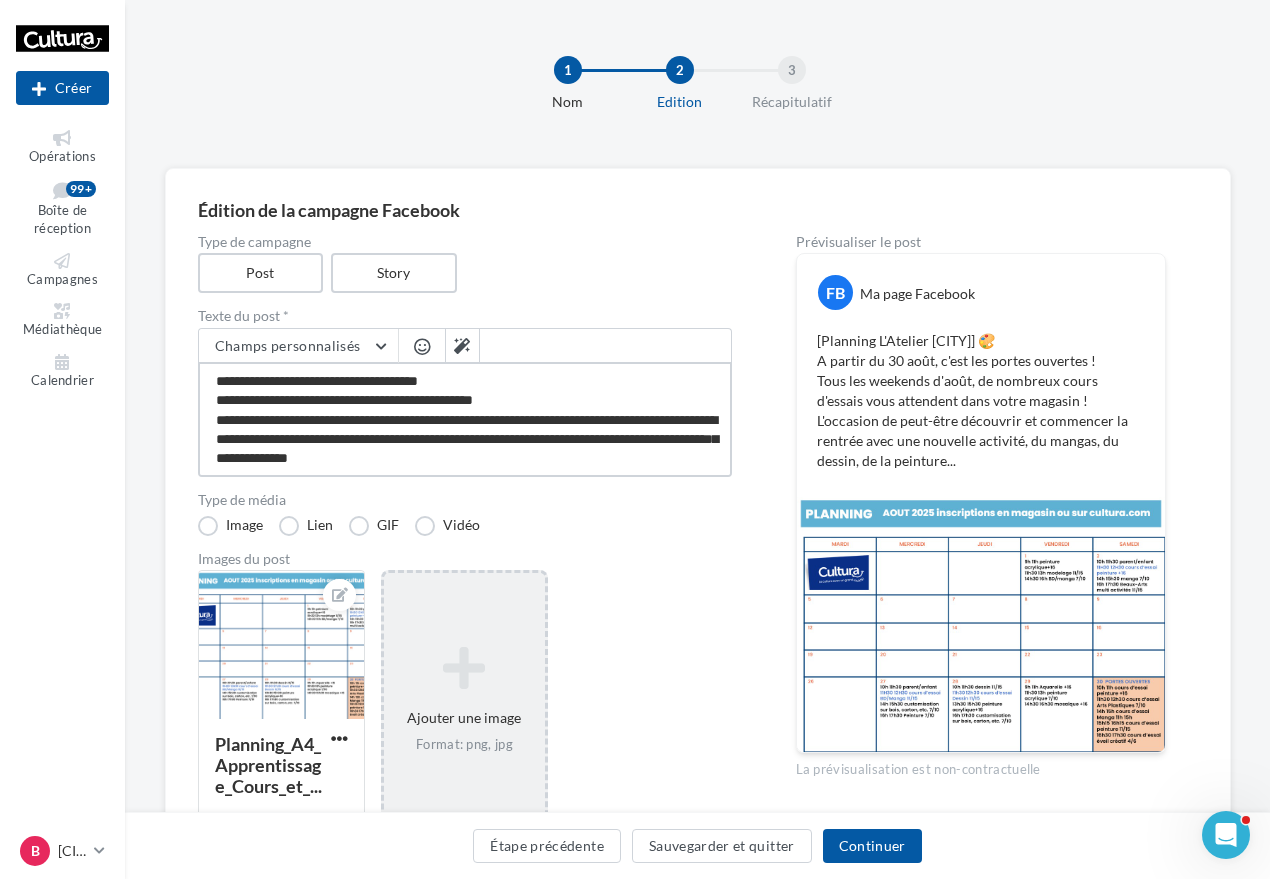click on "**********" at bounding box center (465, 419) 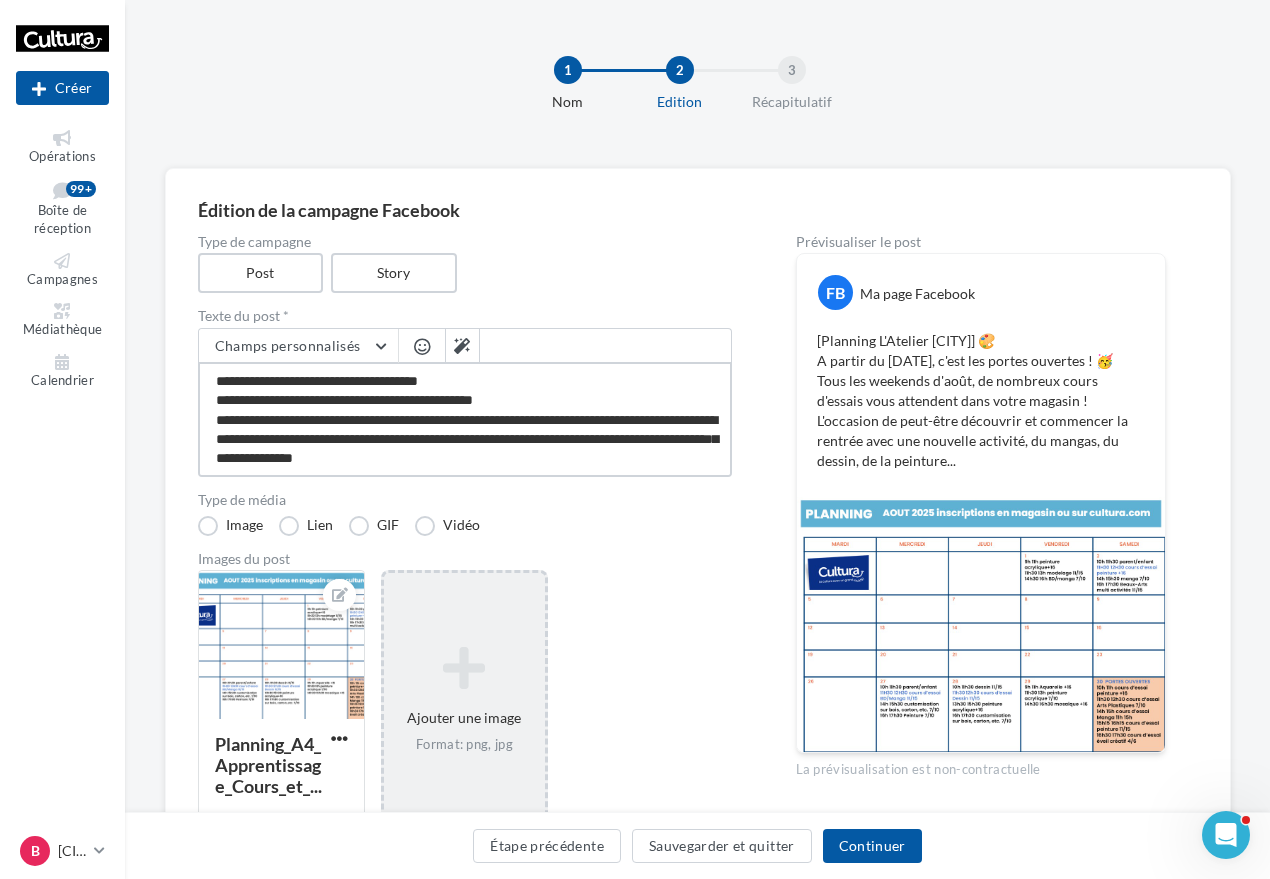 drag, startPoint x: 686, startPoint y: 458, endPoint x: 380, endPoint y: 460, distance: 306.00653 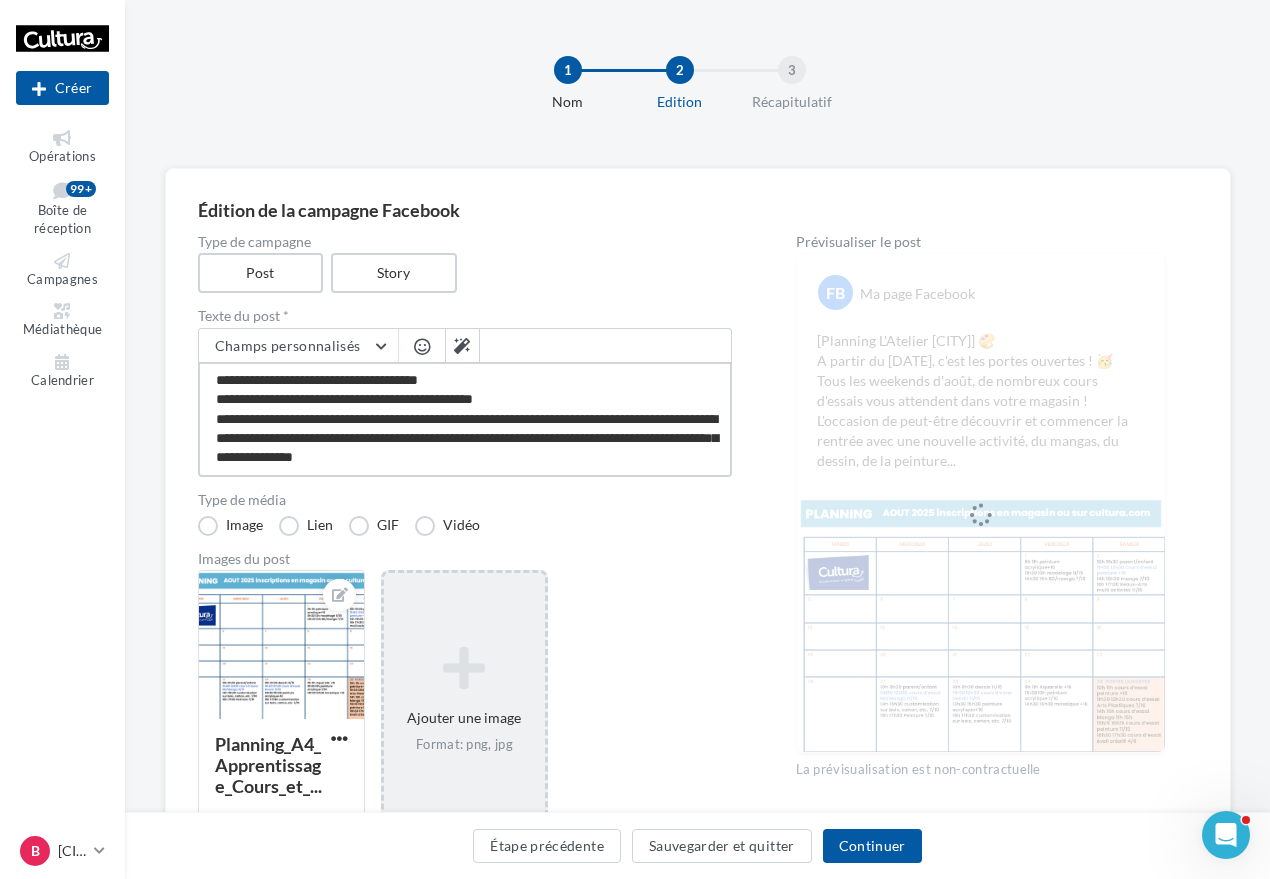 click on "**********" at bounding box center [465, 419] 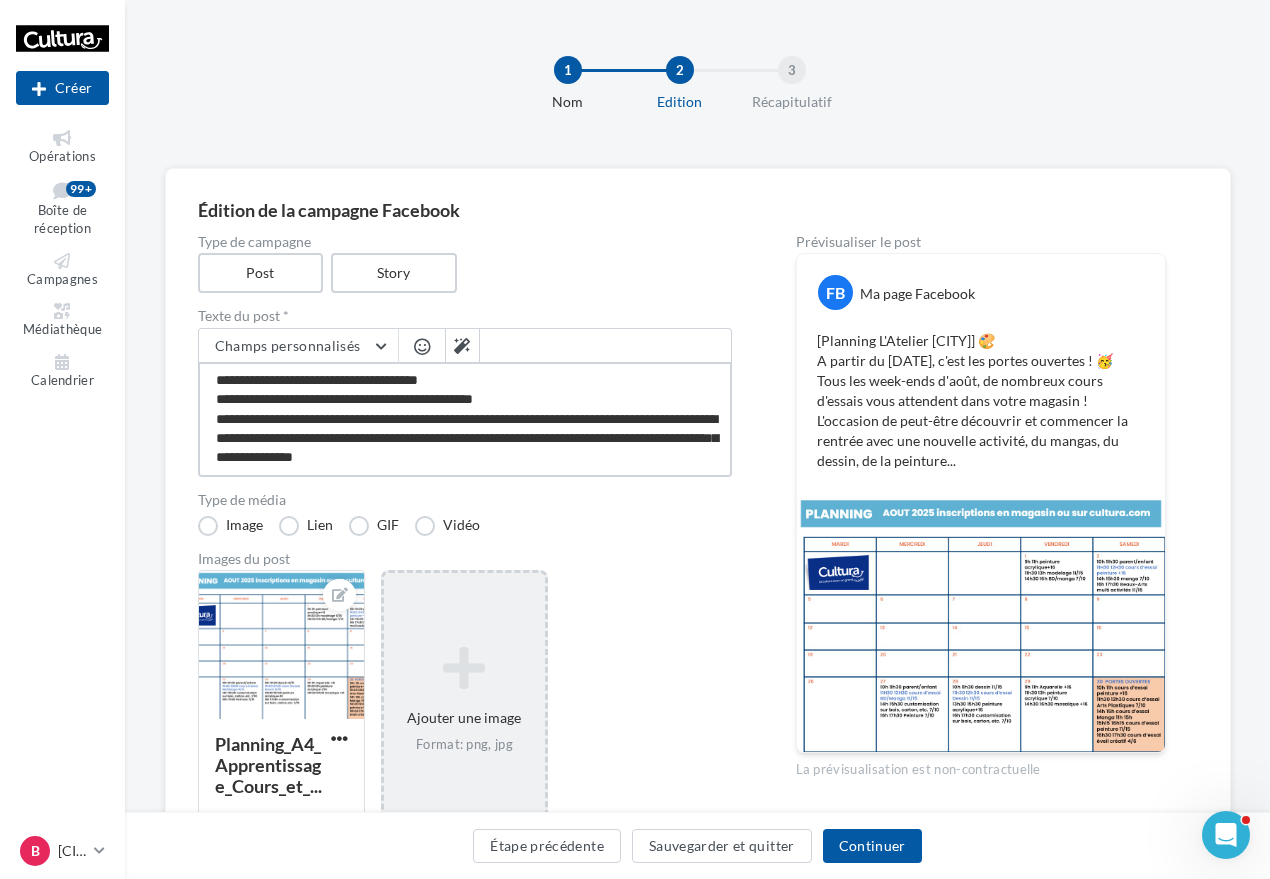 drag, startPoint x: 351, startPoint y: 438, endPoint x: 680, endPoint y: 459, distance: 329.66953 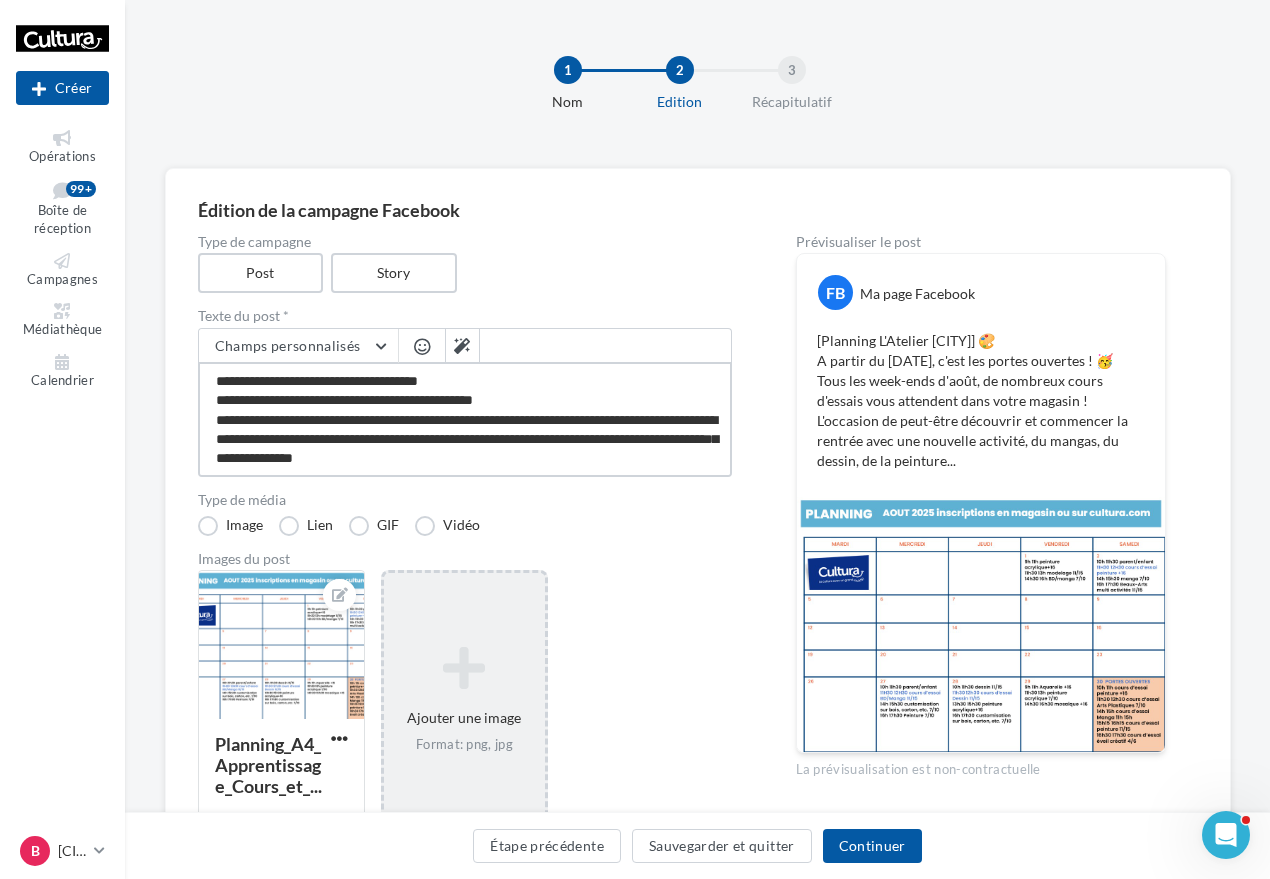 scroll, scrollTop: 1, scrollLeft: 0, axis: vertical 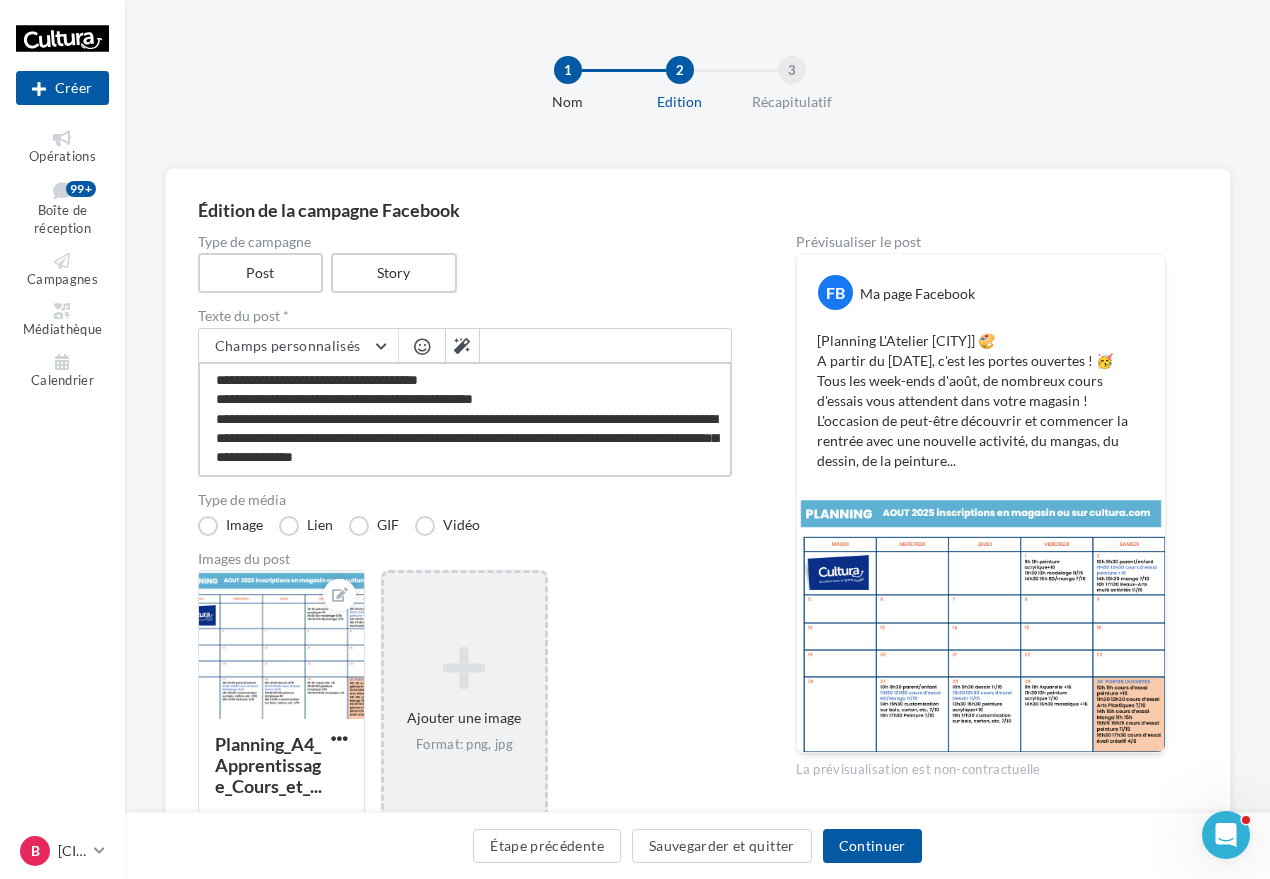 drag, startPoint x: 626, startPoint y: 453, endPoint x: 709, endPoint y: 492, distance: 91.706055 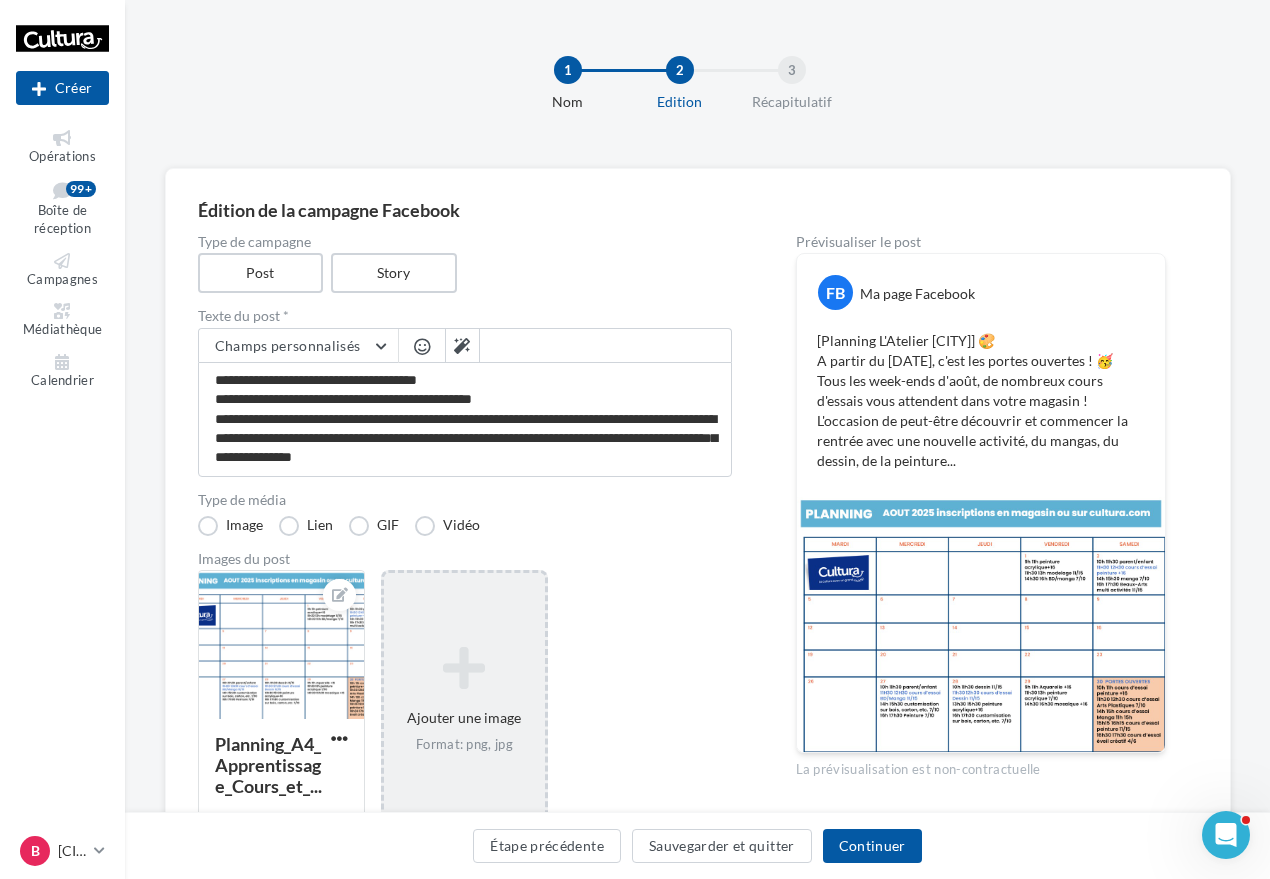 scroll, scrollTop: 0, scrollLeft: 0, axis: both 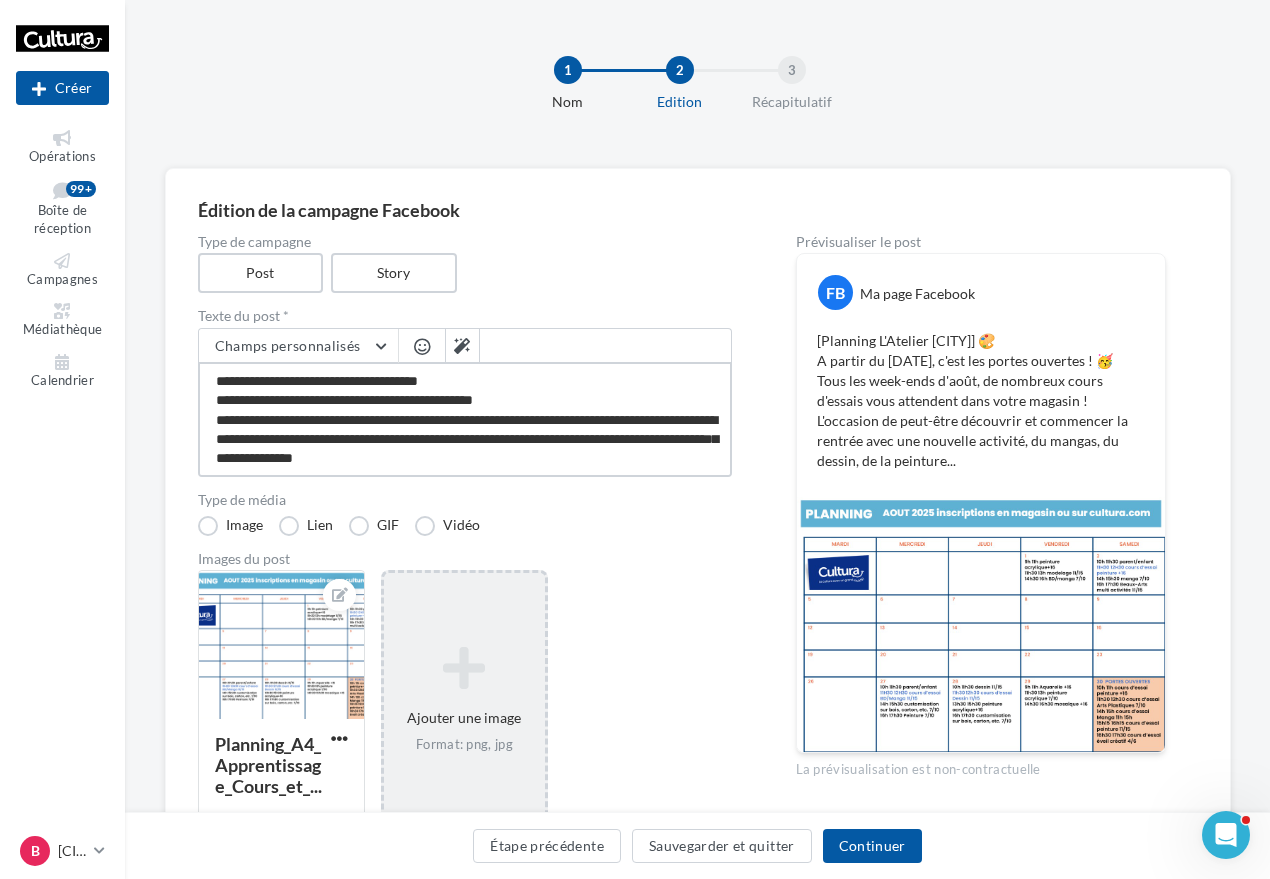click on "**********" at bounding box center [465, 419] 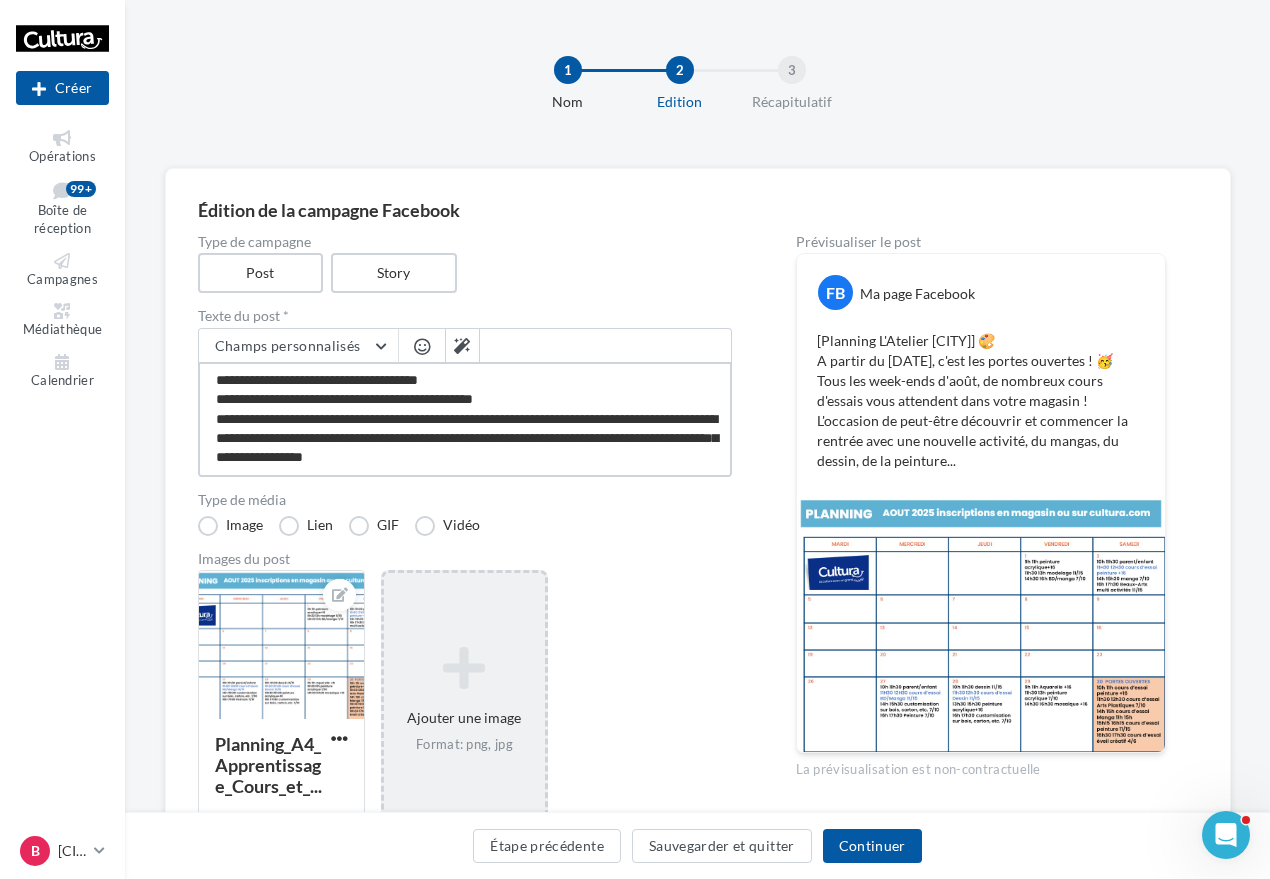 scroll, scrollTop: 31, scrollLeft: 0, axis: vertical 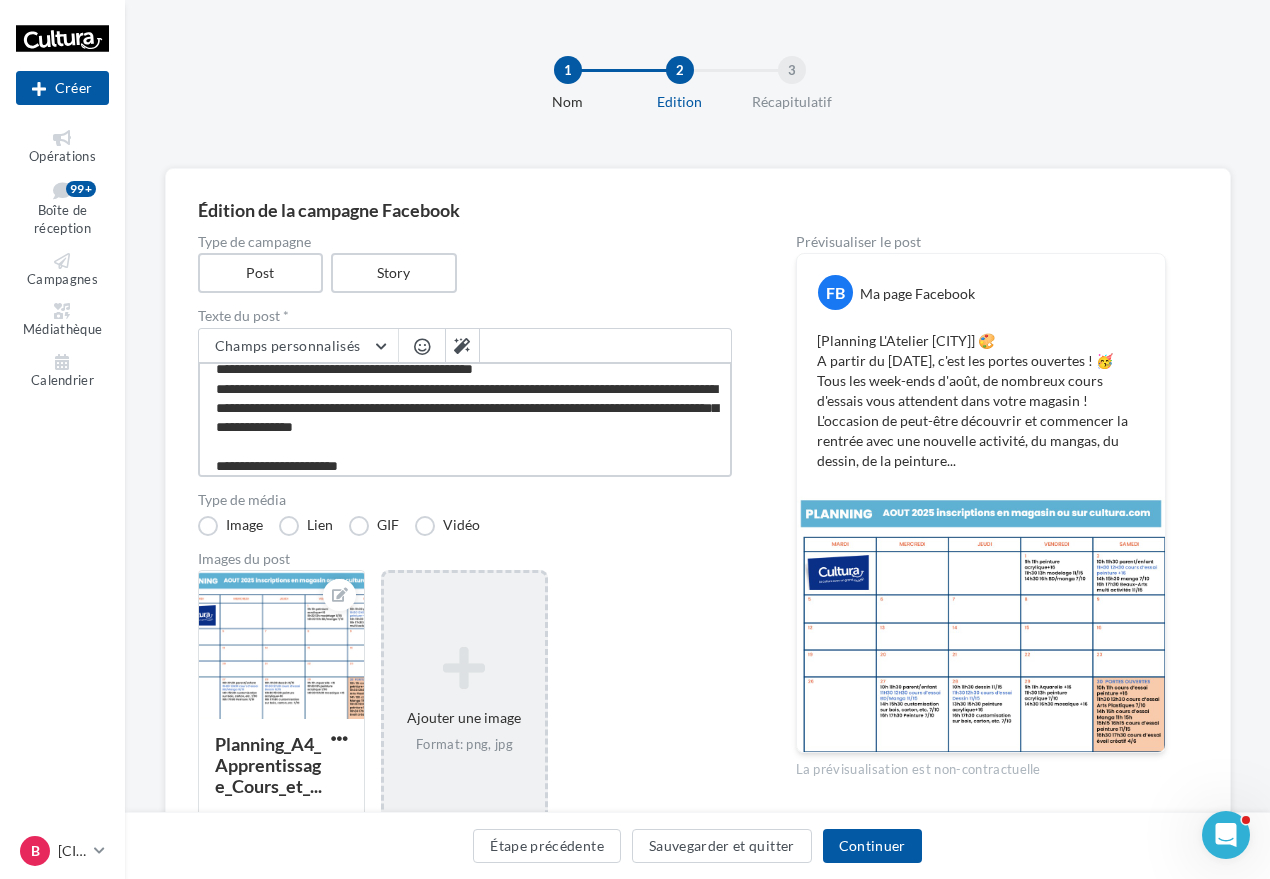 paste on "**********" 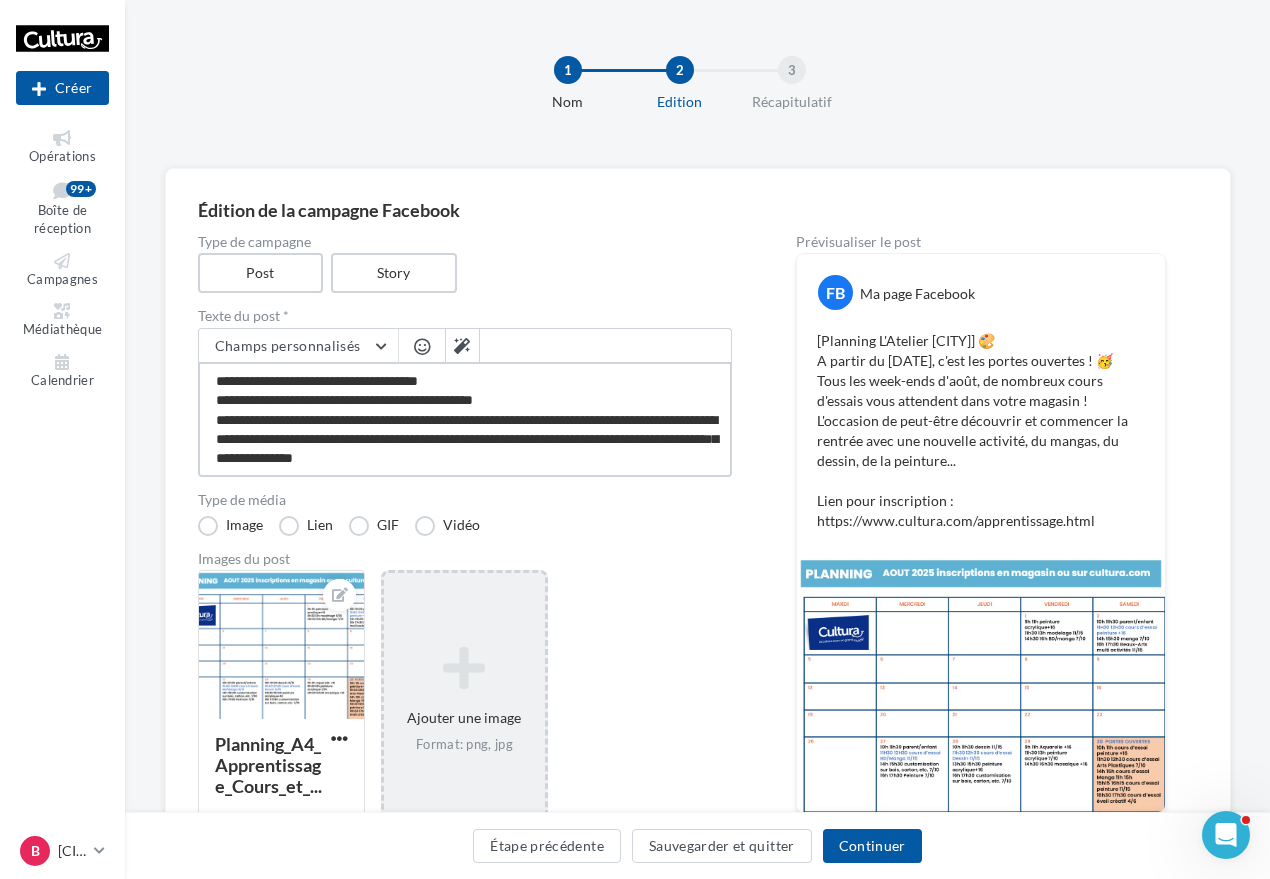 scroll, scrollTop: 40, scrollLeft: 0, axis: vertical 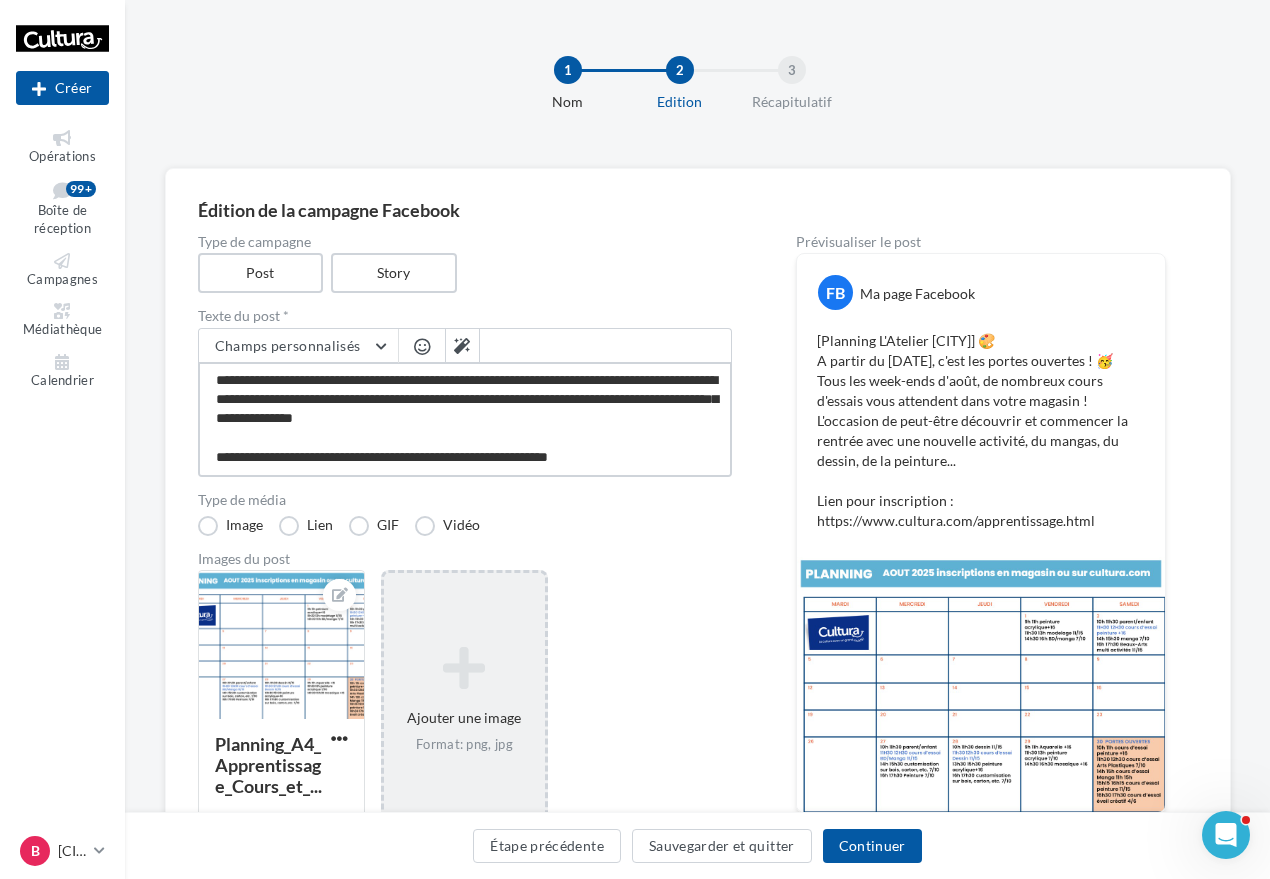 drag, startPoint x: 636, startPoint y: 469, endPoint x: 689, endPoint y: 496, distance: 59.48109 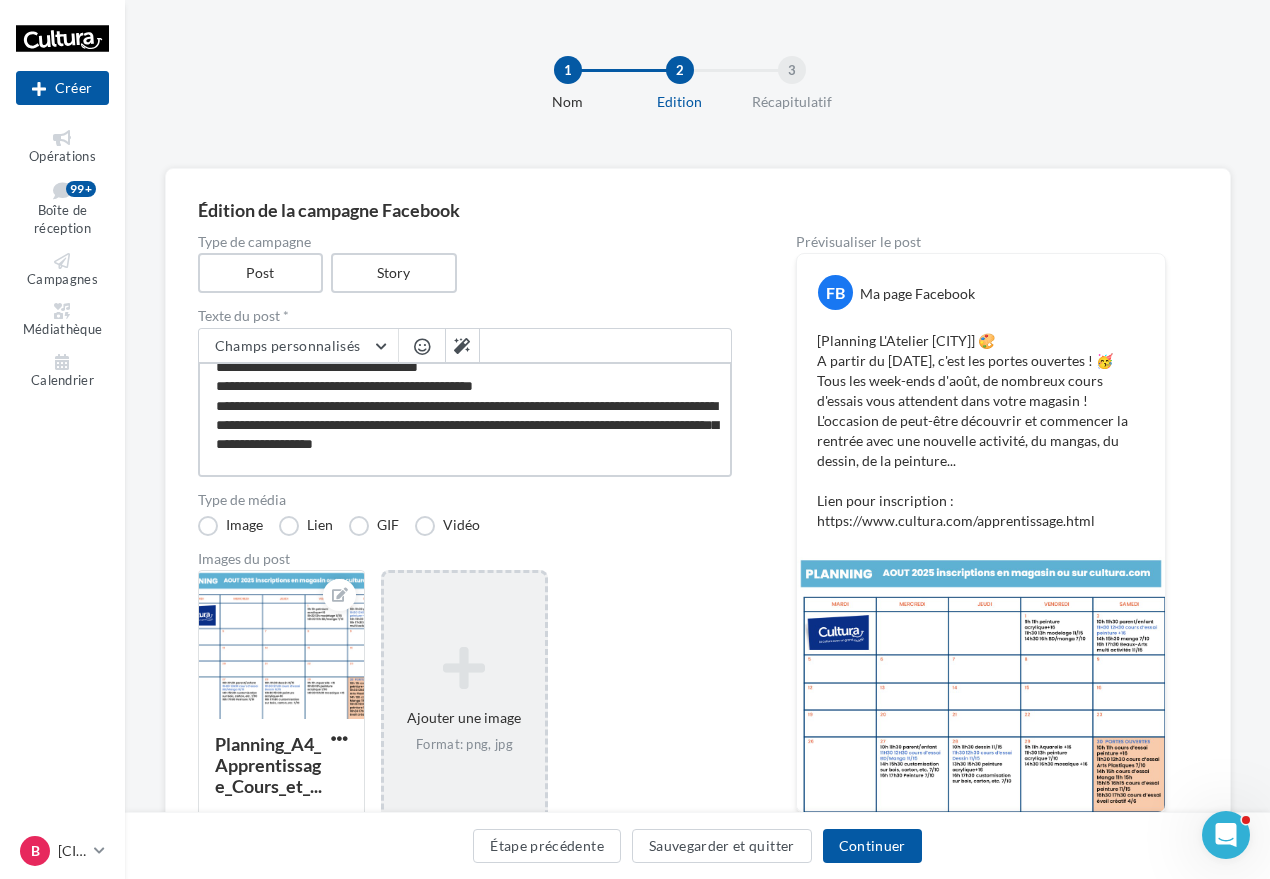 scroll, scrollTop: 0, scrollLeft: 0, axis: both 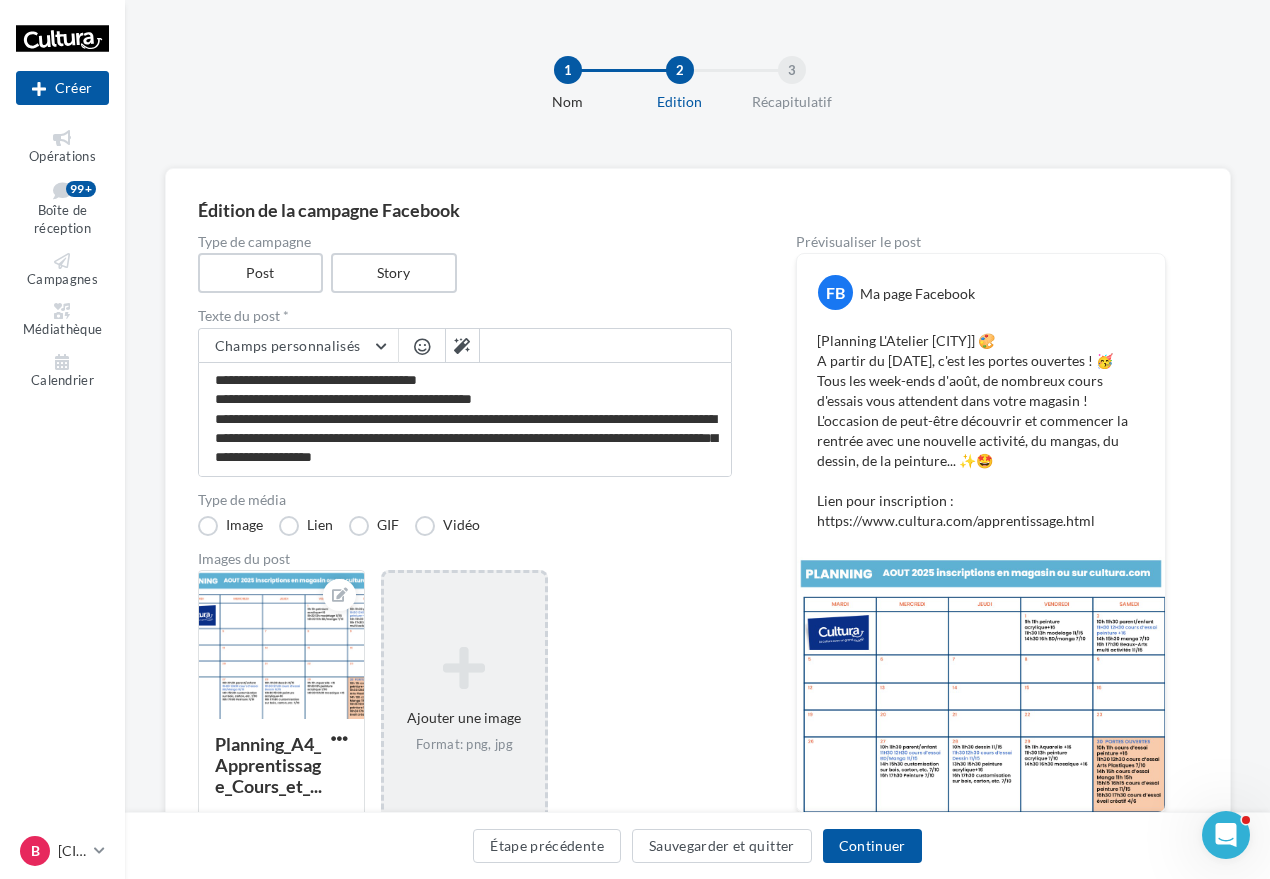 click on "**********" at bounding box center [698, 545] 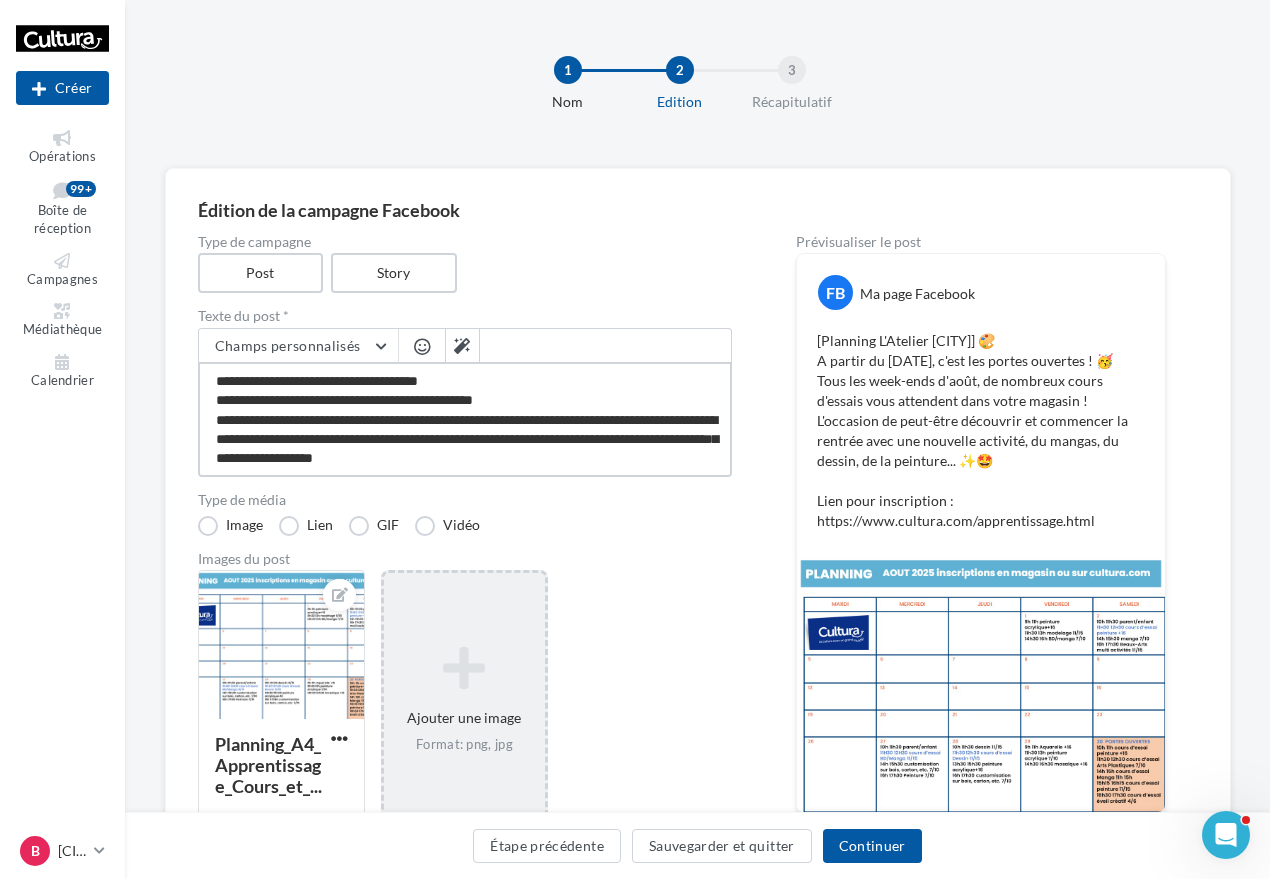 drag, startPoint x: 218, startPoint y: 421, endPoint x: 569, endPoint y: 455, distance: 352.64288 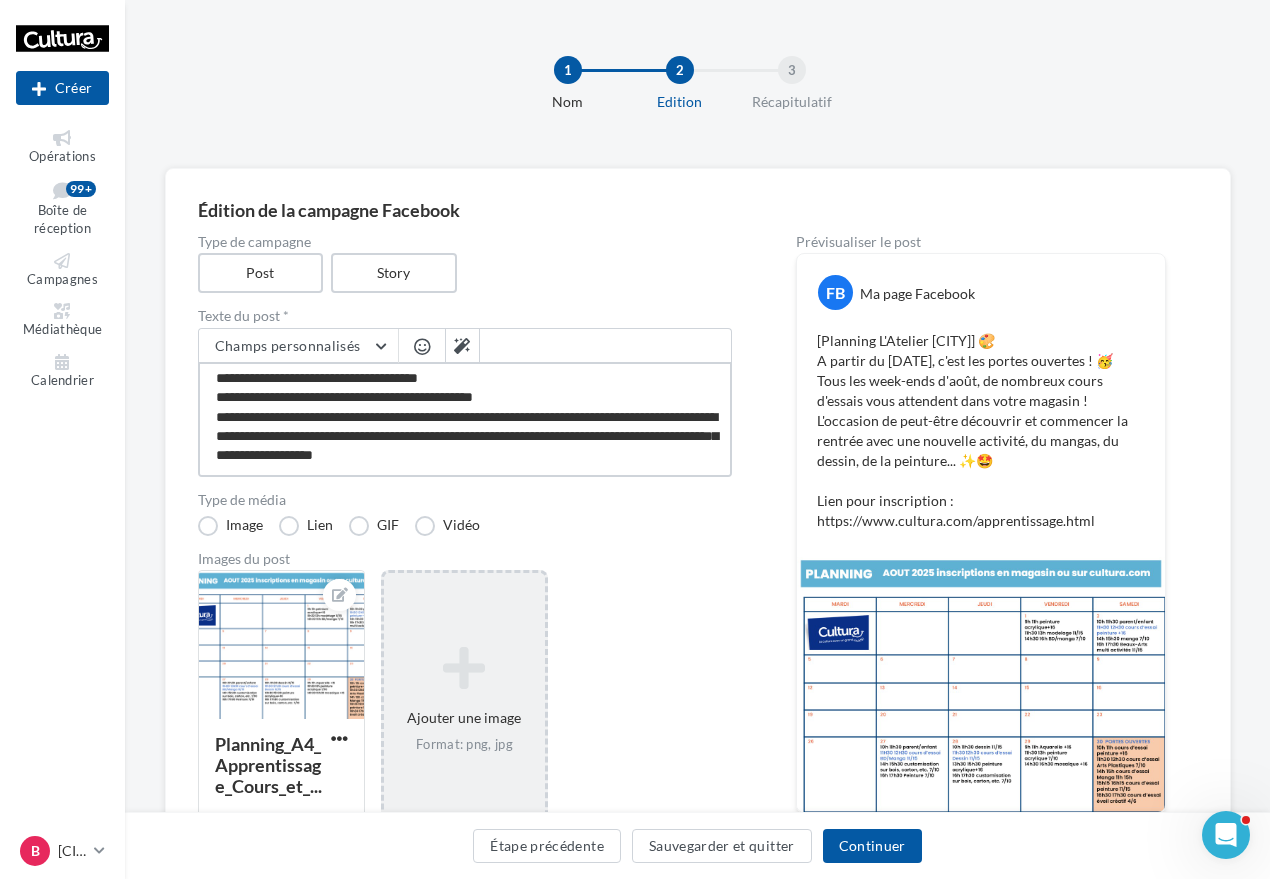 scroll, scrollTop: 0, scrollLeft: 0, axis: both 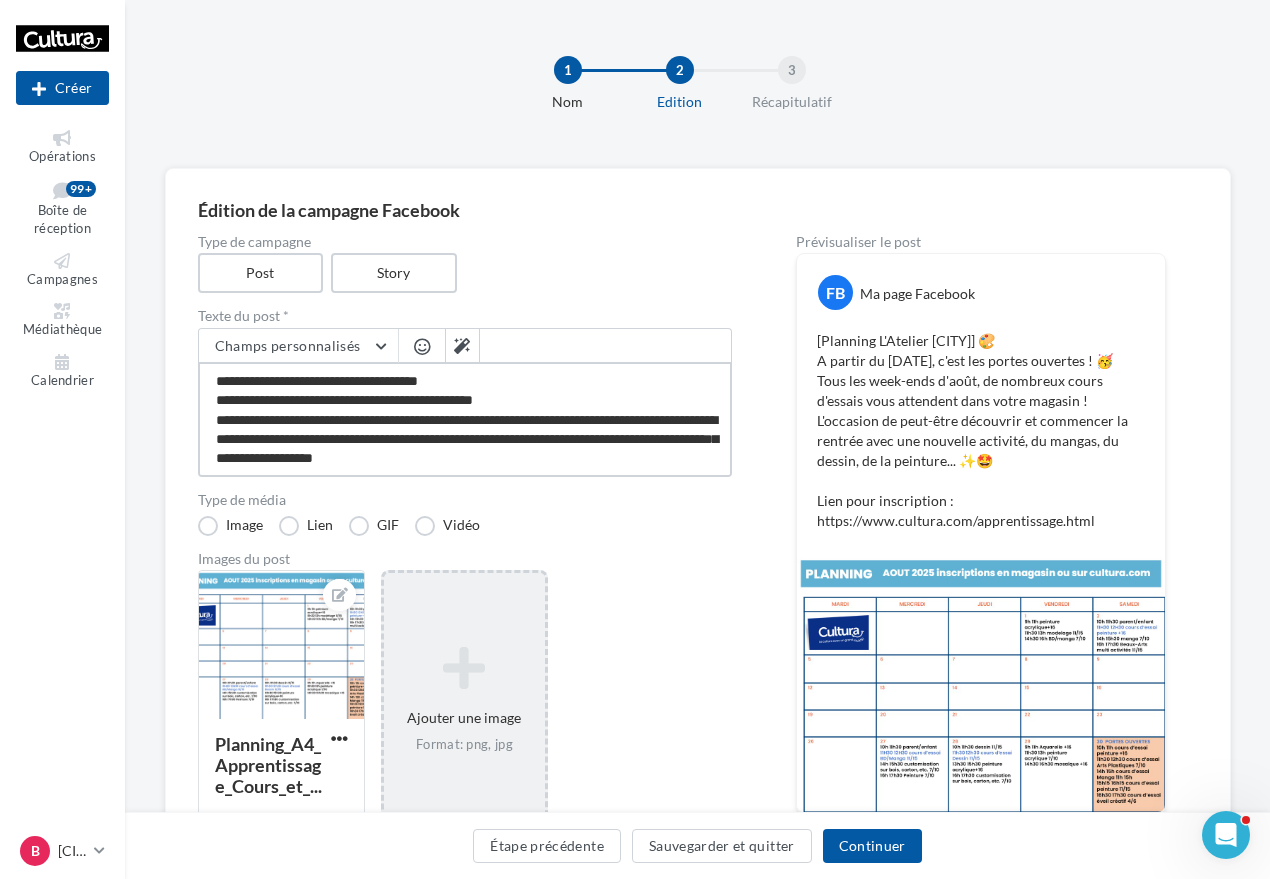 drag, startPoint x: 578, startPoint y: 459, endPoint x: 148, endPoint y: 398, distance: 434.3052 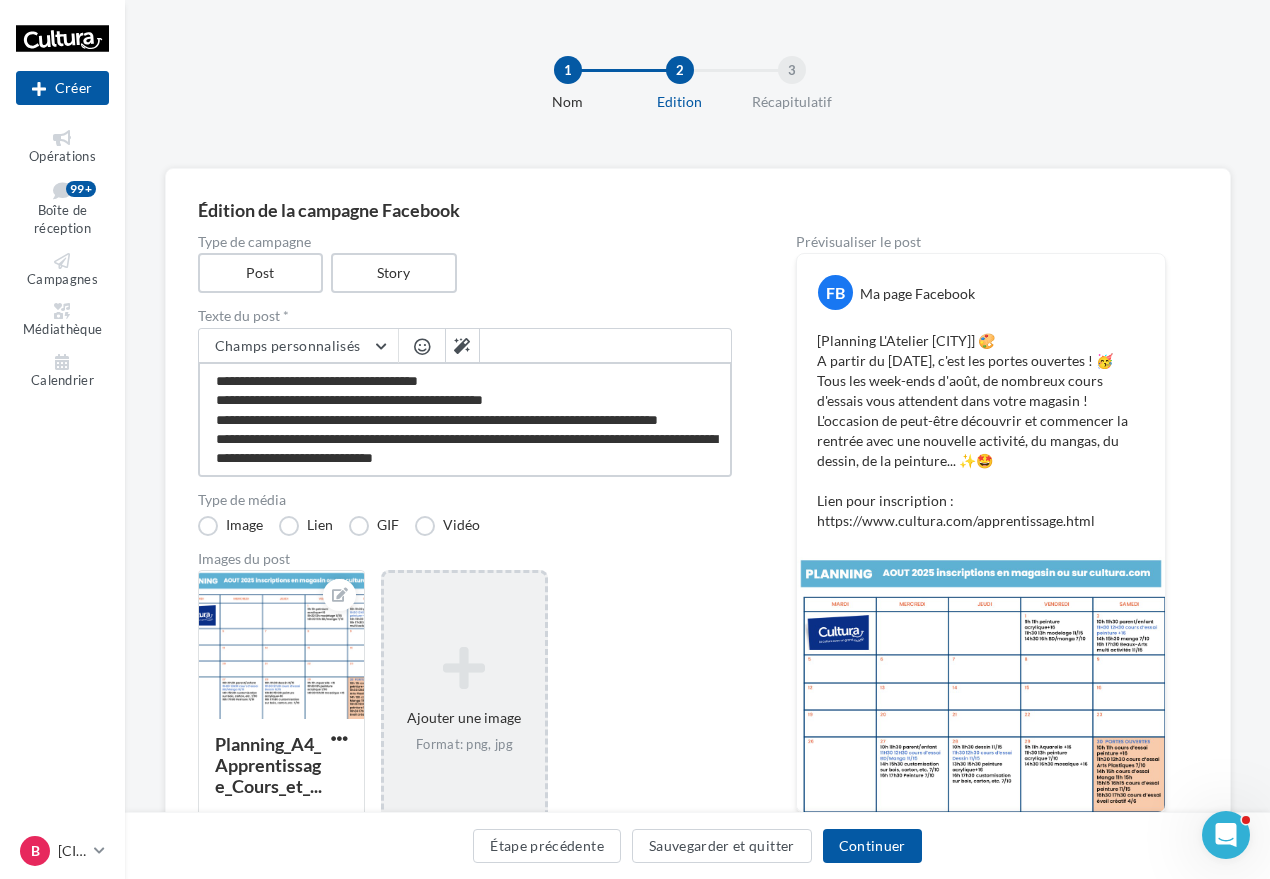 scroll, scrollTop: 12, scrollLeft: 0, axis: vertical 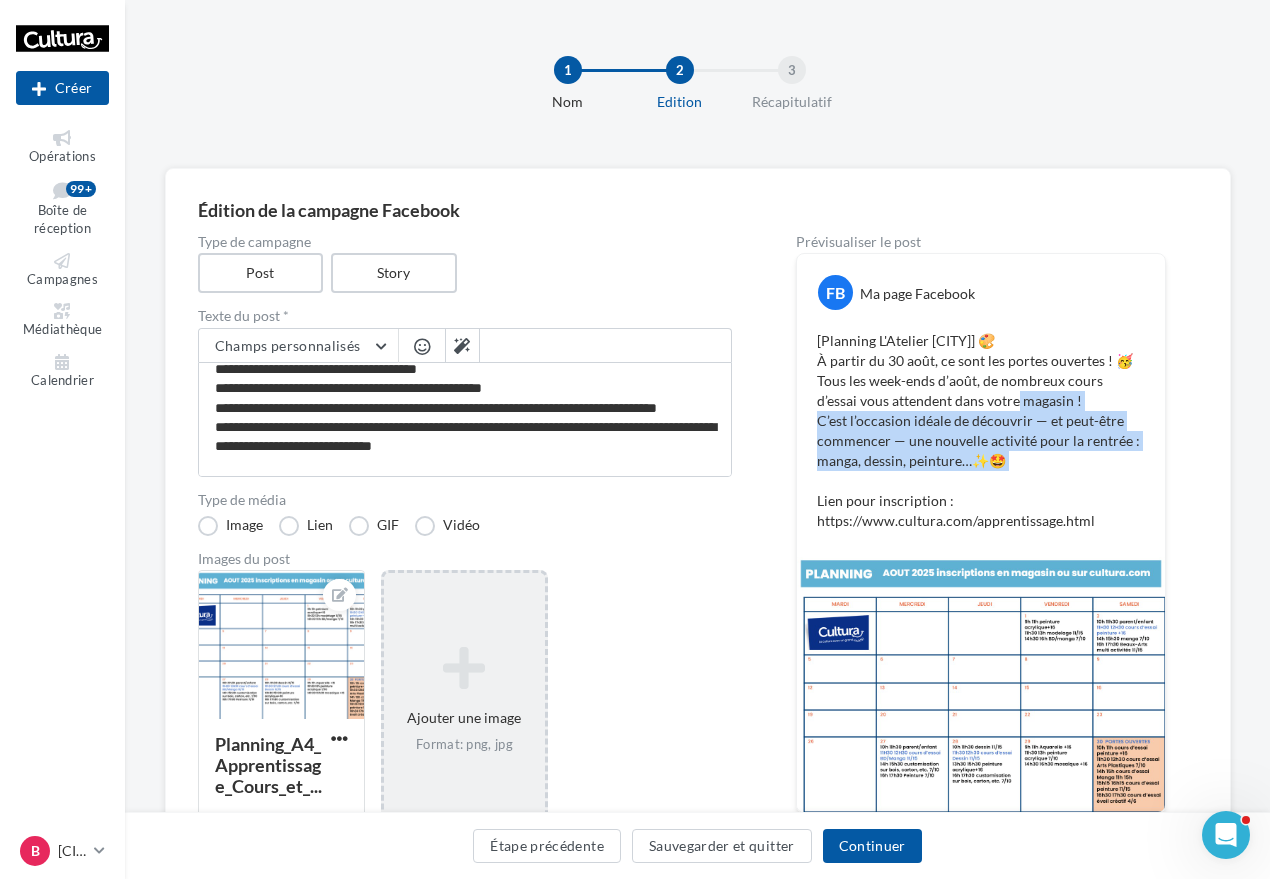 drag, startPoint x: 1083, startPoint y: 472, endPoint x: 974, endPoint y: 402, distance: 129.5415 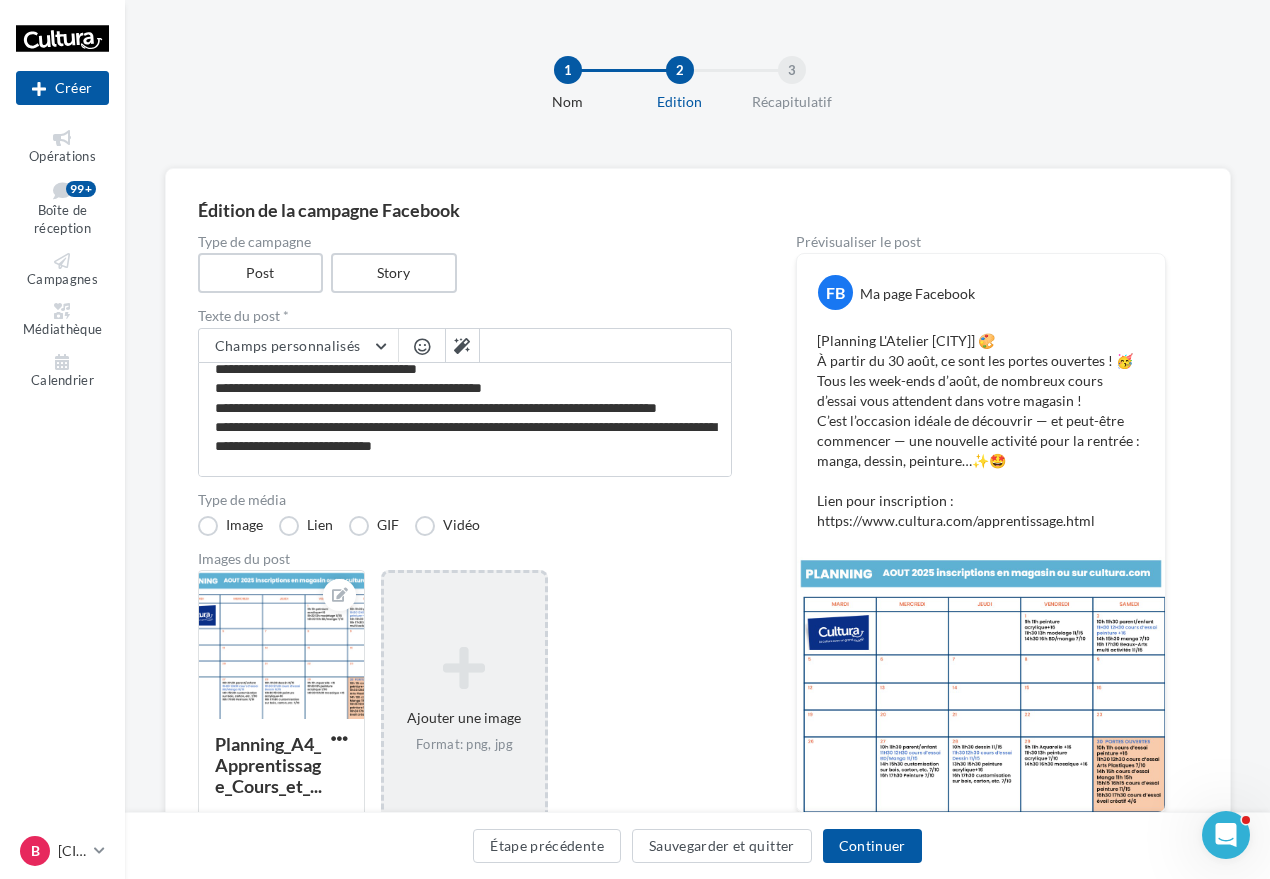 click on "[Planning L'Atelier Cultura Besançon] 🎨 À partir du 30 août, ce sont les portes ouvertes ! 🥳 Tous les week-ends d’août, de nombreux cours d’essai vous attendent dans votre magasin ! C’est l’occasion idéale de découvrir — et peut-être commencer — une nouvelle activité pour la rentrée : manga, dessin, peinture…✨🤩 Lien pour inscription : https://www.cultura.com/apprentissage.html" at bounding box center (981, 431) 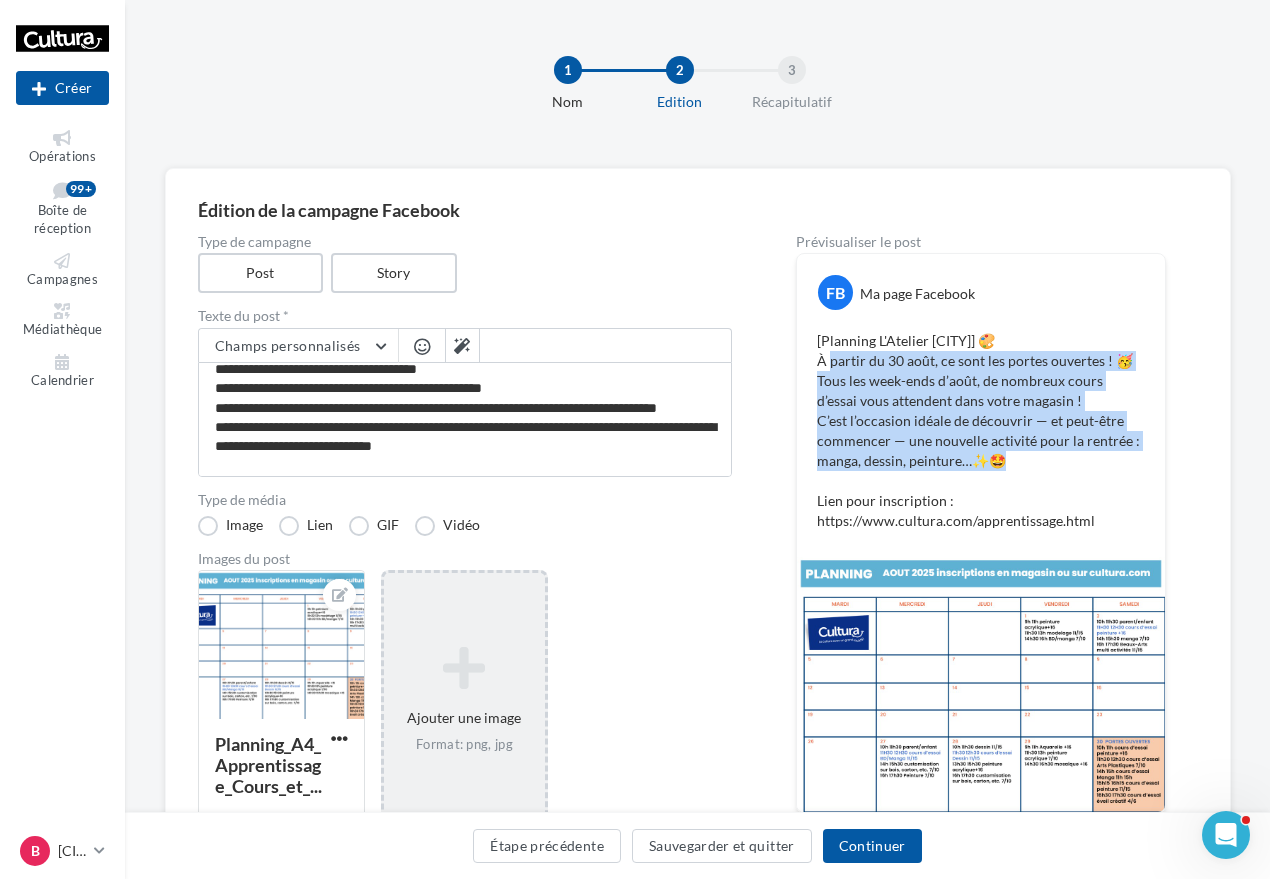 drag, startPoint x: 1109, startPoint y: 466, endPoint x: 828, endPoint y: 361, distance: 299.97665 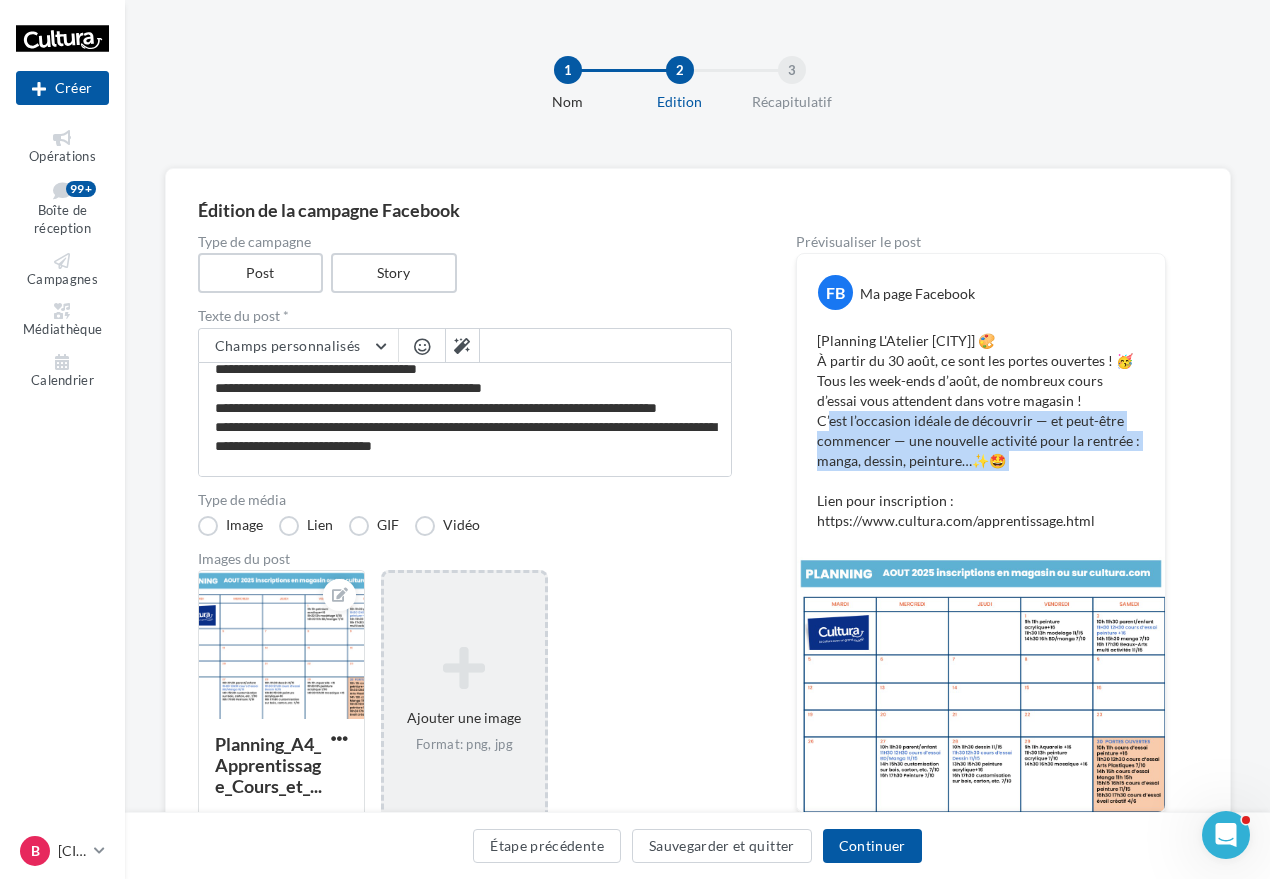 drag, startPoint x: 1067, startPoint y: 475, endPoint x: 832, endPoint y: 414, distance: 242.78798 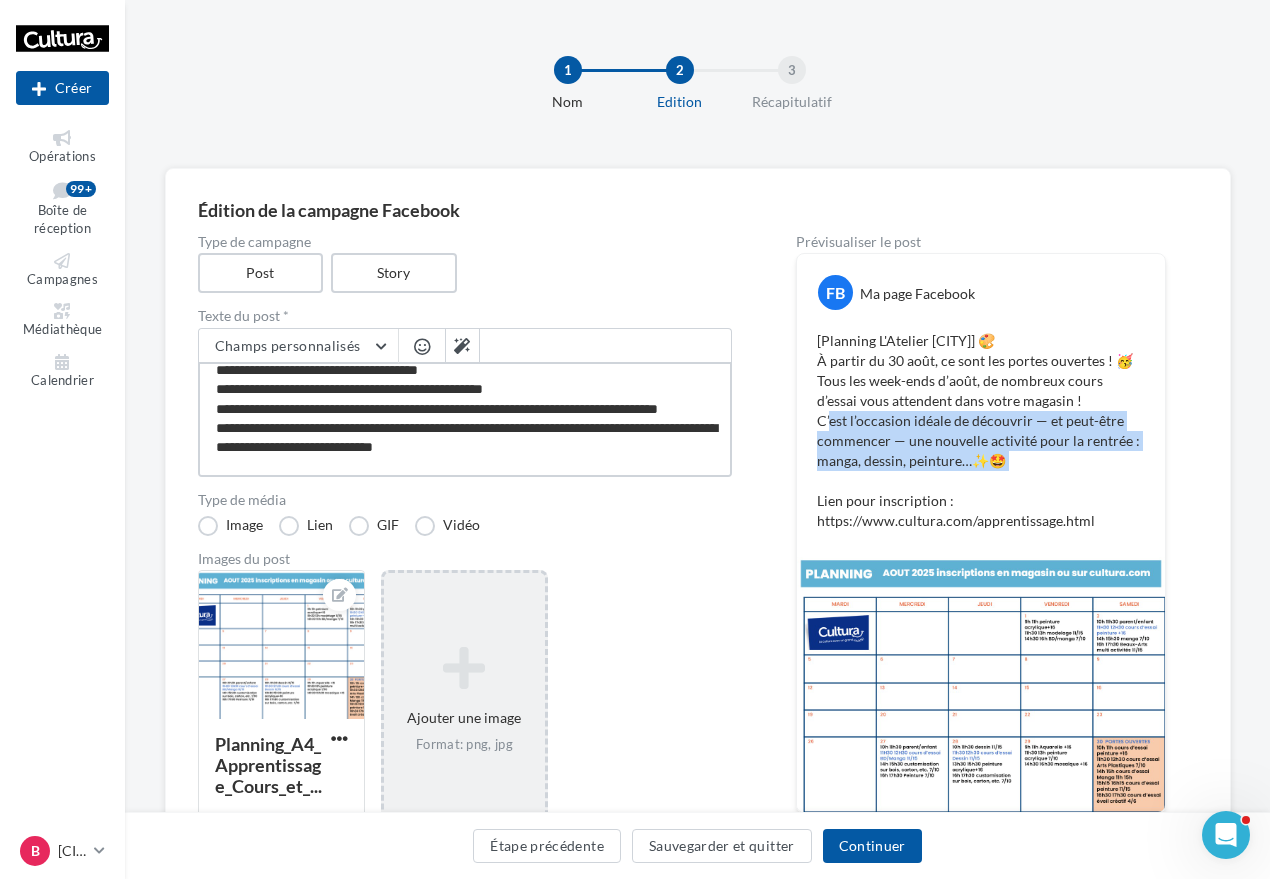 scroll, scrollTop: 12, scrollLeft: 0, axis: vertical 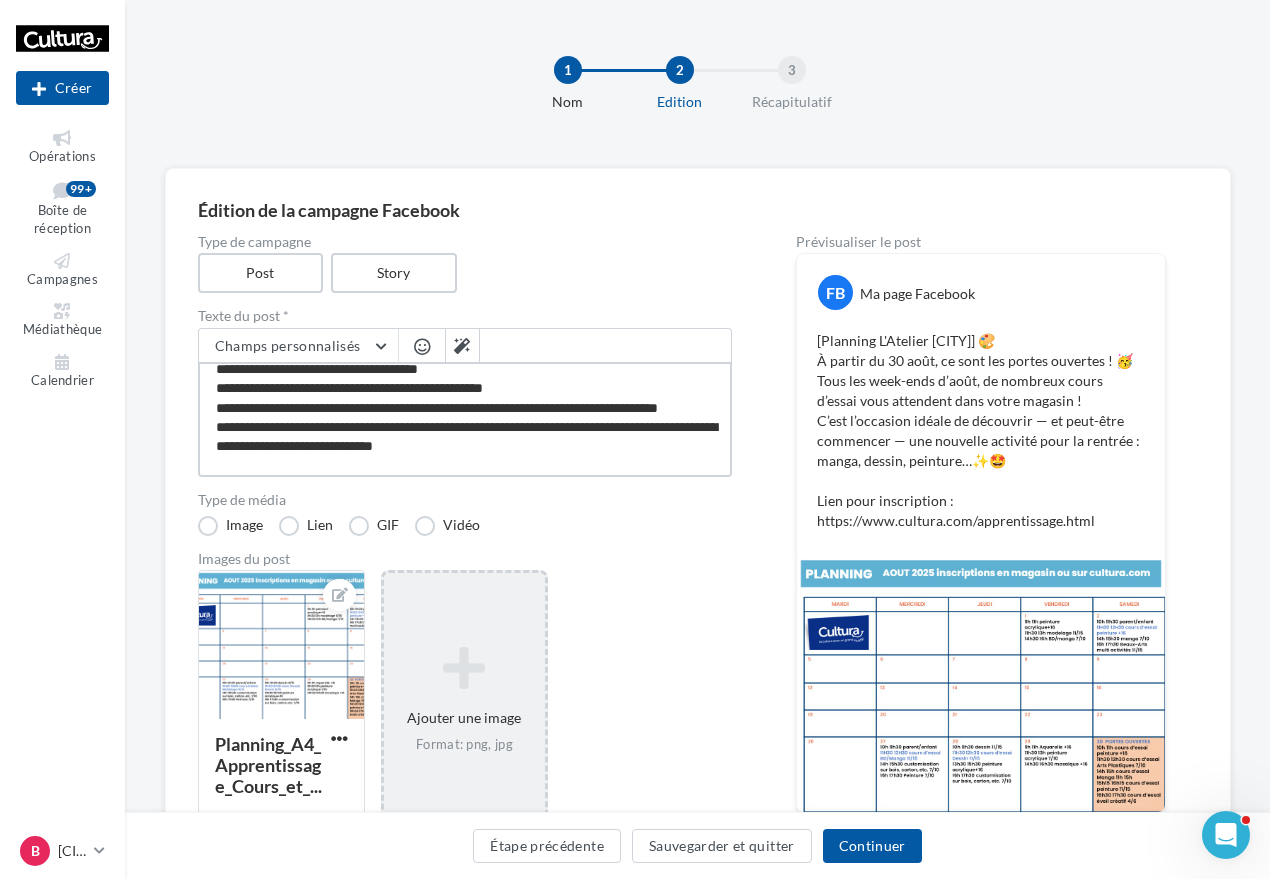 click on "**********" at bounding box center (465, 419) 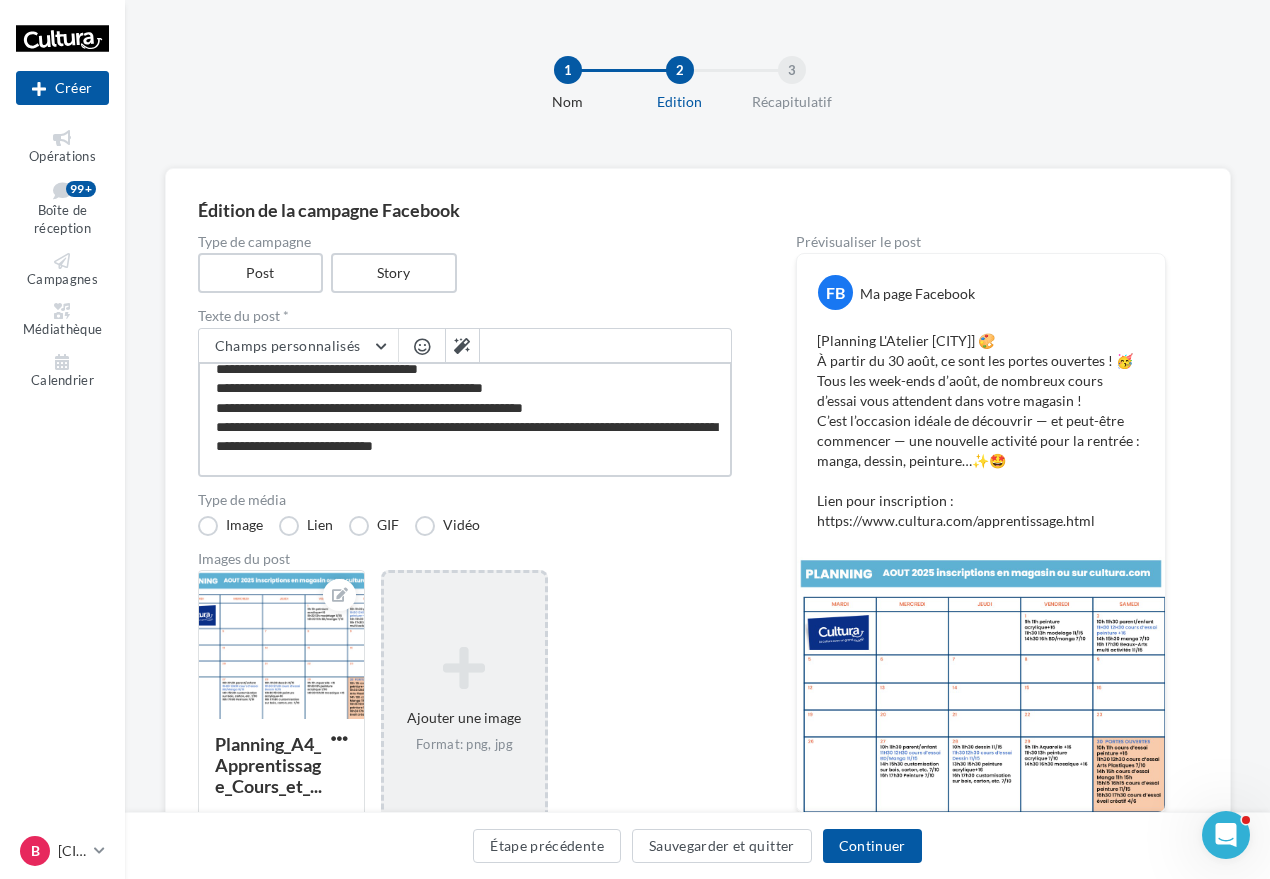 click on "**********" at bounding box center [465, 419] 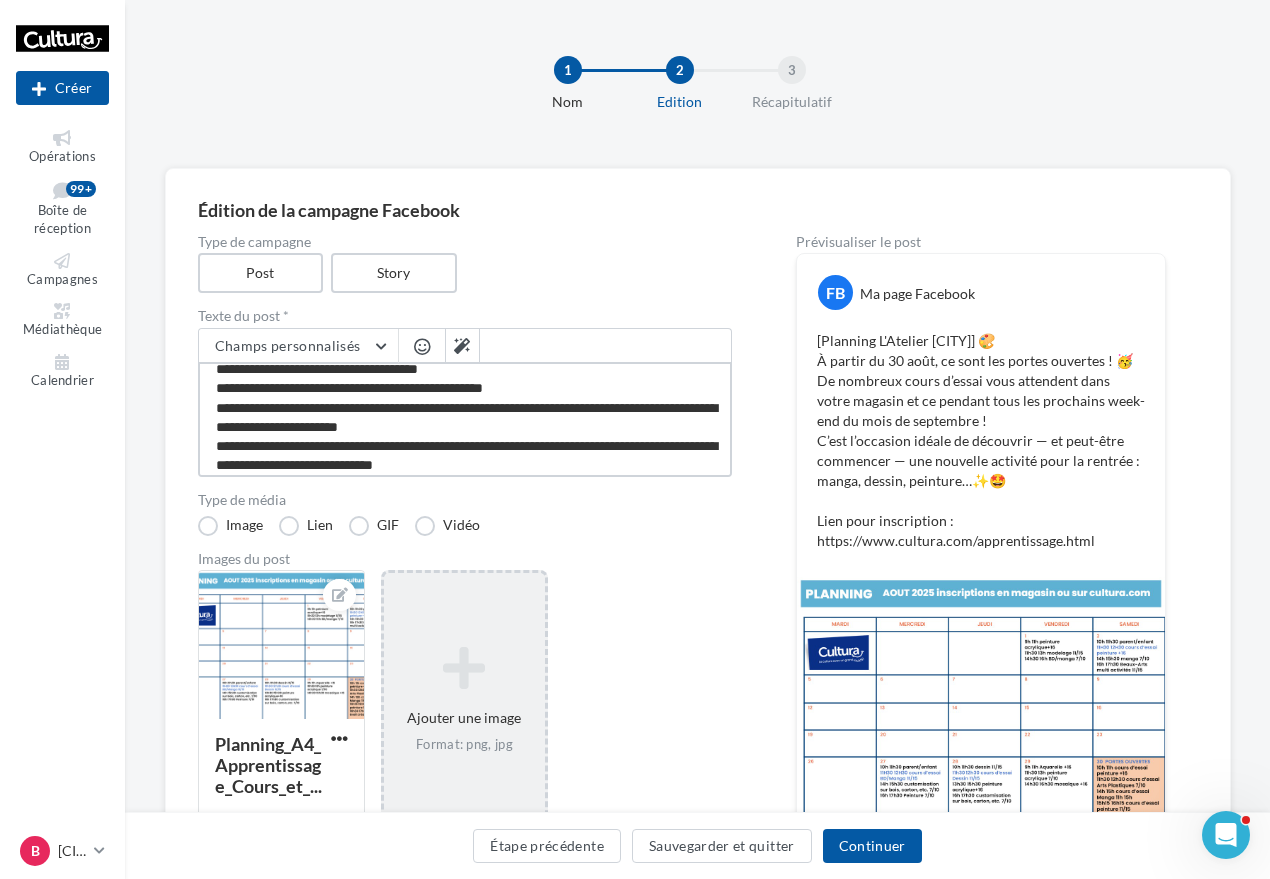 click on "**********" at bounding box center (465, 419) 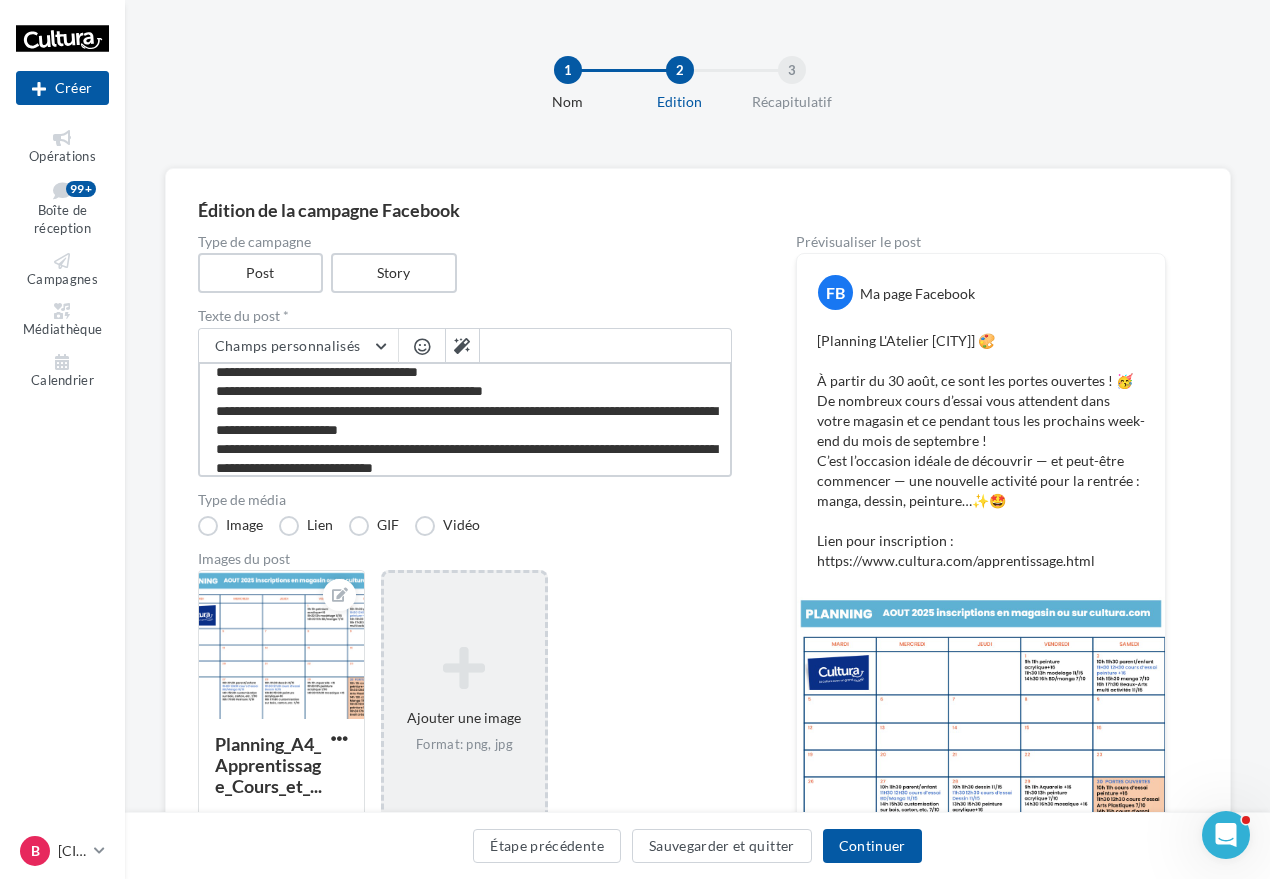 scroll, scrollTop: 0, scrollLeft: 0, axis: both 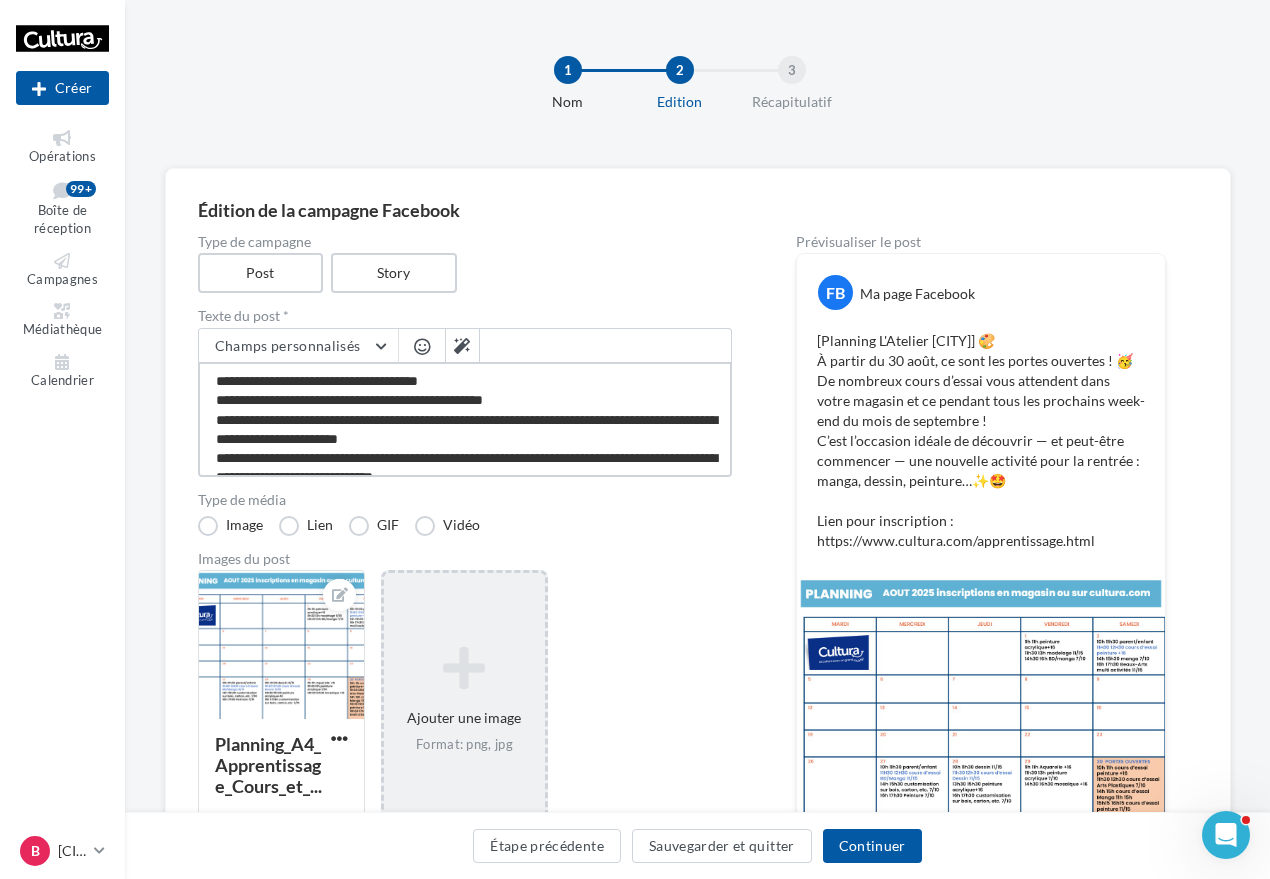 click on "**********" at bounding box center [465, 419] 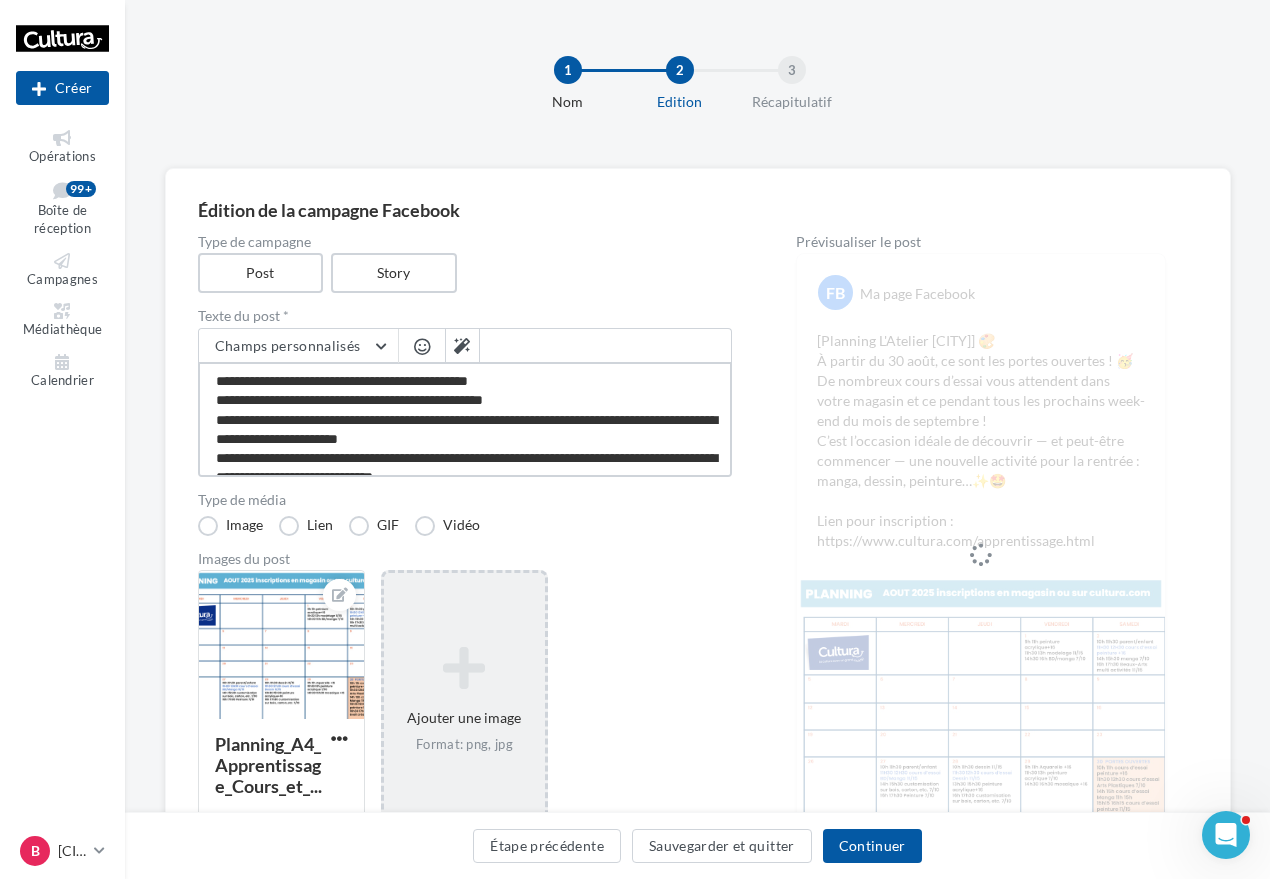 click on "**********" at bounding box center [465, 419] 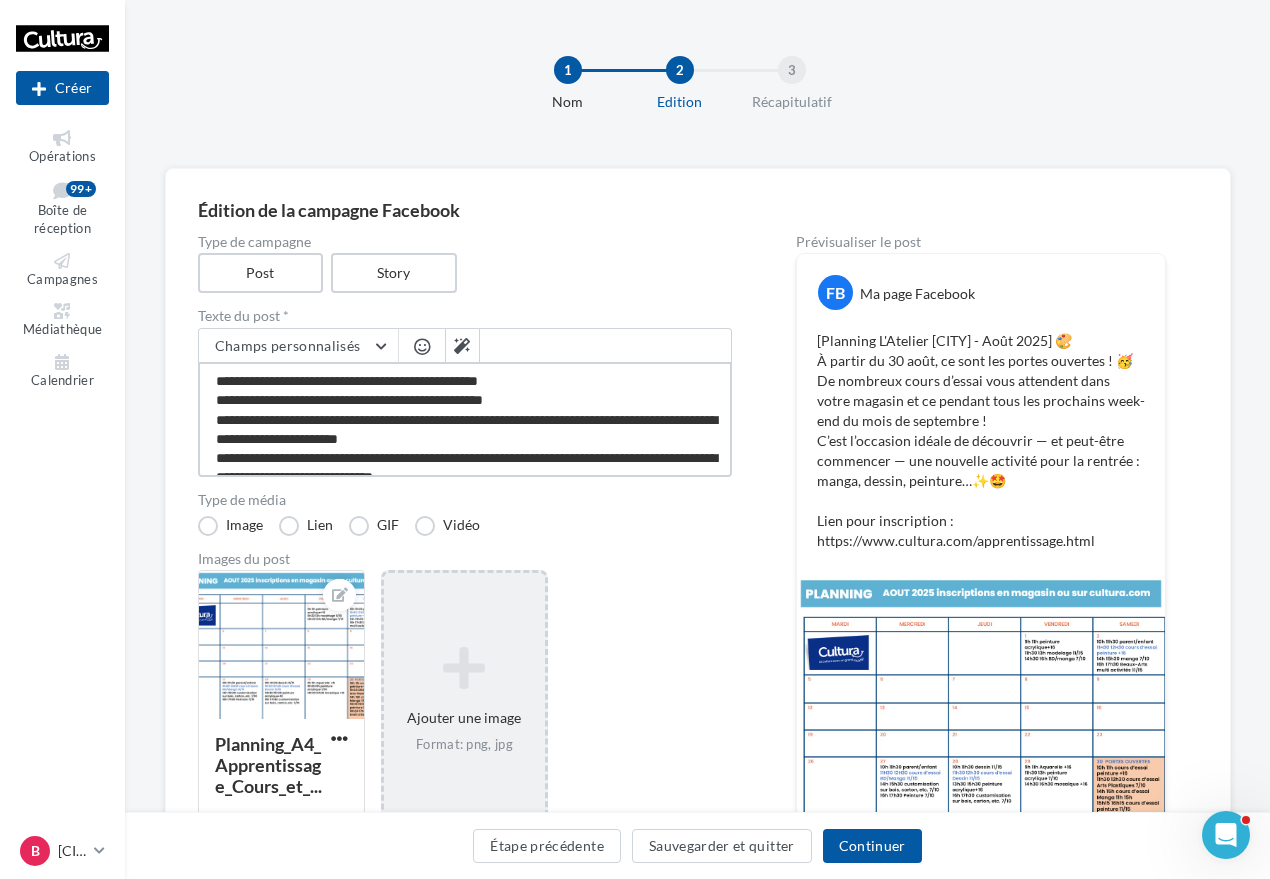 drag, startPoint x: 440, startPoint y: 384, endPoint x: 324, endPoint y: 391, distance: 116.21101 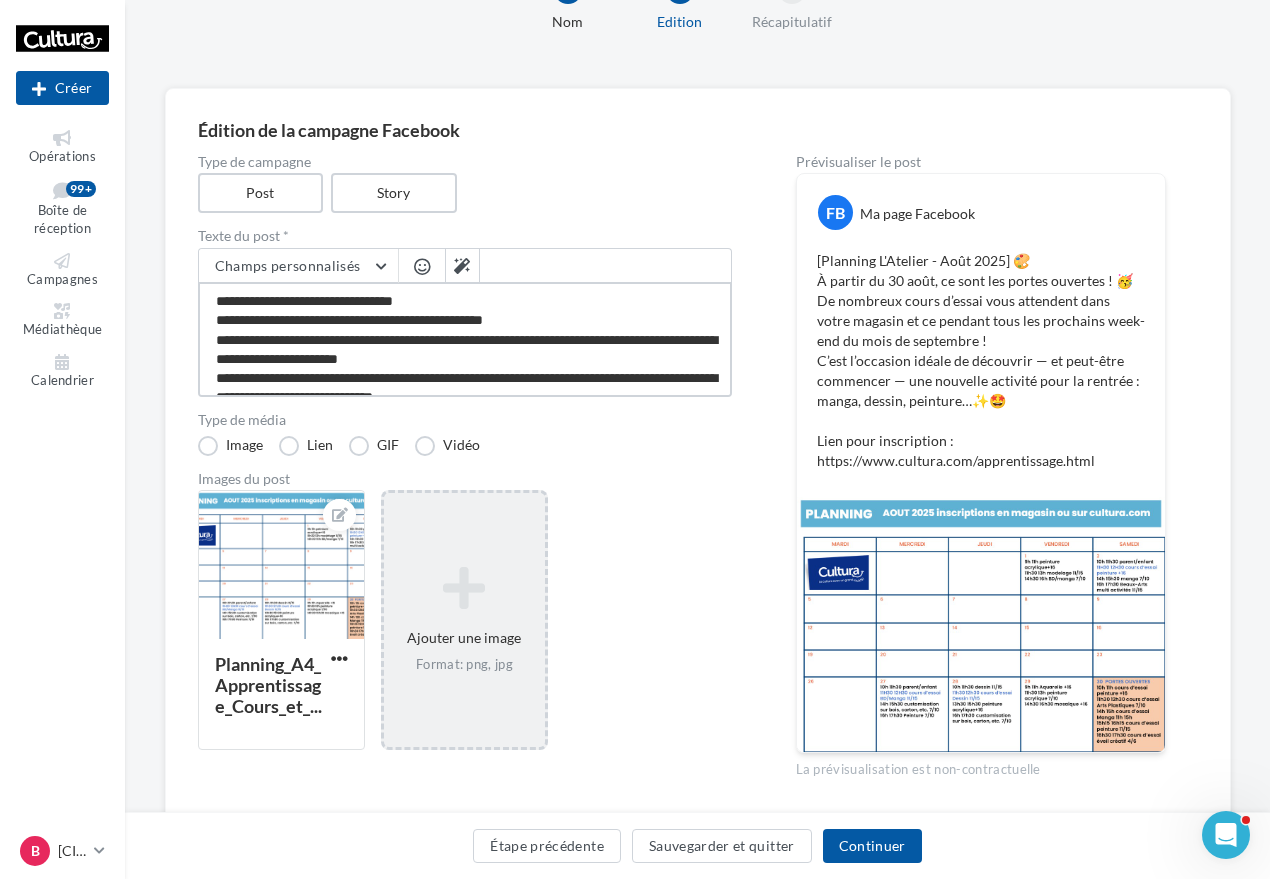 scroll, scrollTop: 0, scrollLeft: 0, axis: both 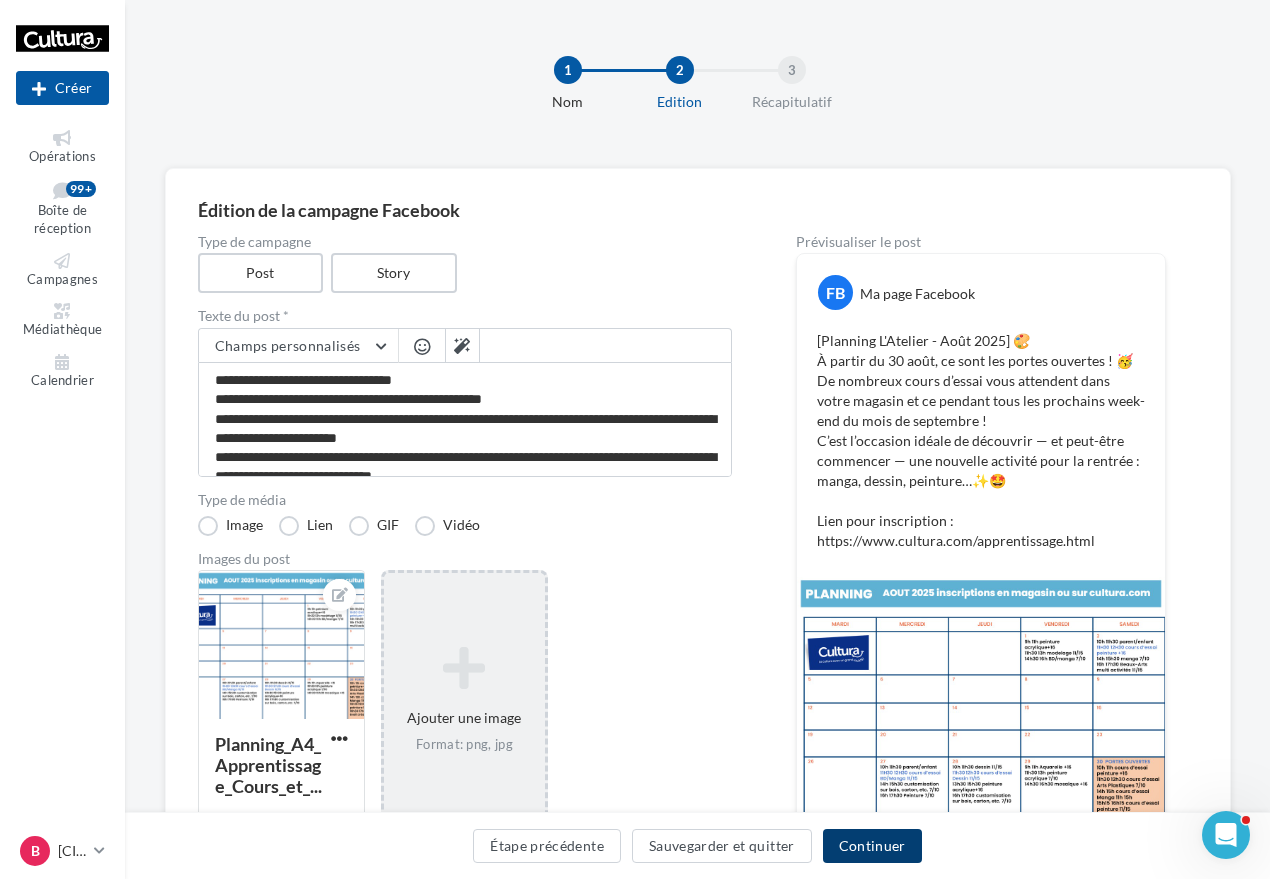 click on "Continuer" at bounding box center [872, 846] 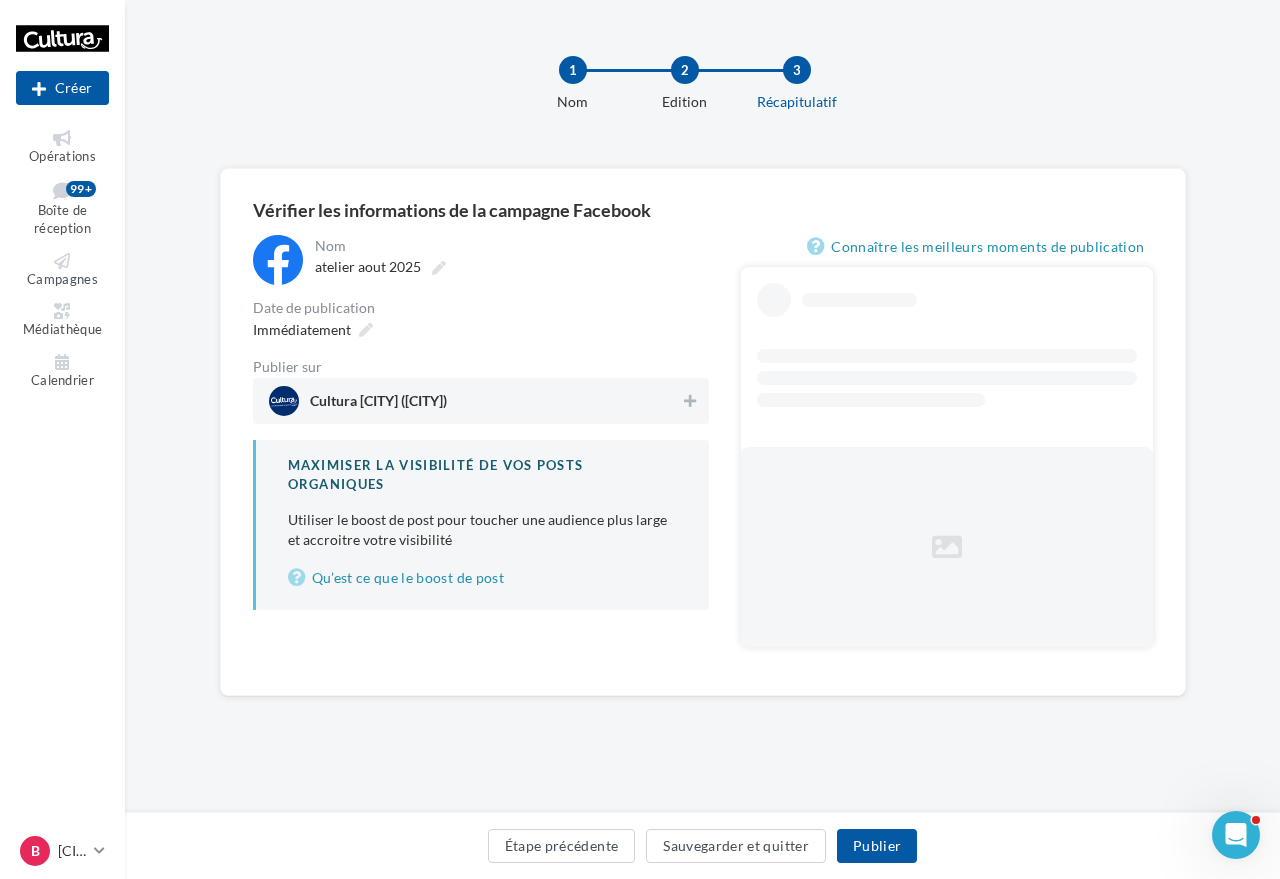 click on "Cultura Besançon (Besançon)" at bounding box center [378, 405] 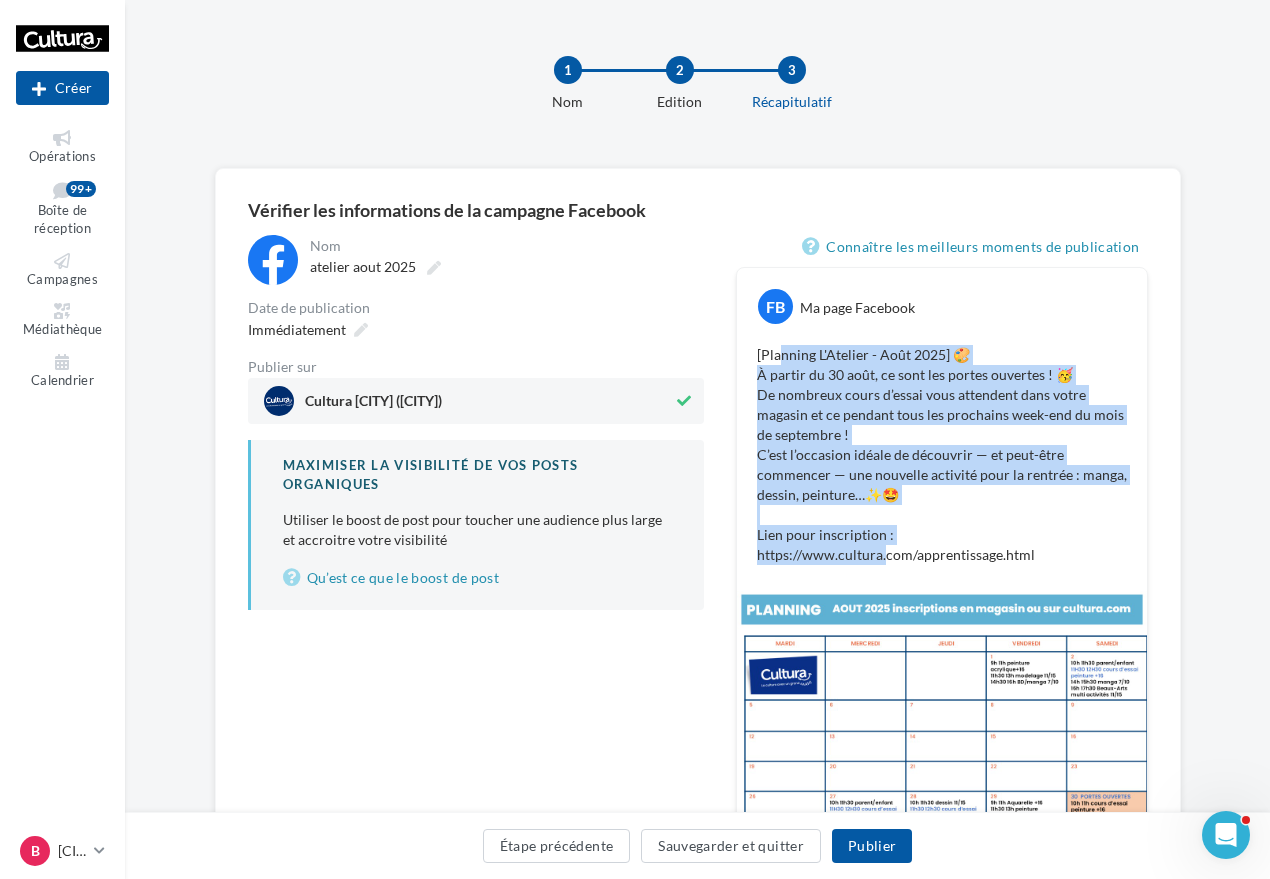 drag, startPoint x: 782, startPoint y: 352, endPoint x: 882, endPoint y: 549, distance: 220.9276 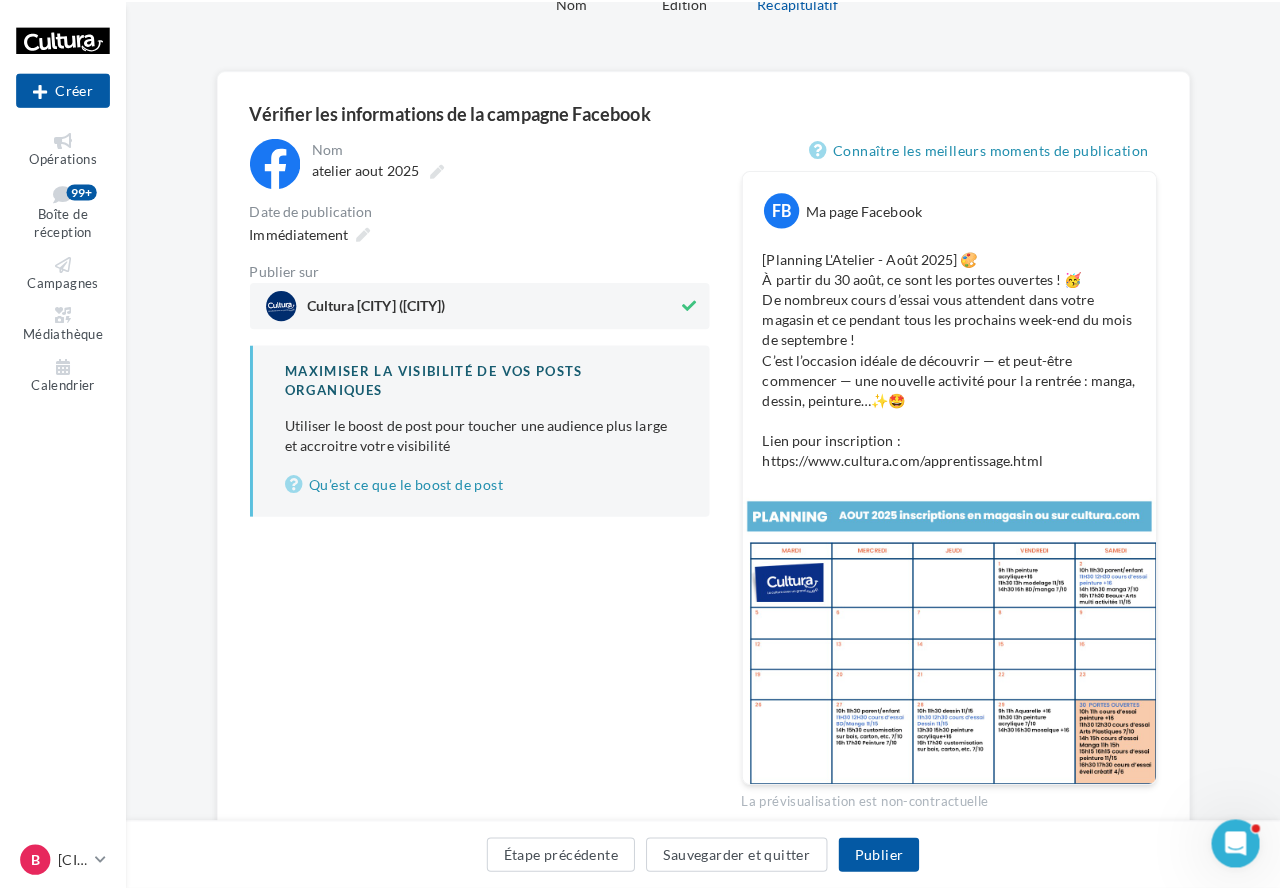 scroll, scrollTop: 100, scrollLeft: 0, axis: vertical 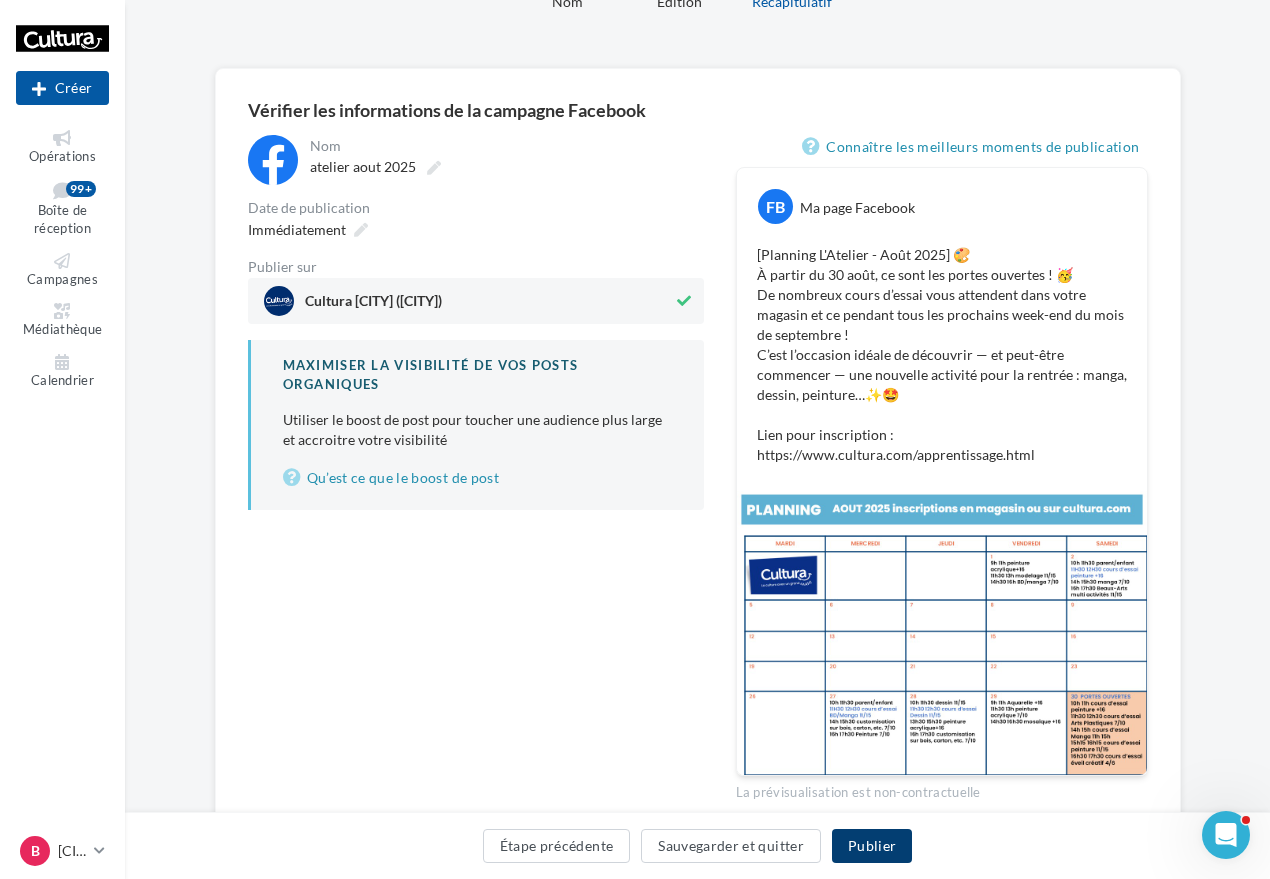 click on "Publier" at bounding box center [872, 846] 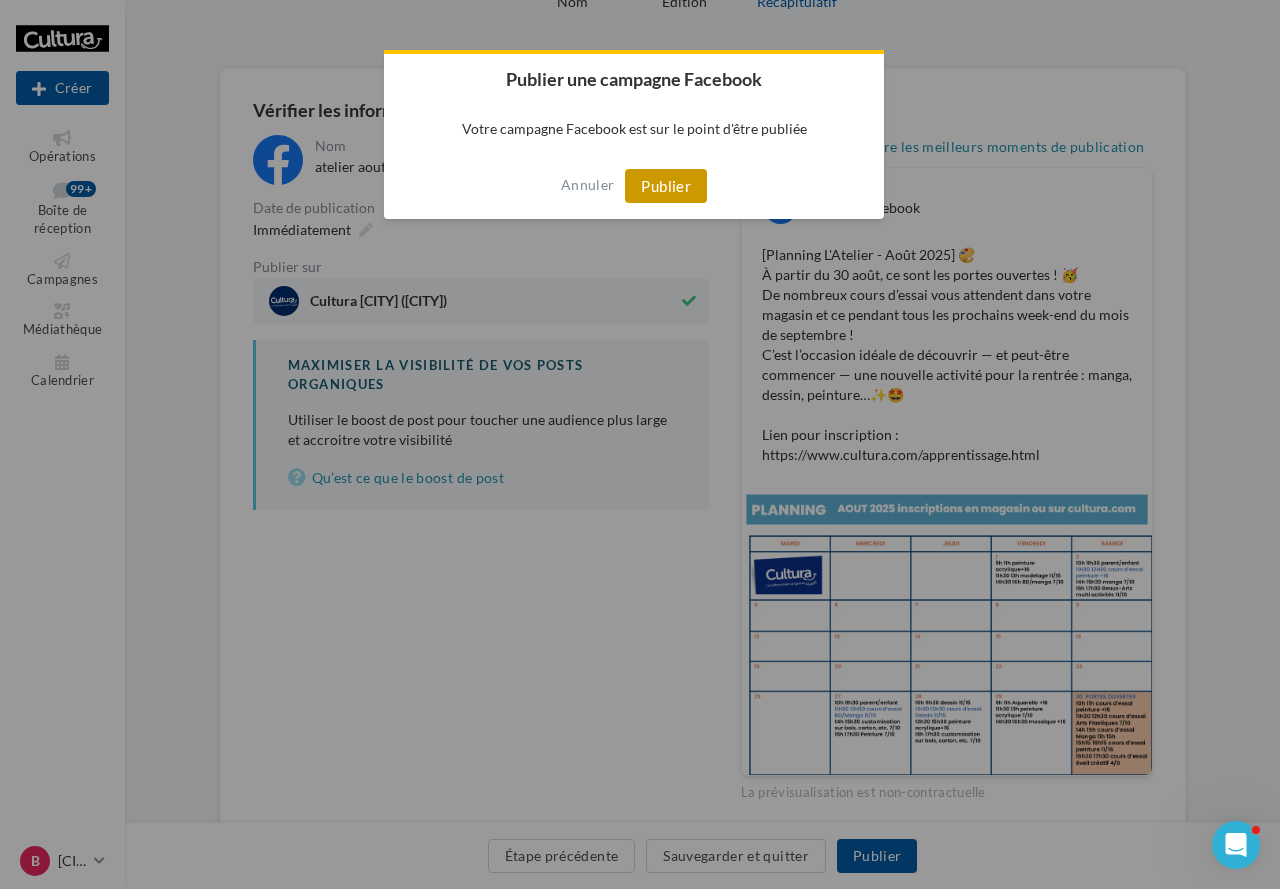click on "Publier" at bounding box center [666, 186] 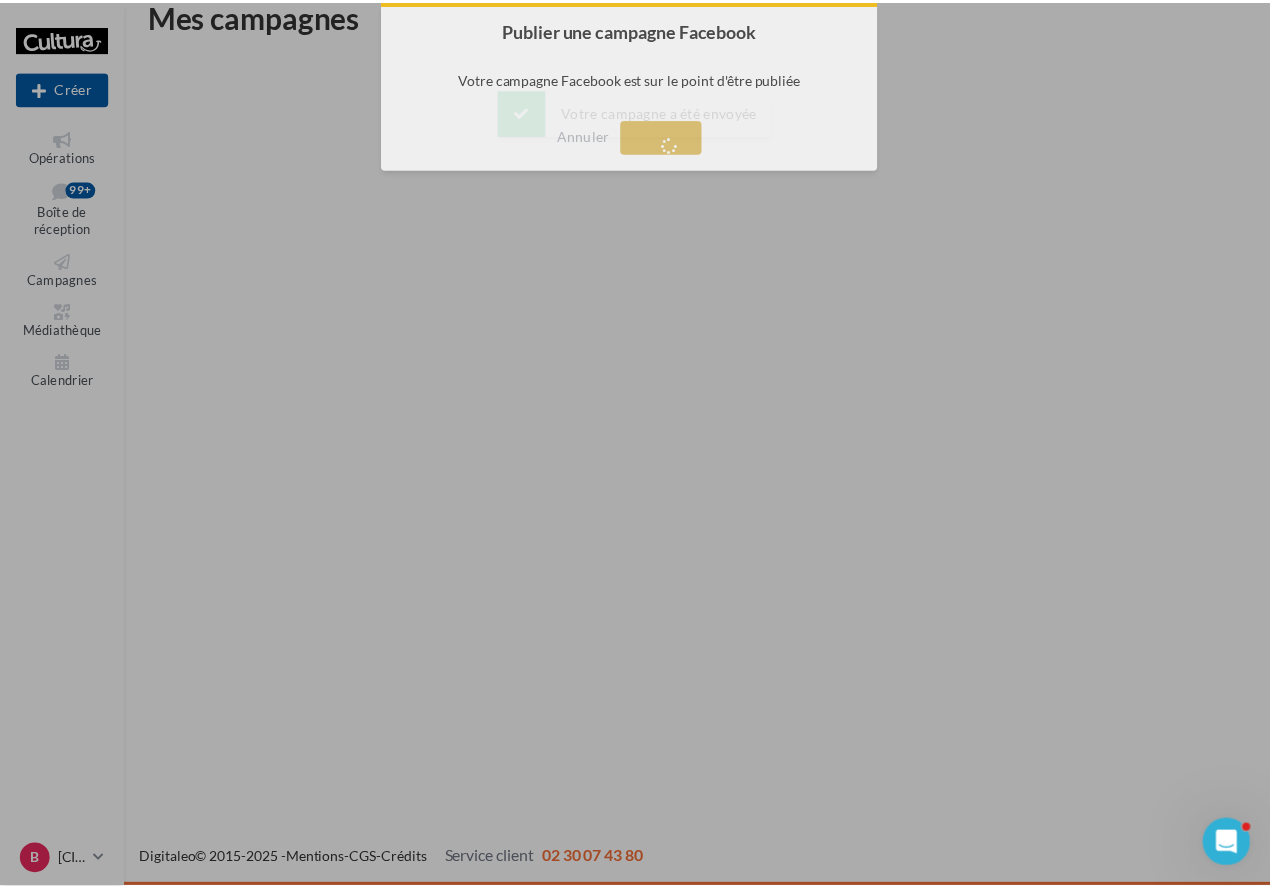 scroll, scrollTop: 32, scrollLeft: 0, axis: vertical 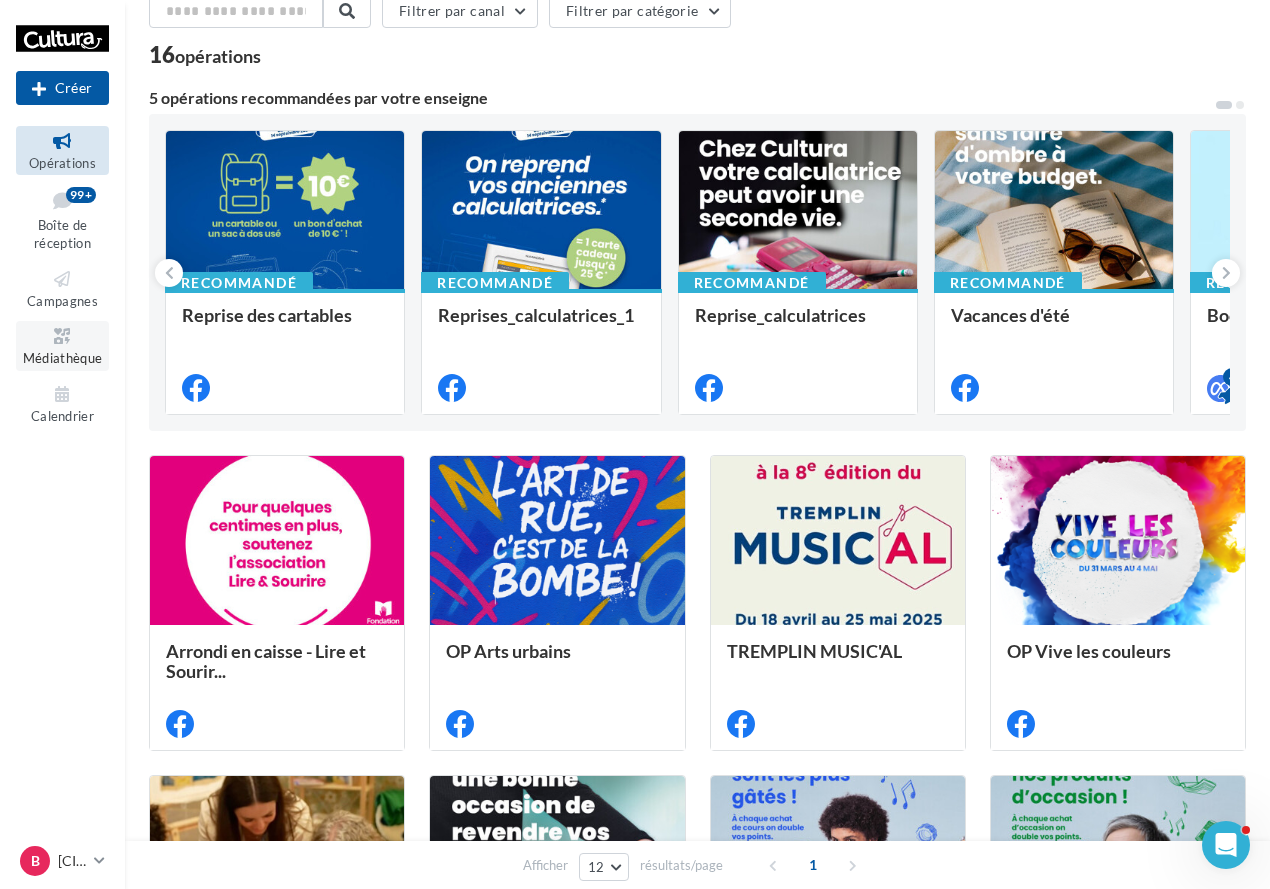 click at bounding box center [62, 336] 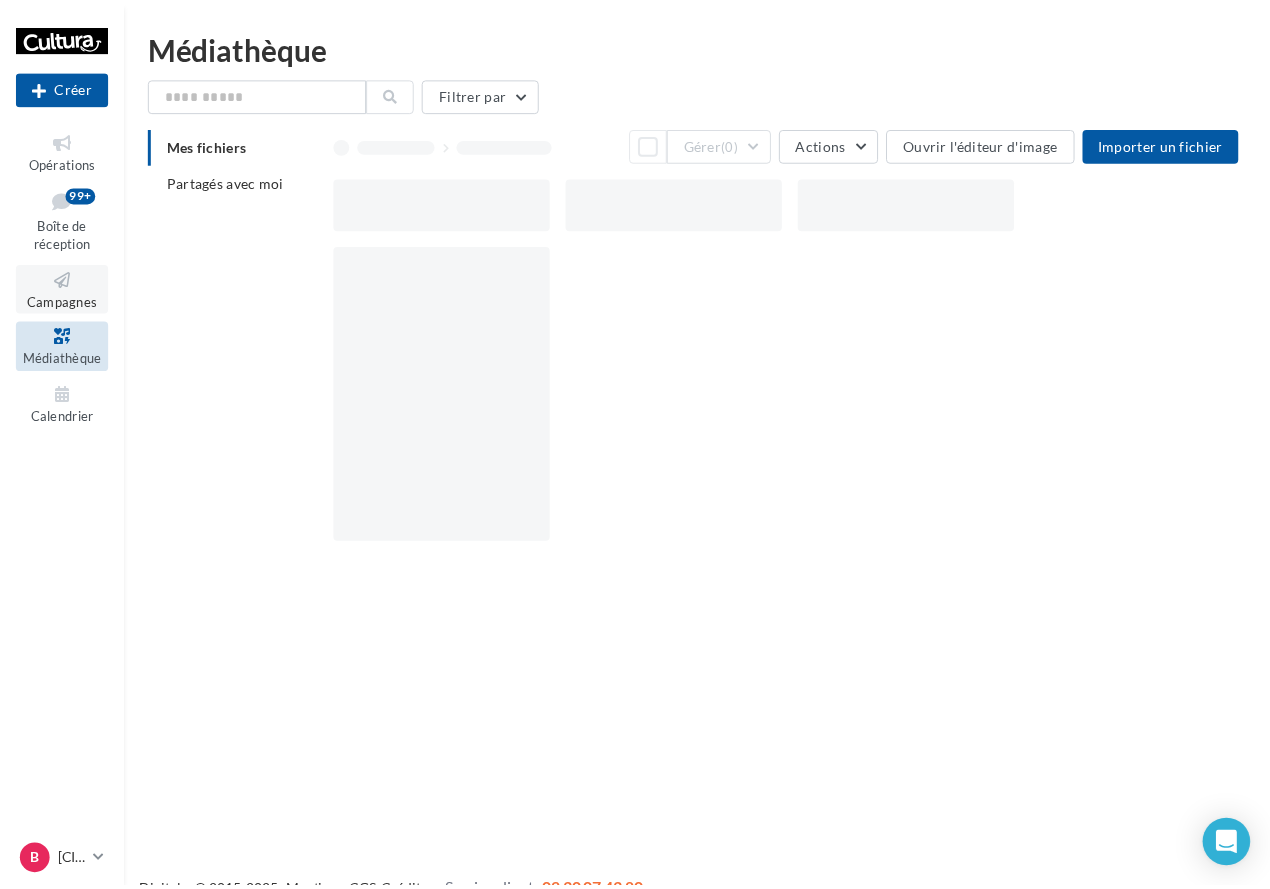 scroll, scrollTop: 0, scrollLeft: 0, axis: both 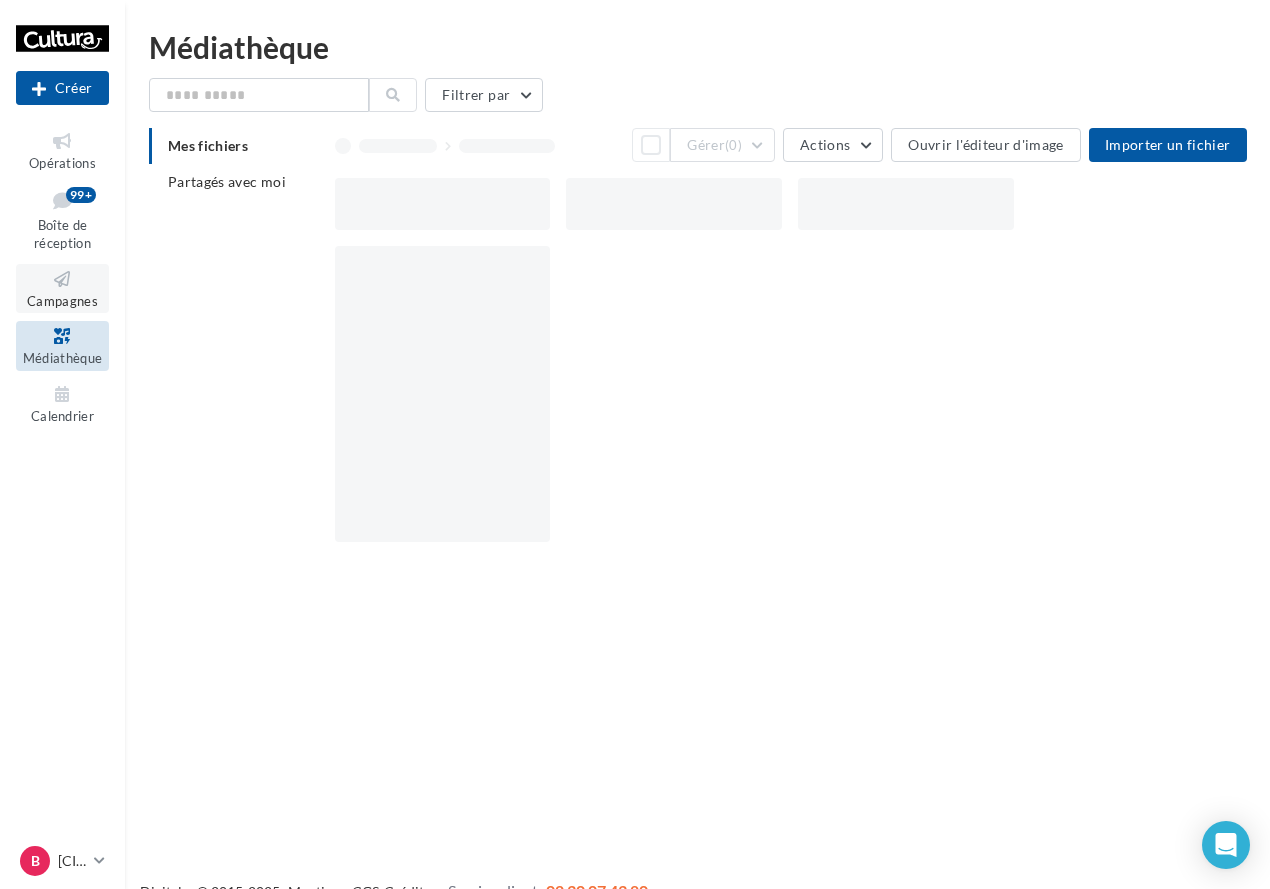 click on "Campagnes" at bounding box center [62, 288] 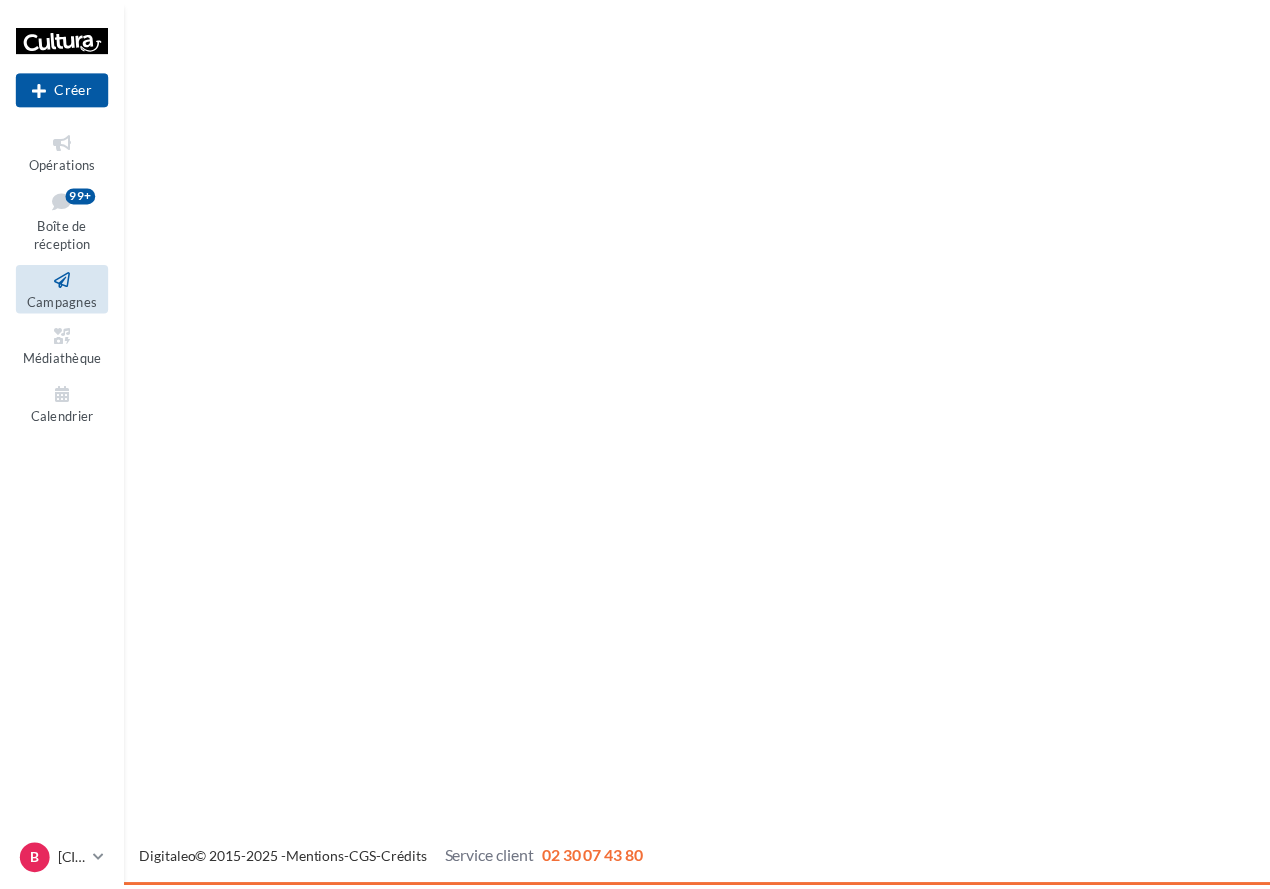 scroll, scrollTop: 0, scrollLeft: 0, axis: both 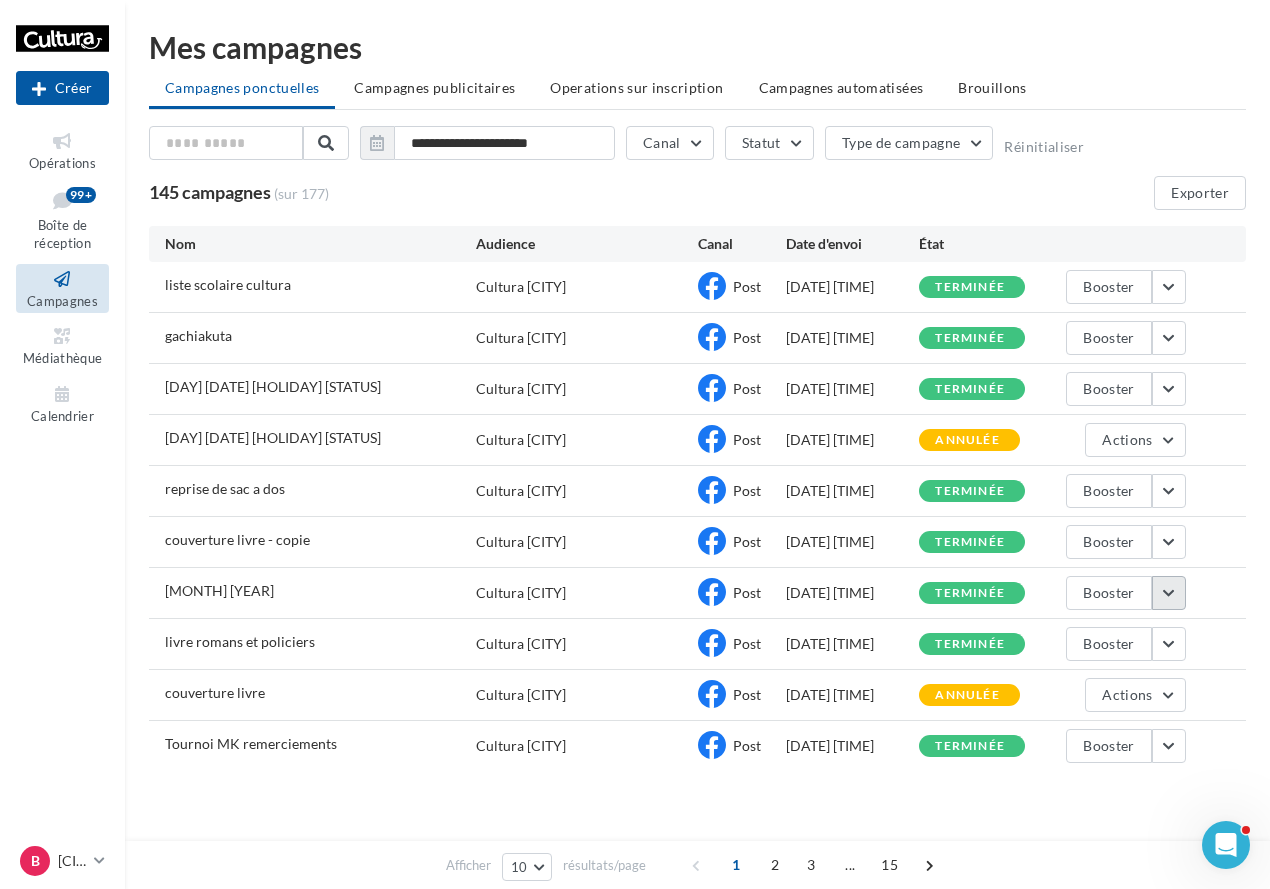 click at bounding box center (1169, 593) 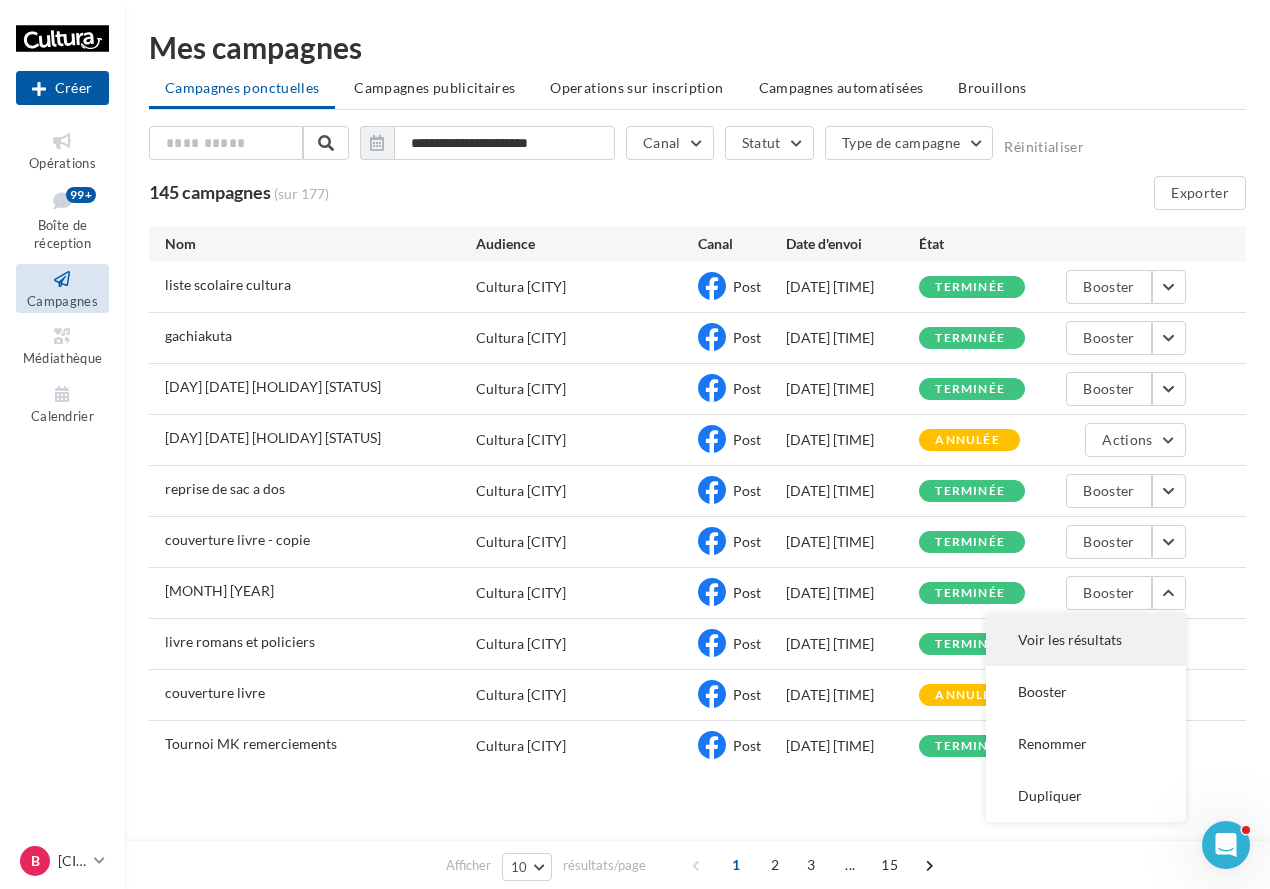 click on "Voir les résultats" at bounding box center (1086, 640) 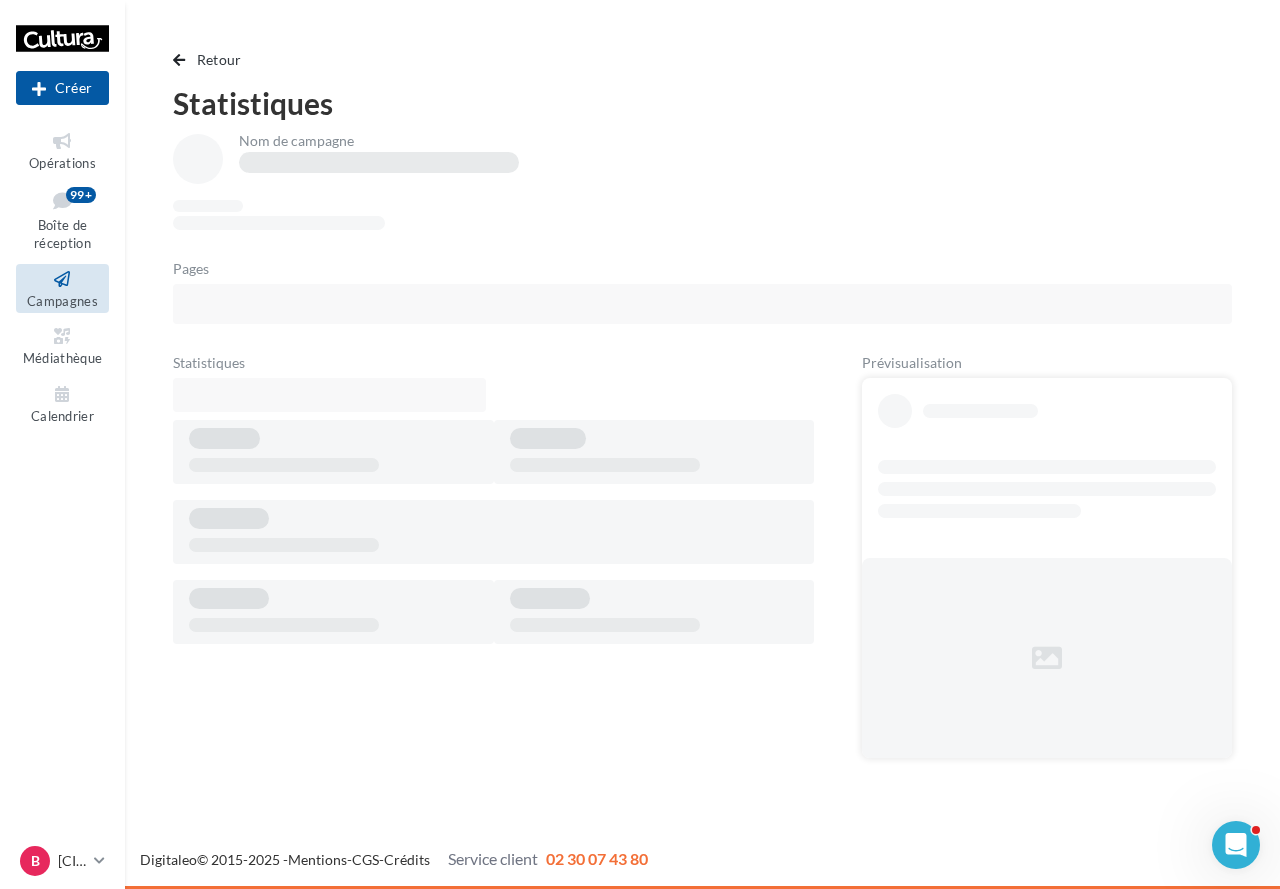 click at bounding box center [62, 279] 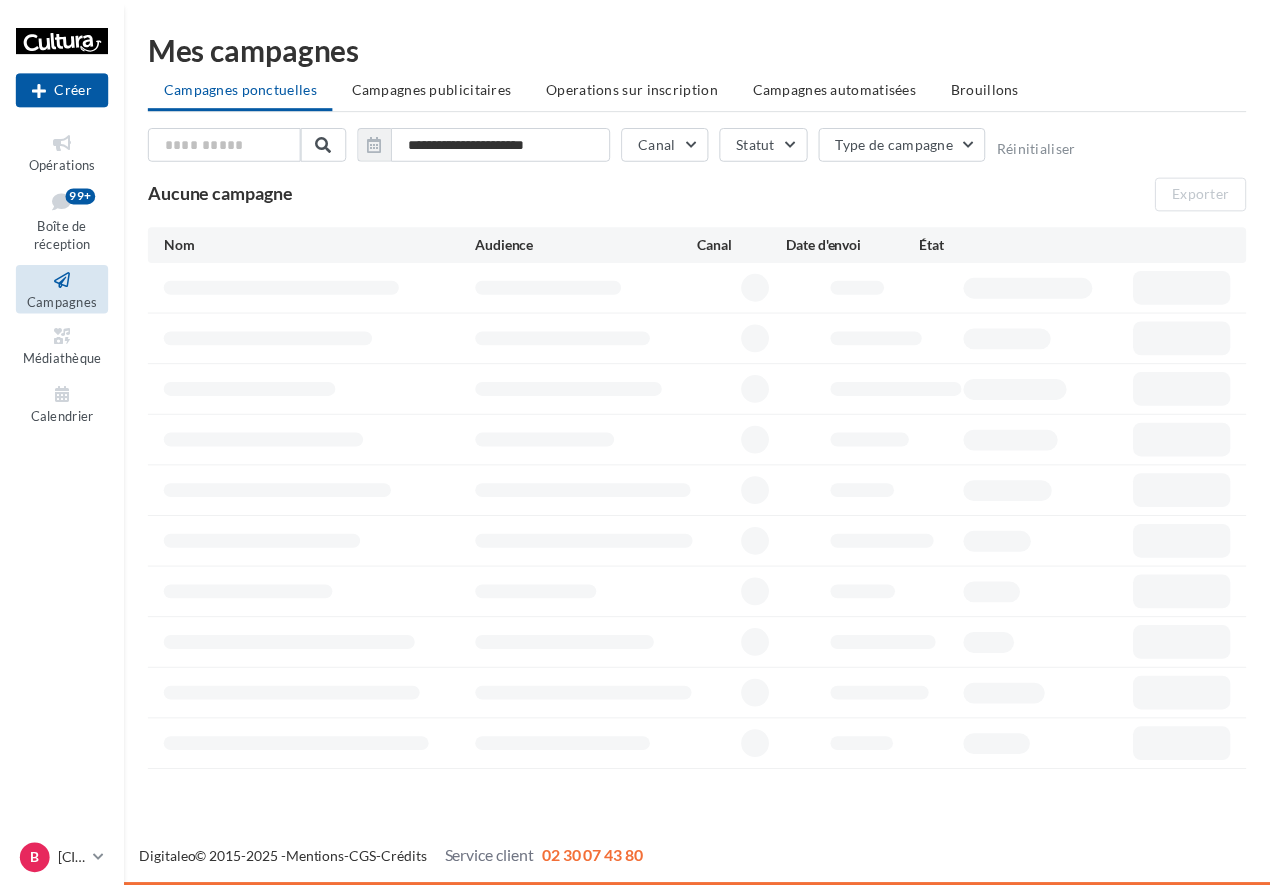 scroll, scrollTop: 0, scrollLeft: 0, axis: both 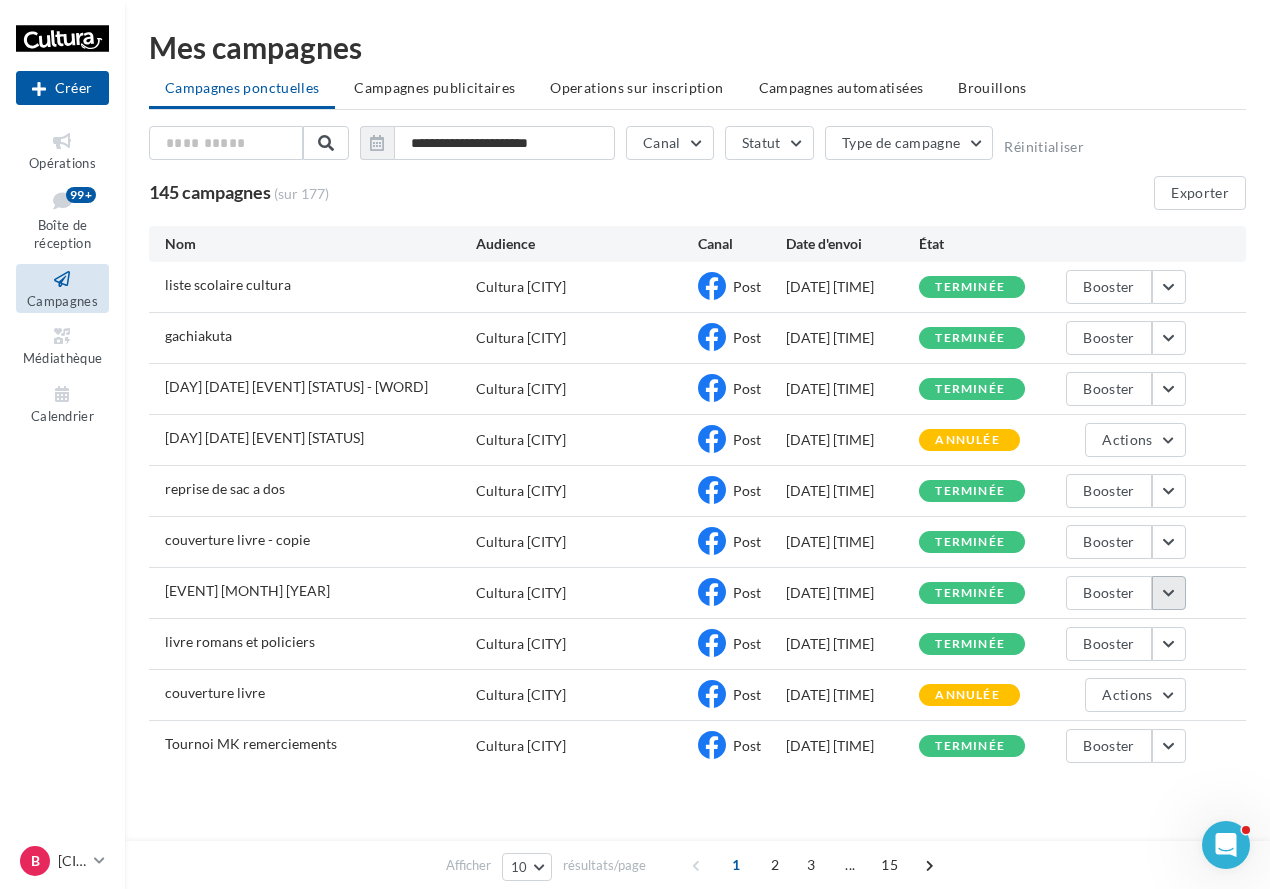 click at bounding box center (1169, 593) 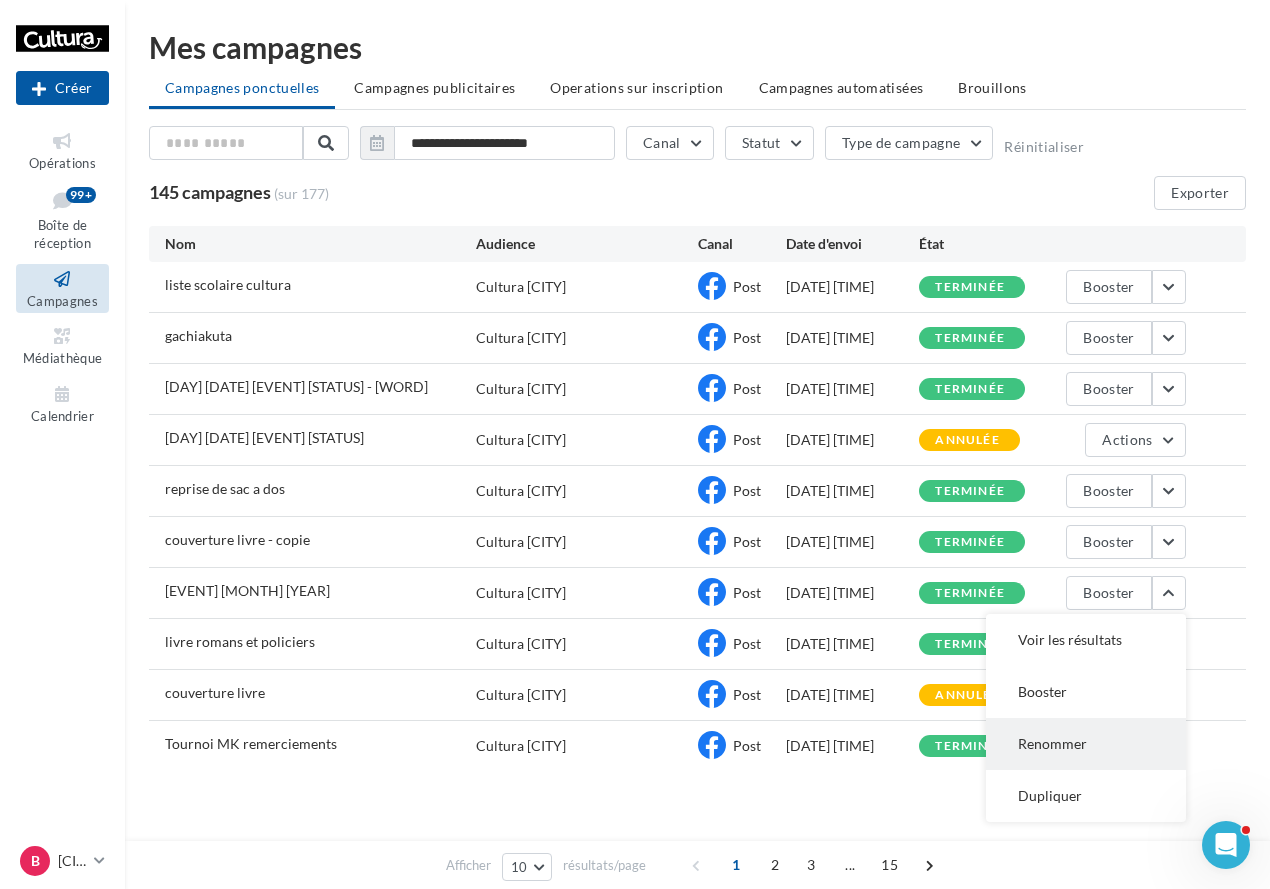 click on "Renommer" at bounding box center [1086, 744] 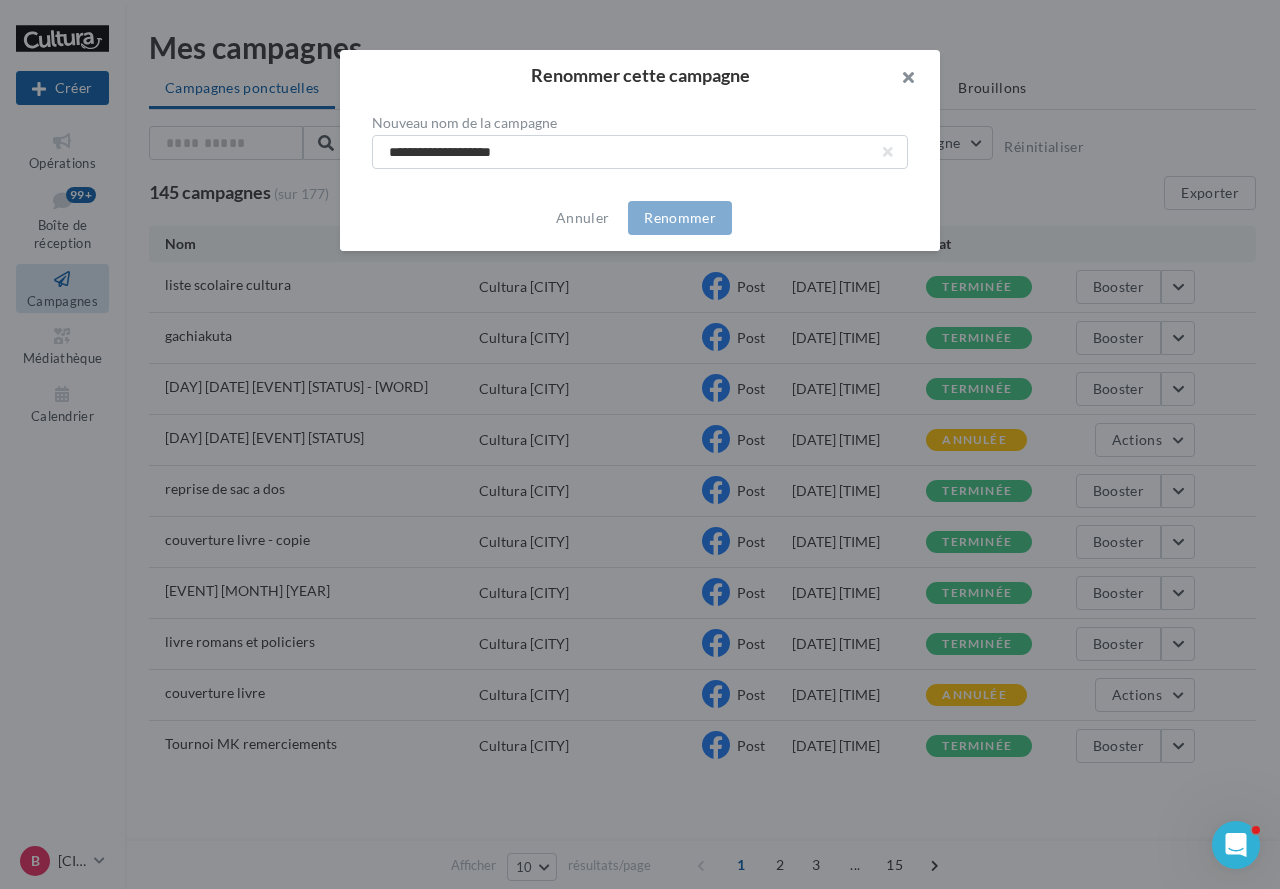 click at bounding box center (900, 80) 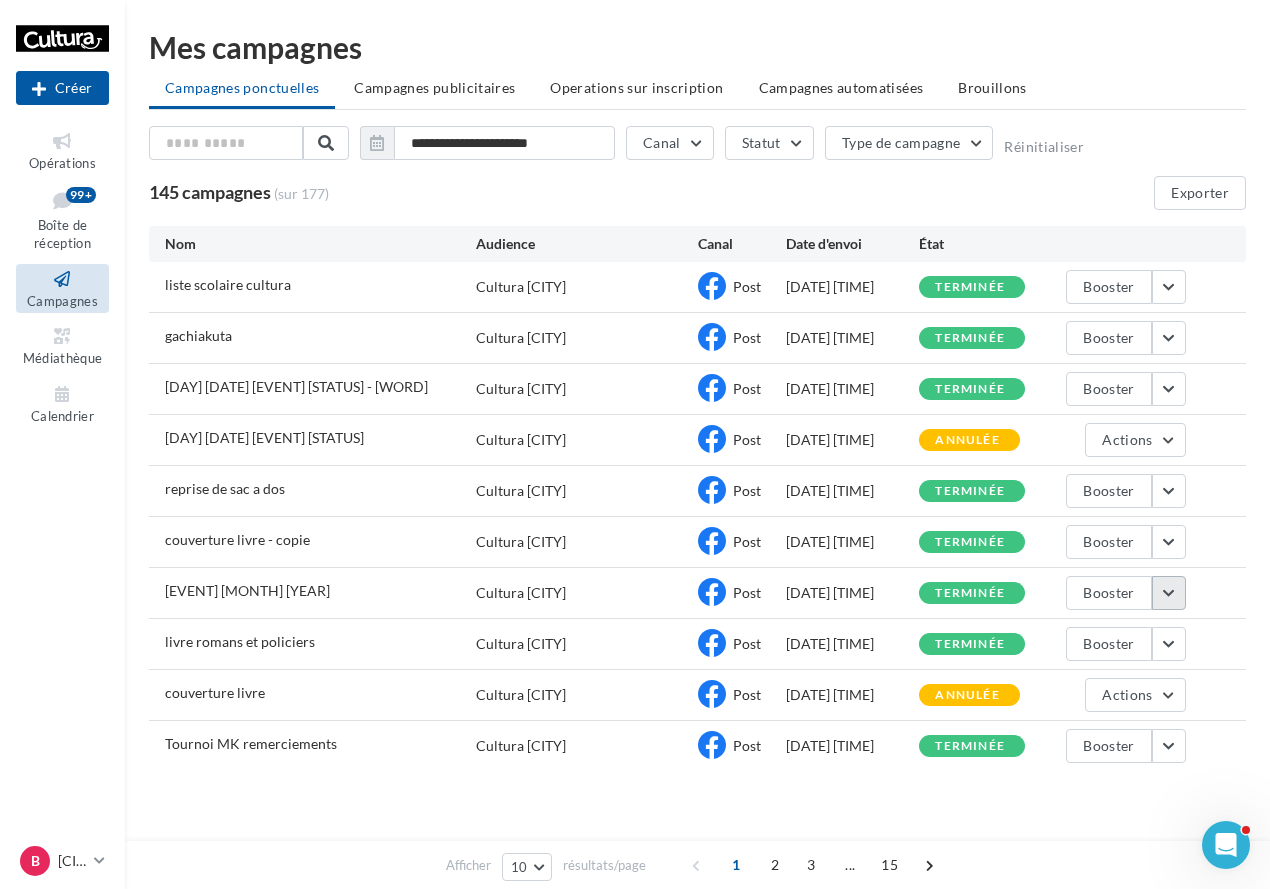 click at bounding box center [1169, 593] 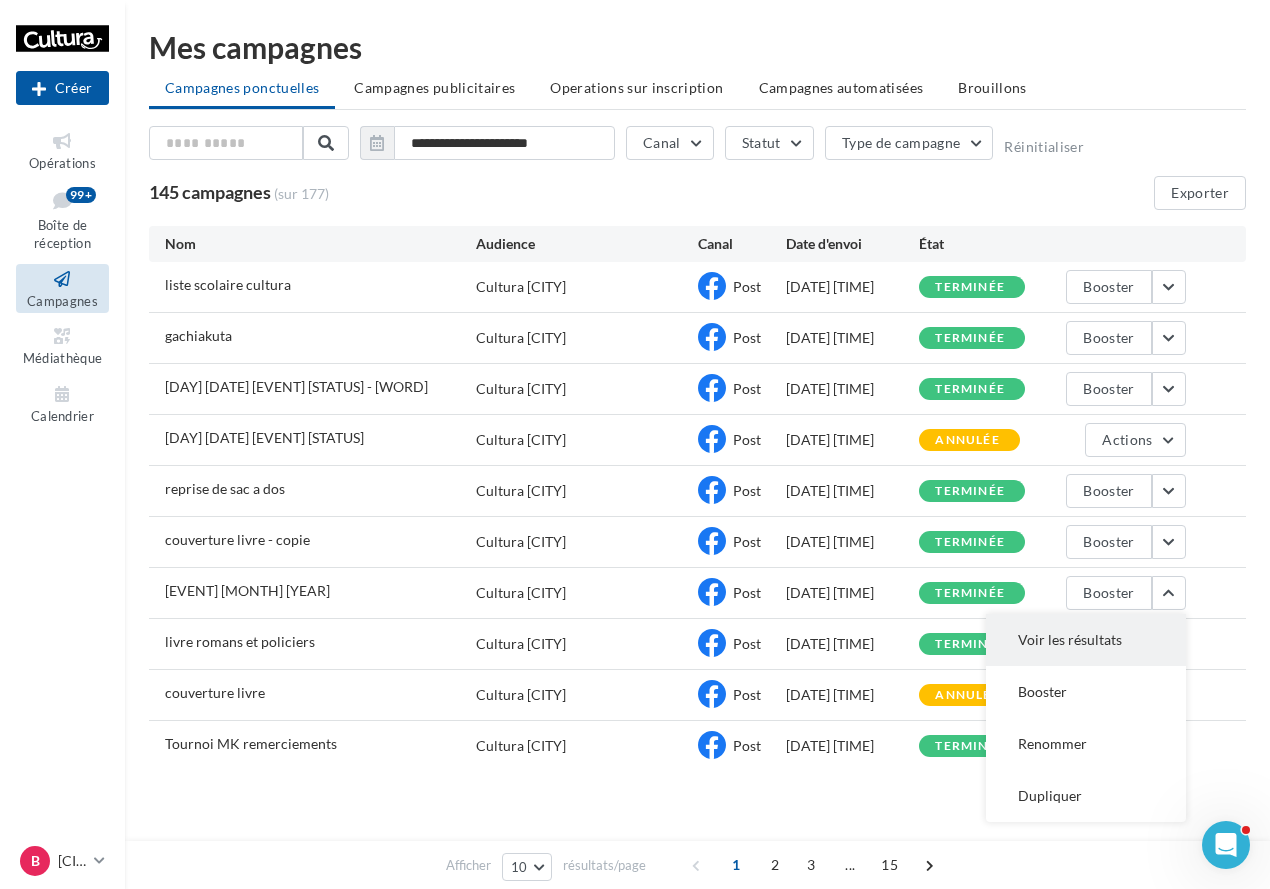 click on "Voir les résultats" at bounding box center (1086, 640) 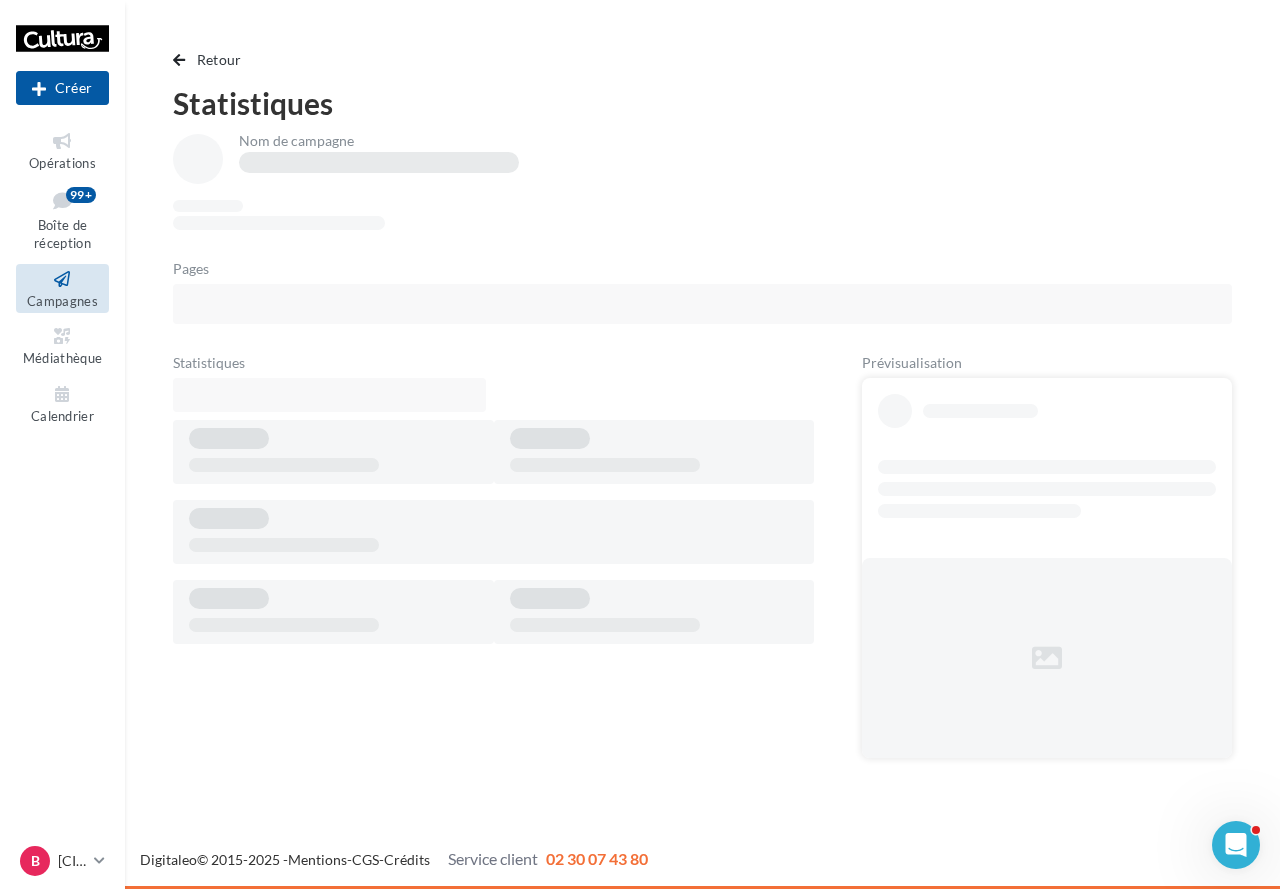 click on "Campagnes" at bounding box center [62, 301] 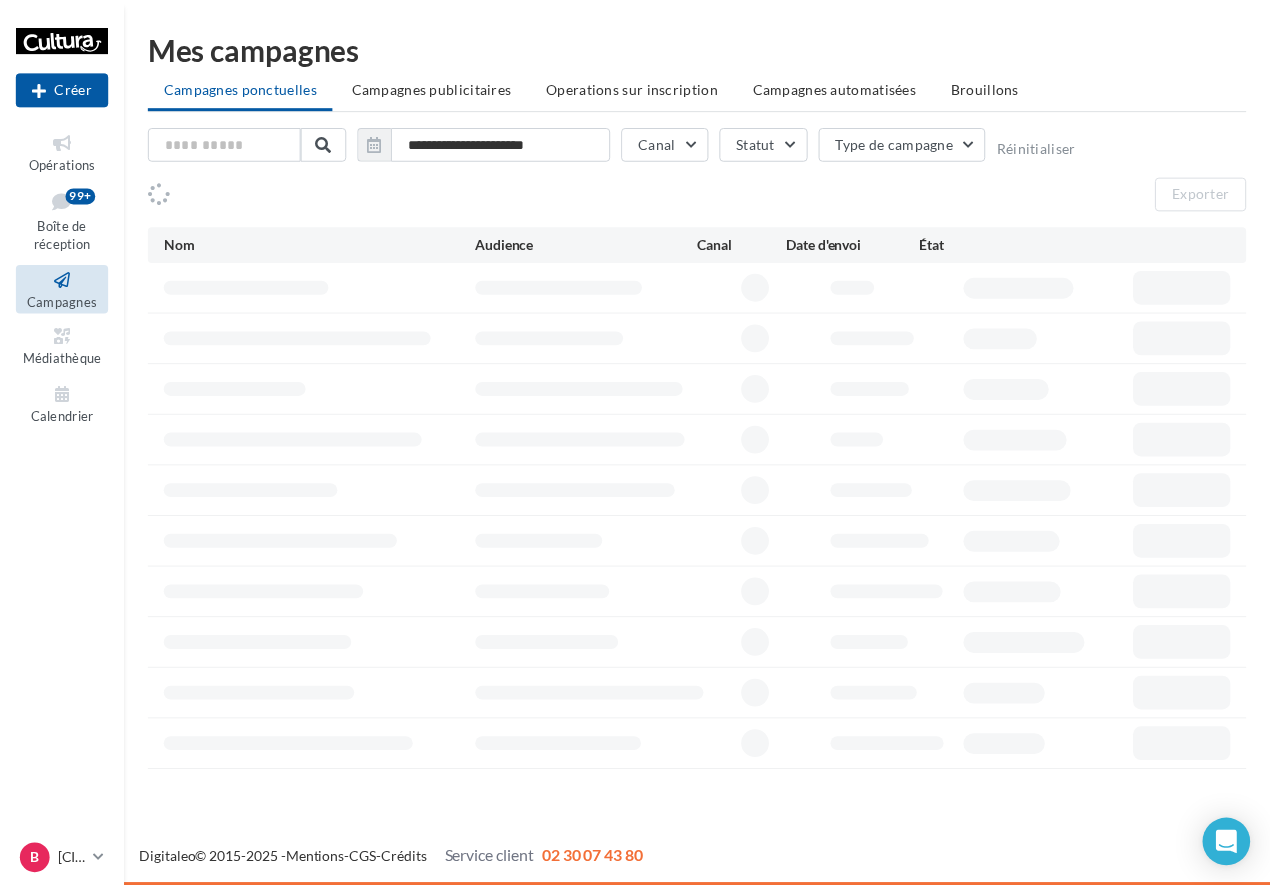 scroll, scrollTop: 0, scrollLeft: 0, axis: both 